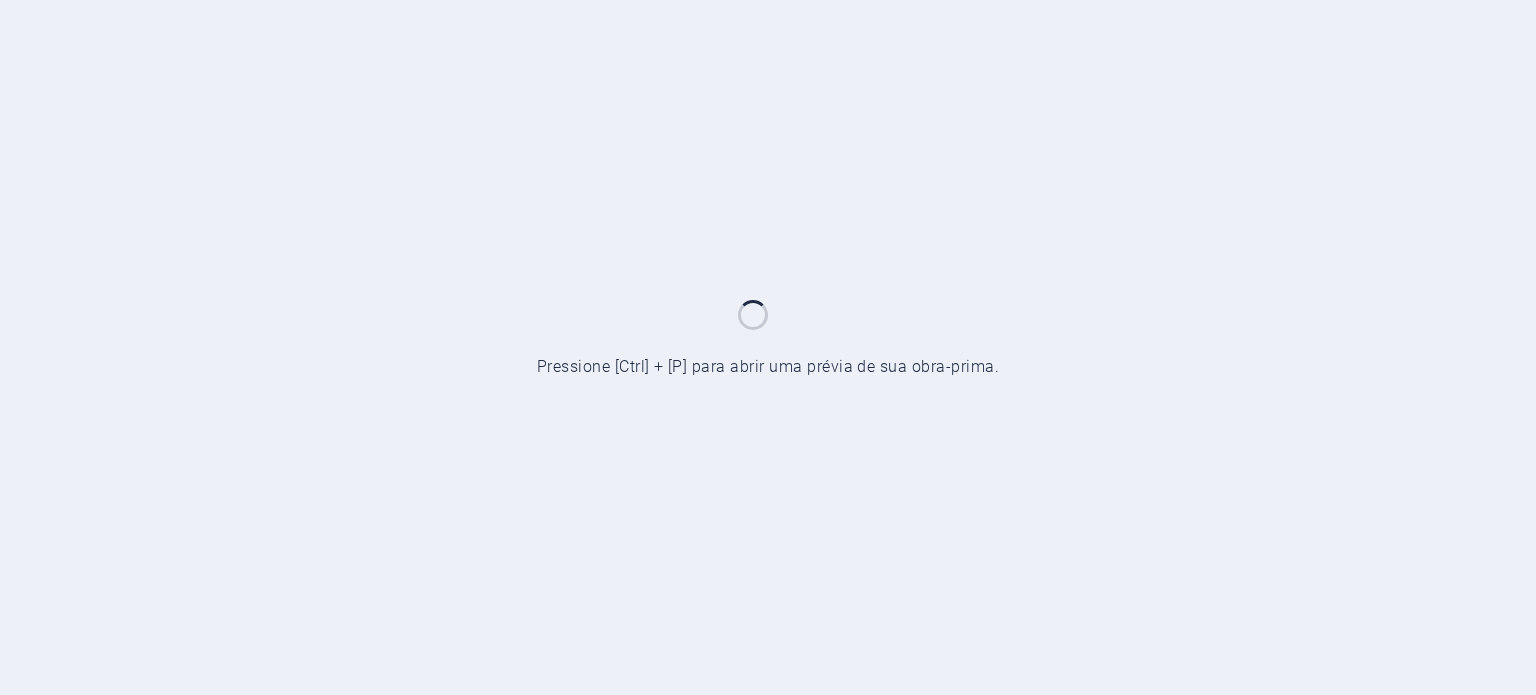 scroll, scrollTop: 0, scrollLeft: 0, axis: both 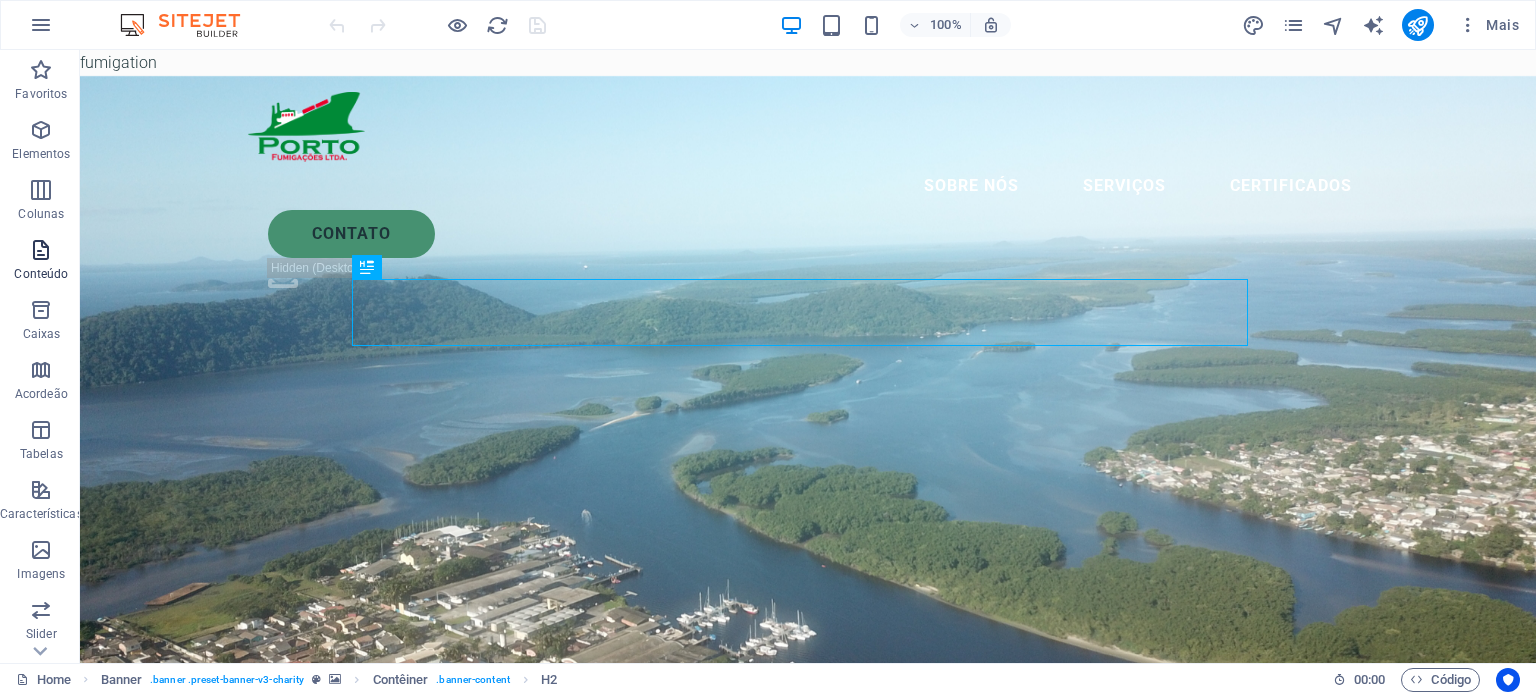 click at bounding box center [41, 250] 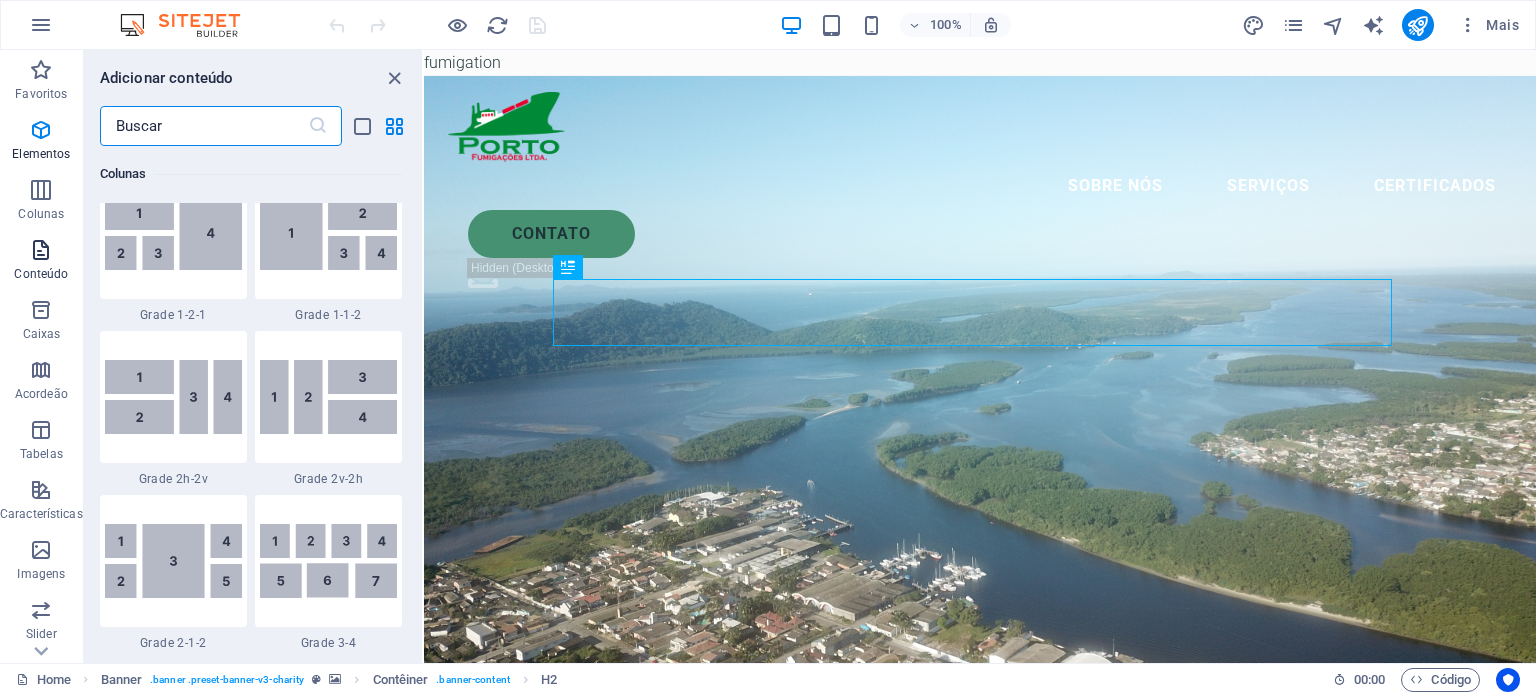 scroll, scrollTop: 3499, scrollLeft: 0, axis: vertical 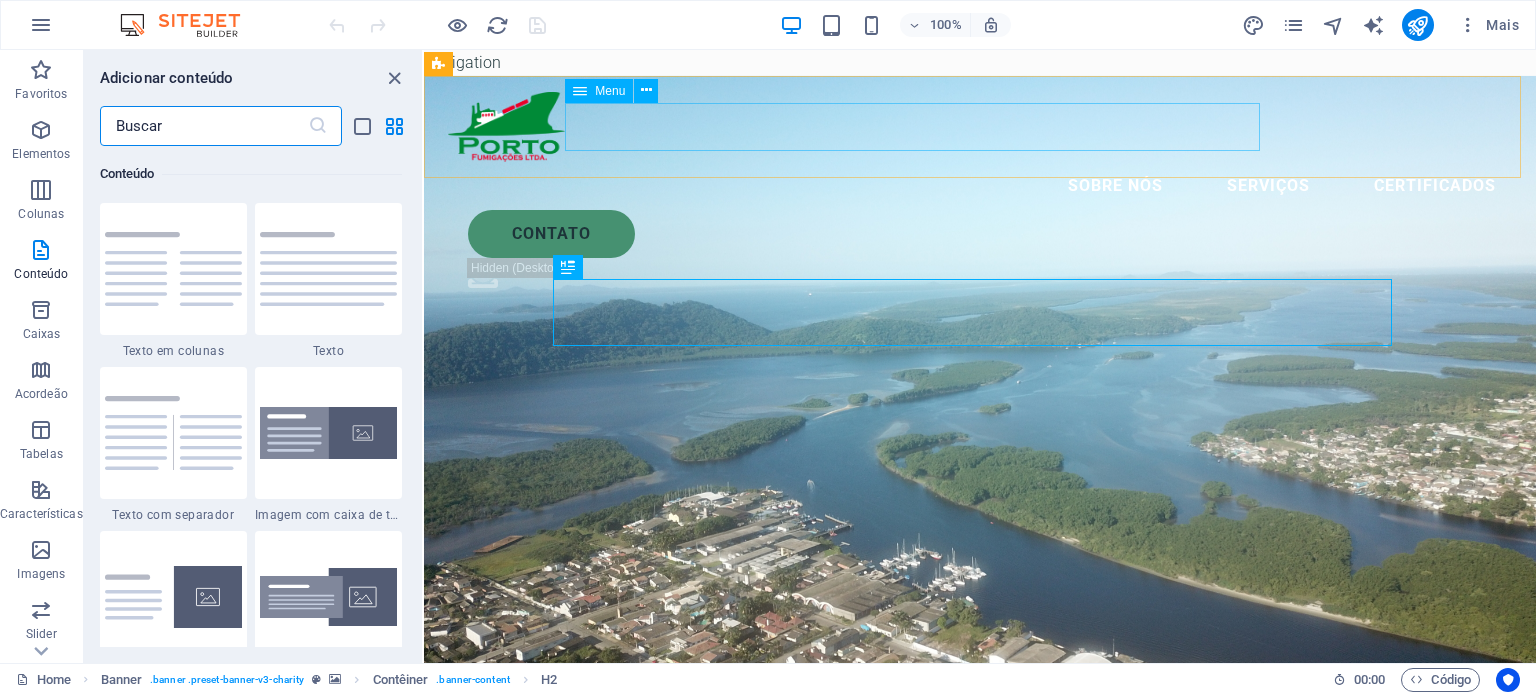 click on "Sobre nós Serviços certificados" at bounding box center [980, 186] 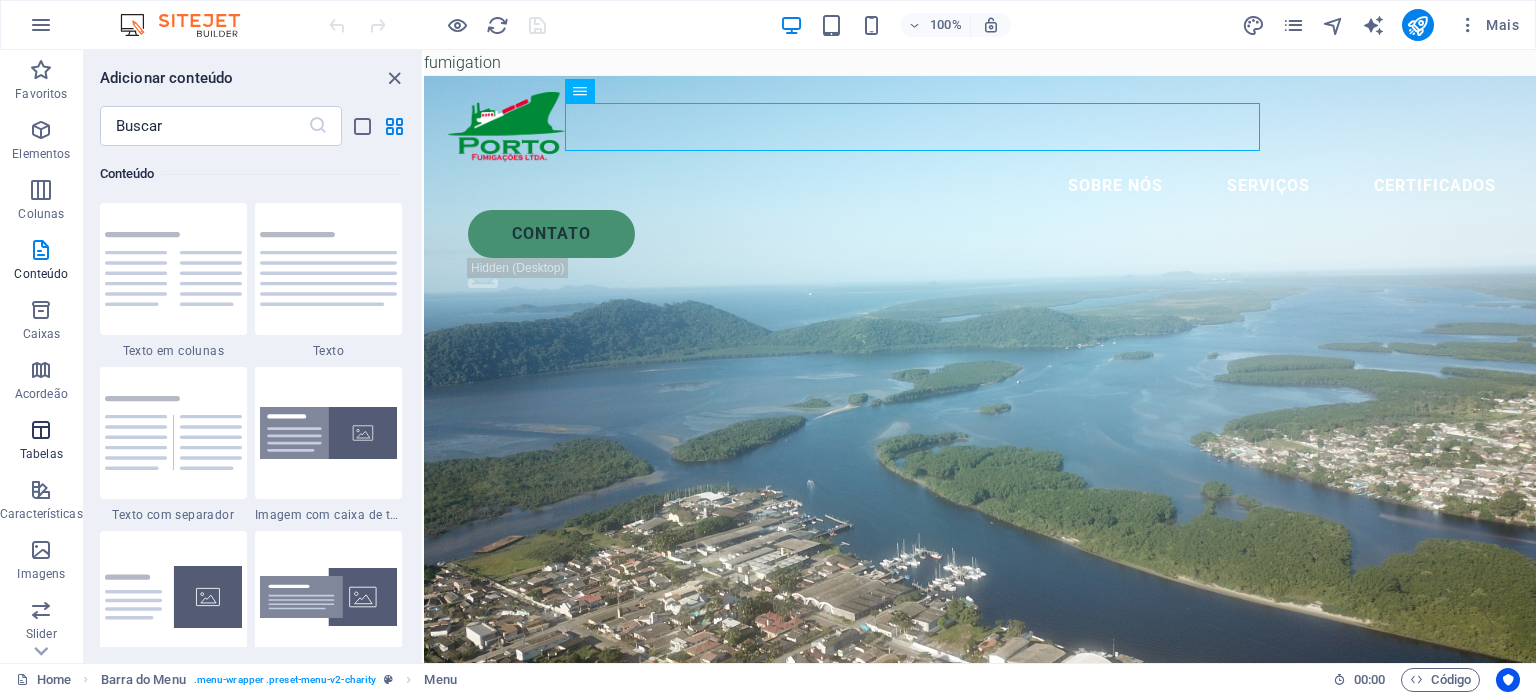 scroll, scrollTop: 286, scrollLeft: 0, axis: vertical 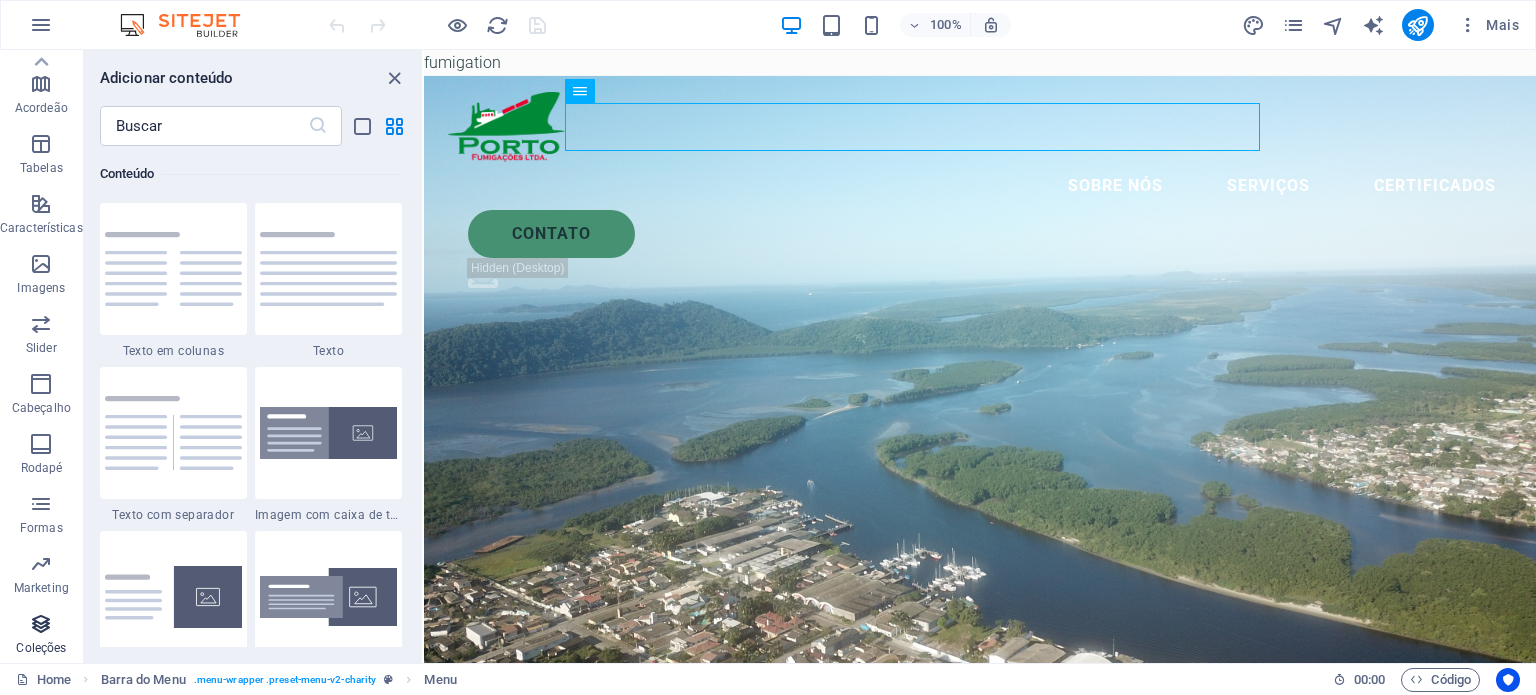 click on "Coleções" at bounding box center (41, 648) 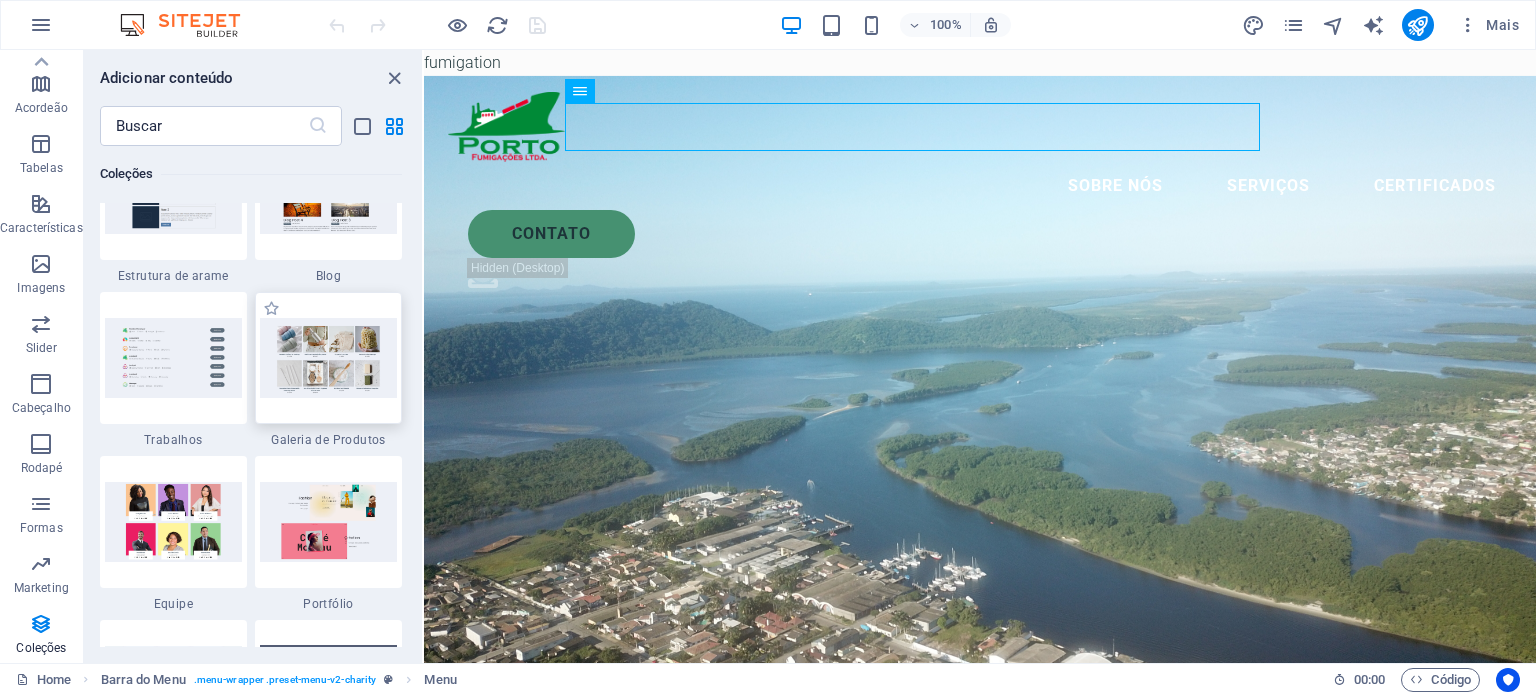 scroll, scrollTop: 18432, scrollLeft: 0, axis: vertical 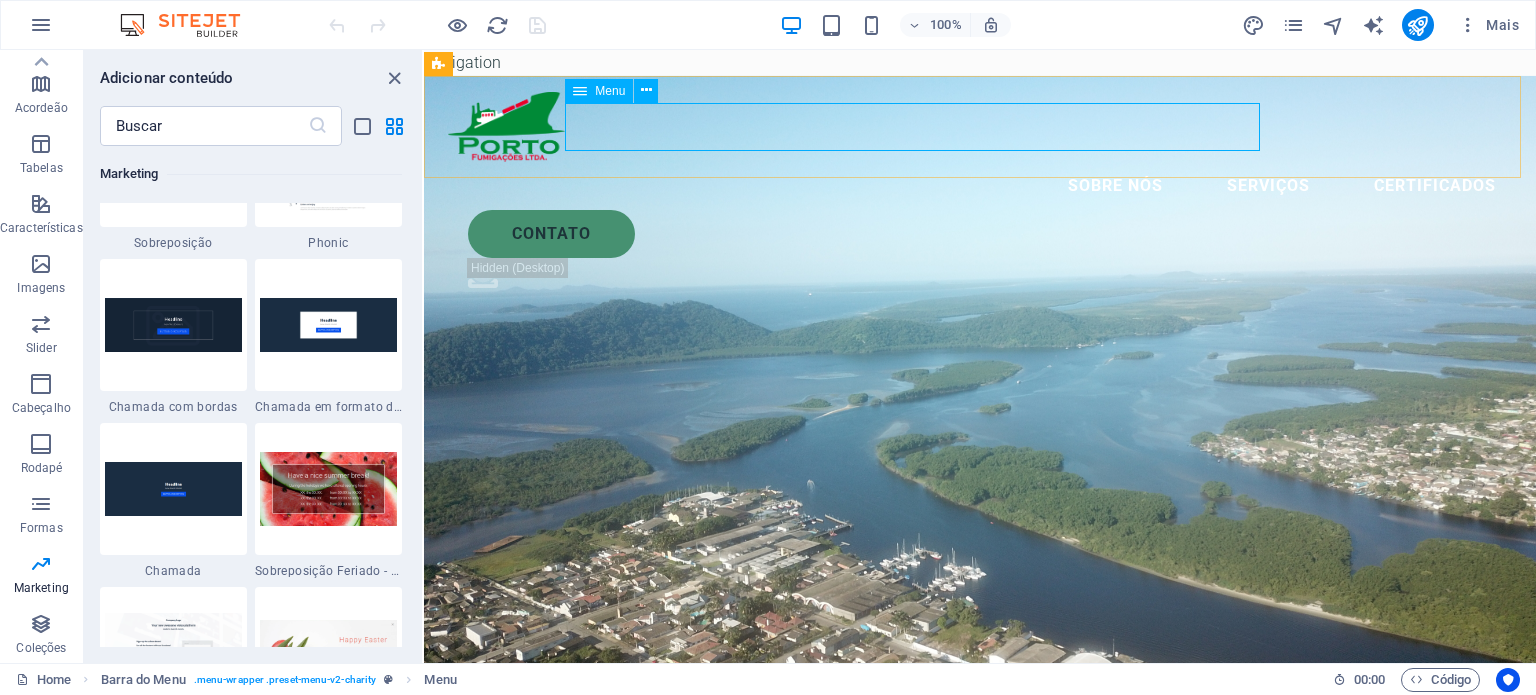 click on "Sobre nós Serviços certificados" at bounding box center (980, 186) 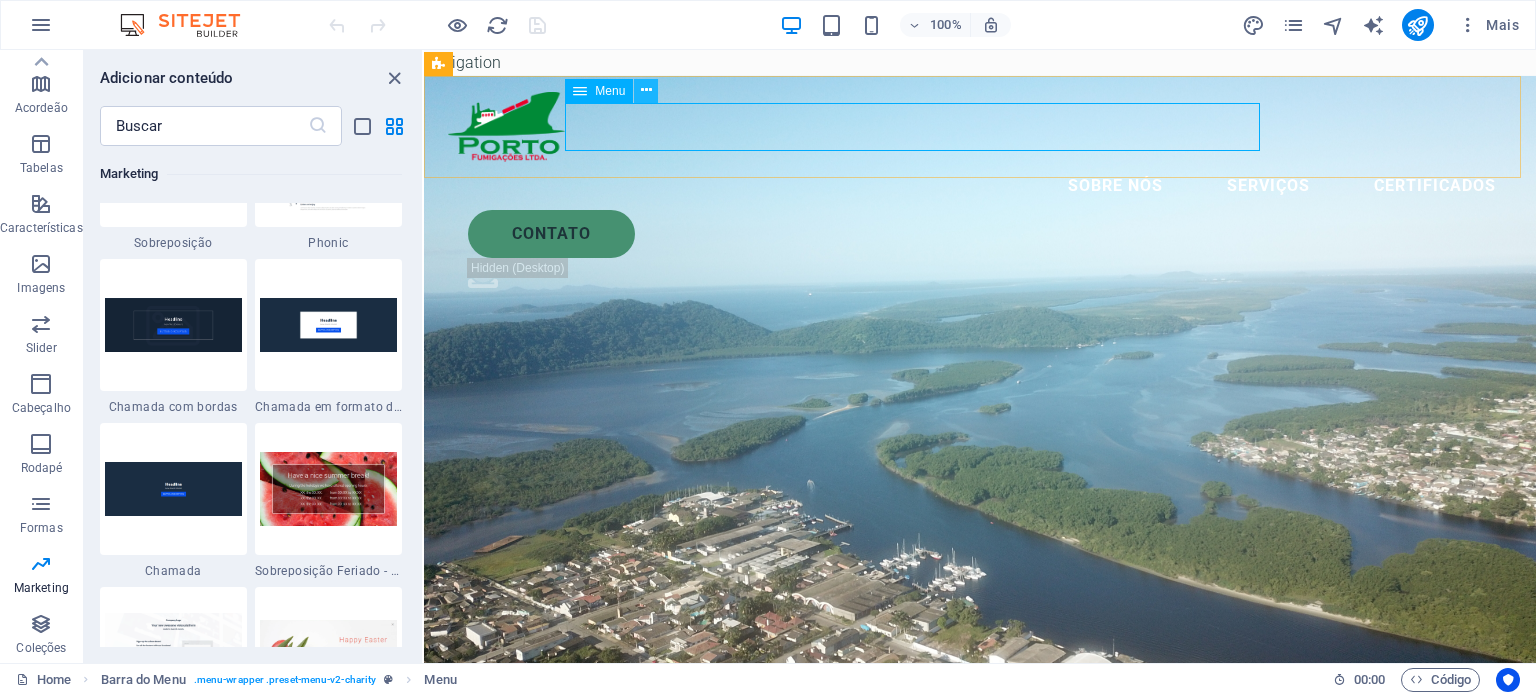 click at bounding box center [646, 90] 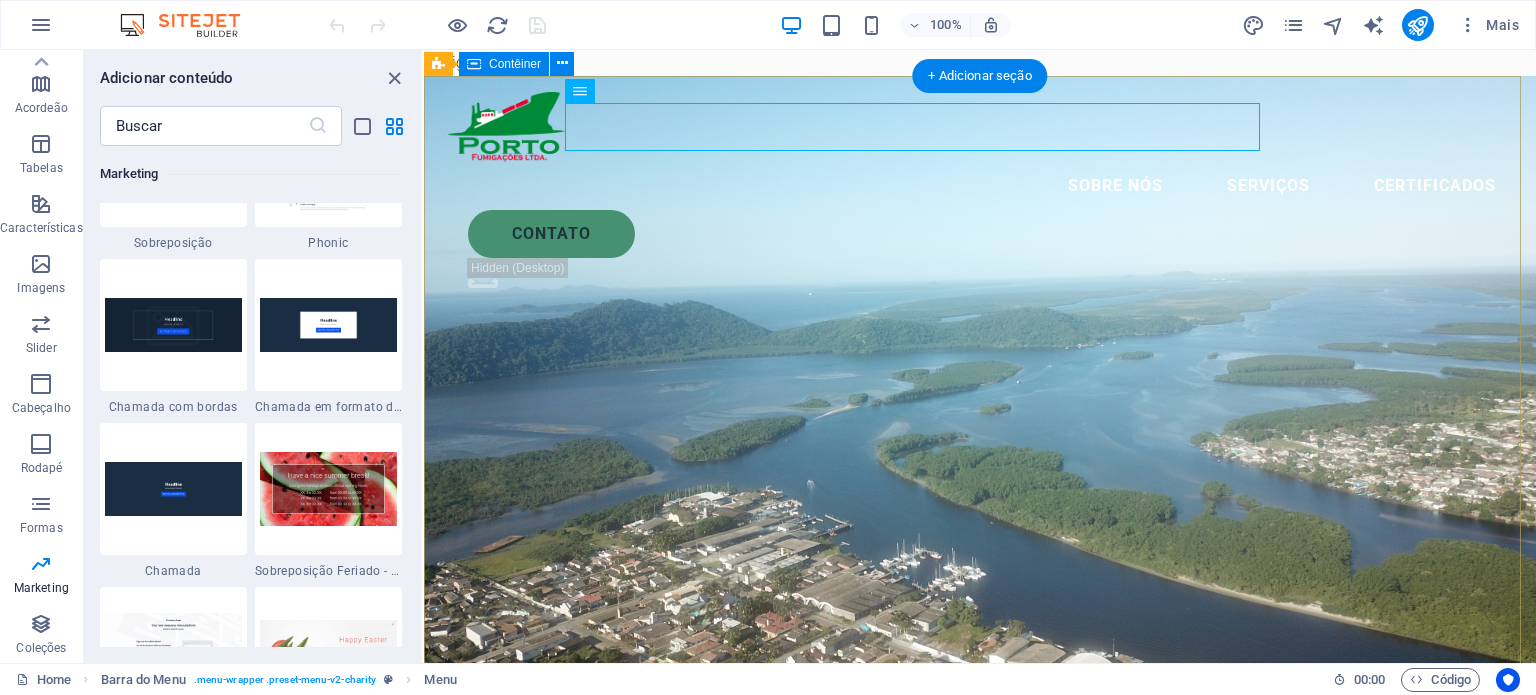 click on "Porto Fumigações Serviços fitossanitários e fumigação para cargas em geral, embalagens, pallets e suportes de madeira." at bounding box center (980, 835) 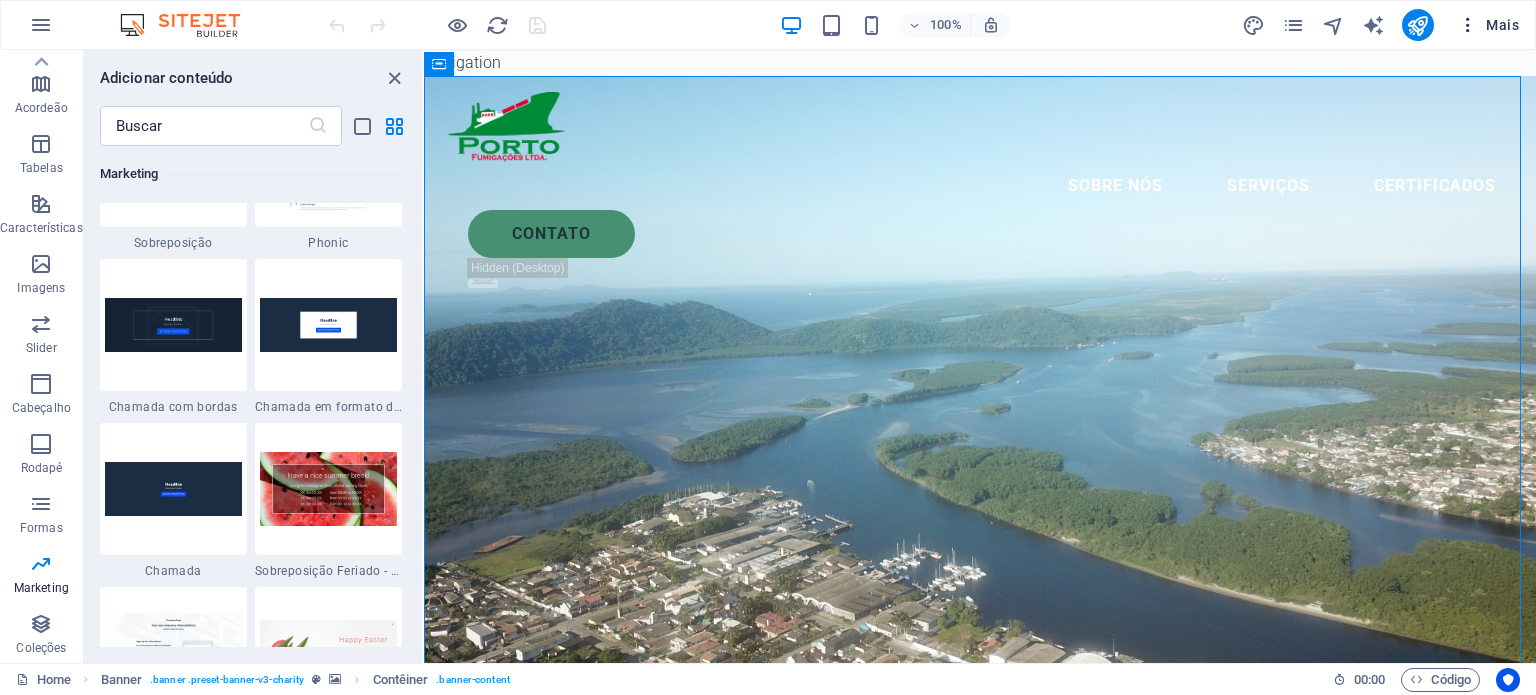 click at bounding box center [1468, 25] 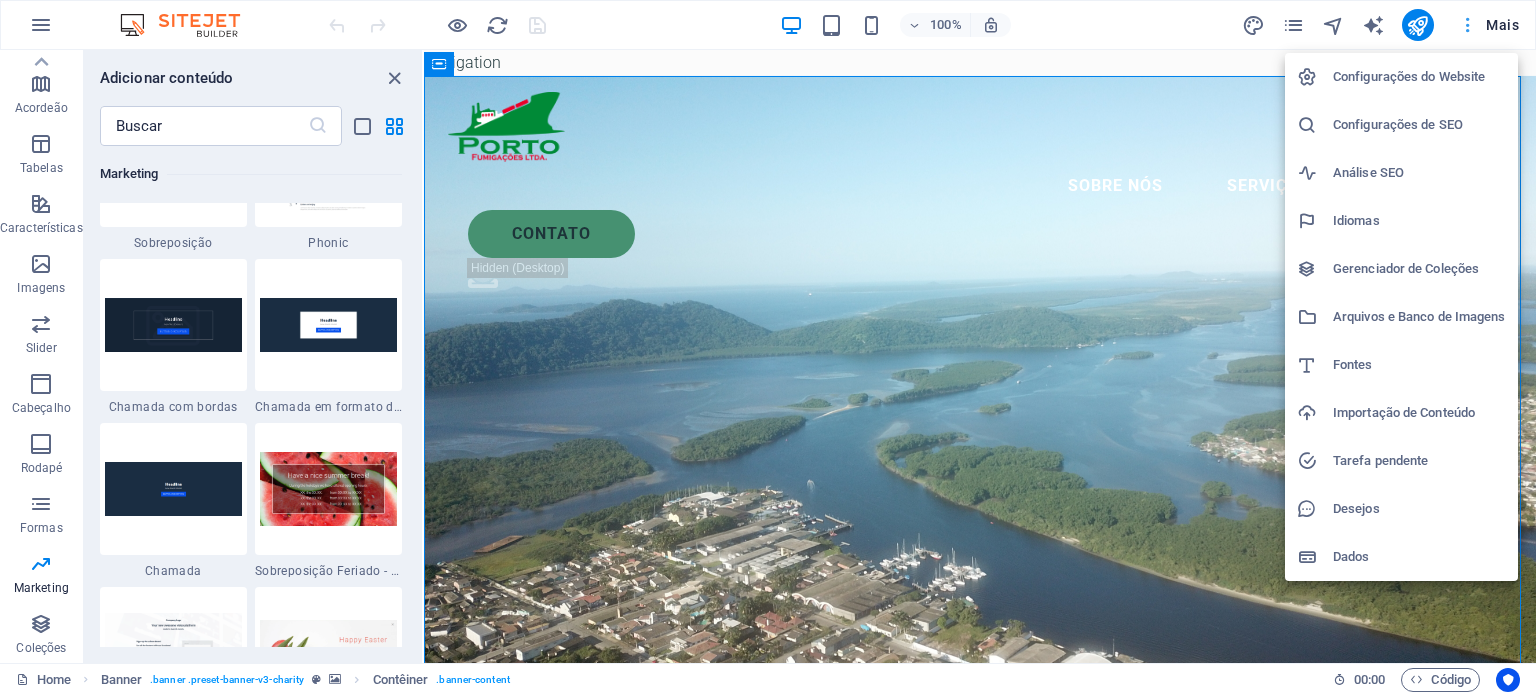 click at bounding box center (768, 347) 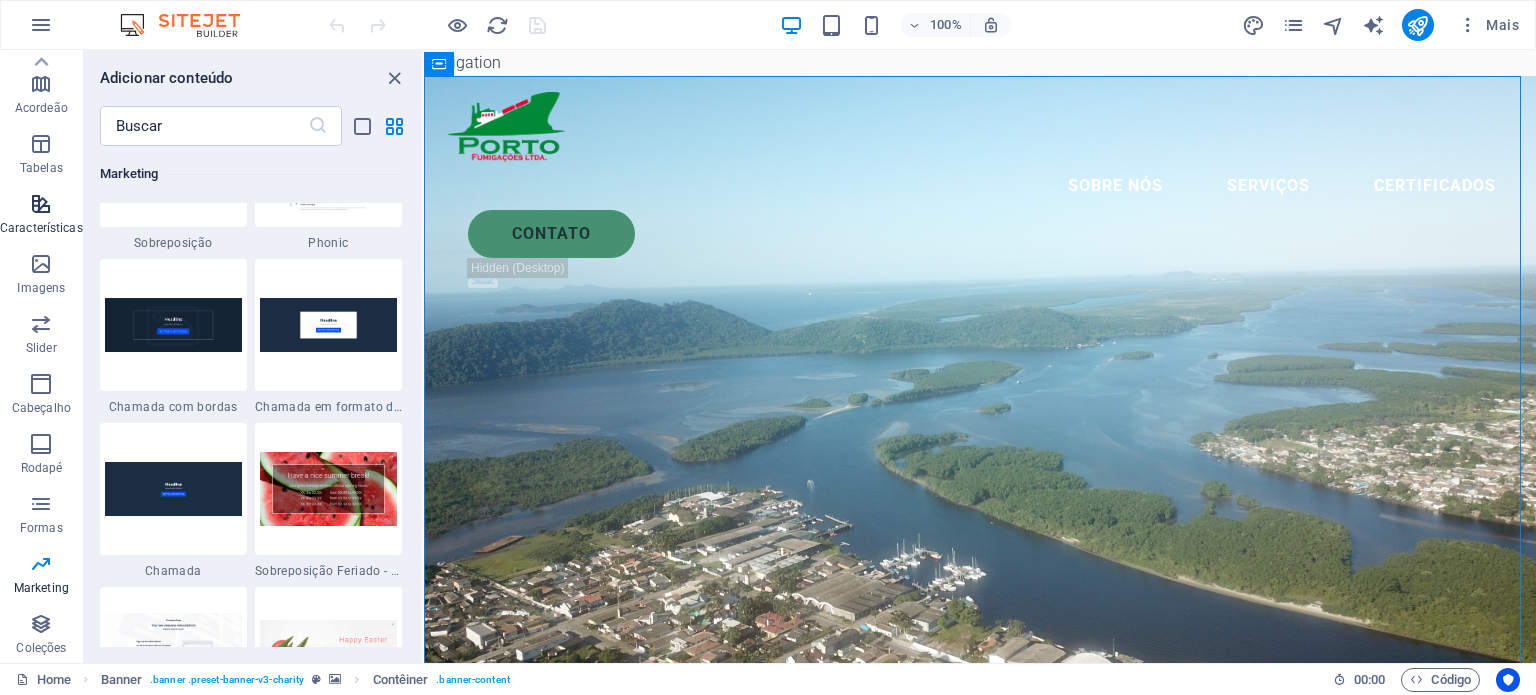 scroll, scrollTop: 0, scrollLeft: 0, axis: both 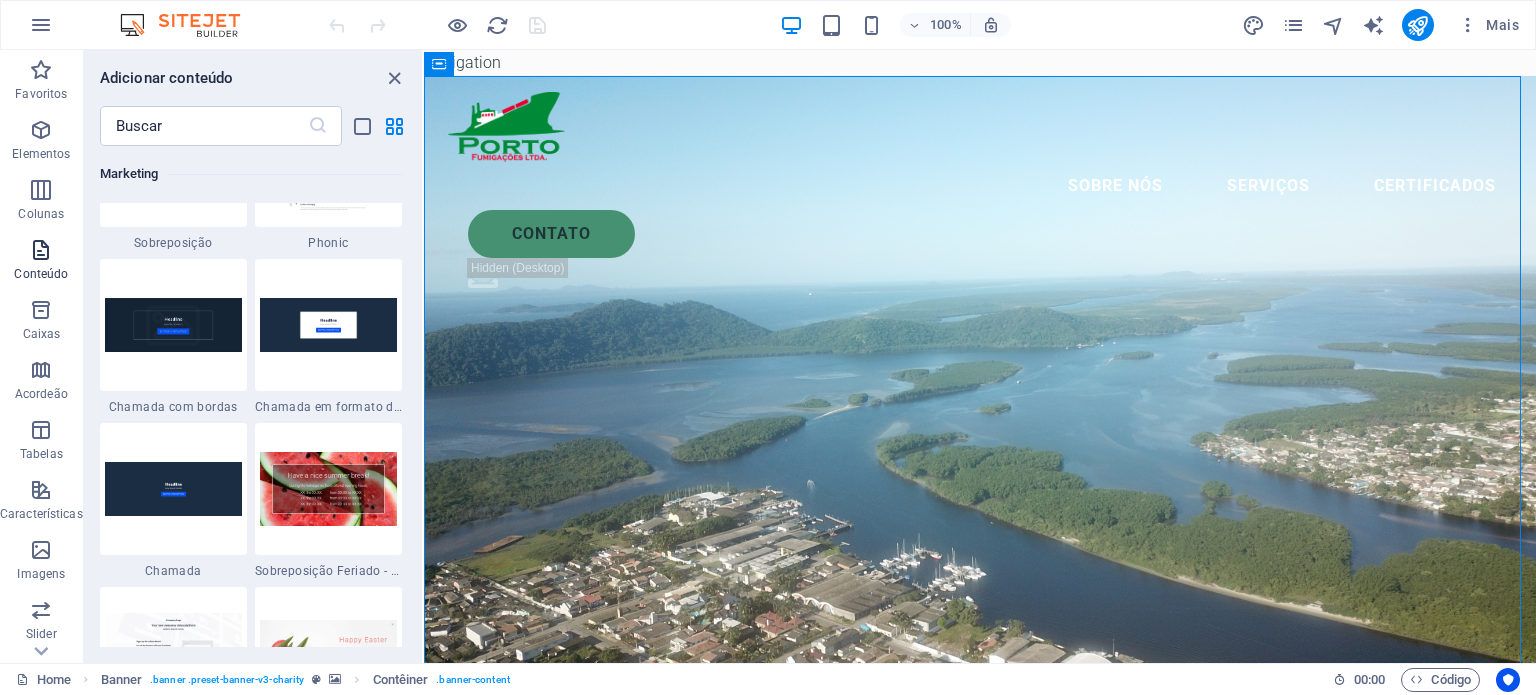 click on "Conteúdo" at bounding box center (41, 274) 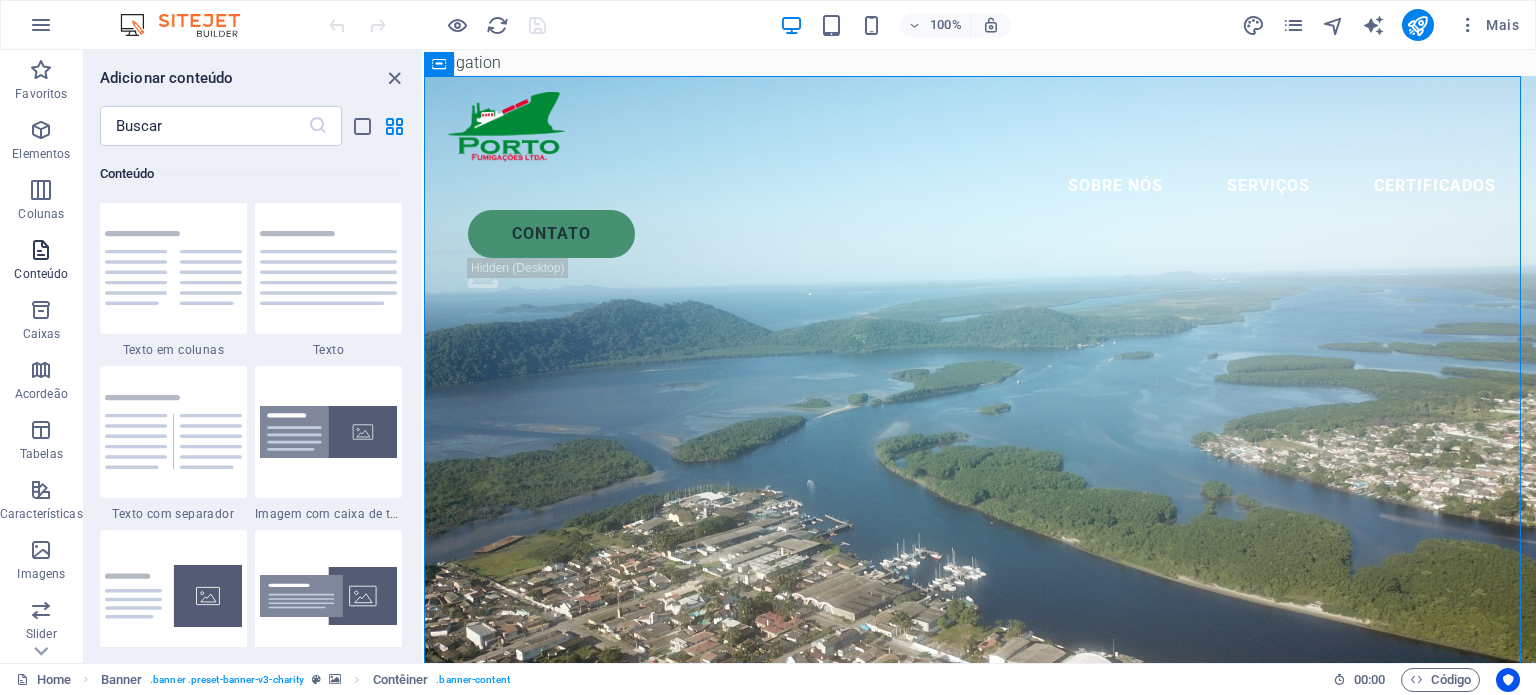 scroll, scrollTop: 3498, scrollLeft: 0, axis: vertical 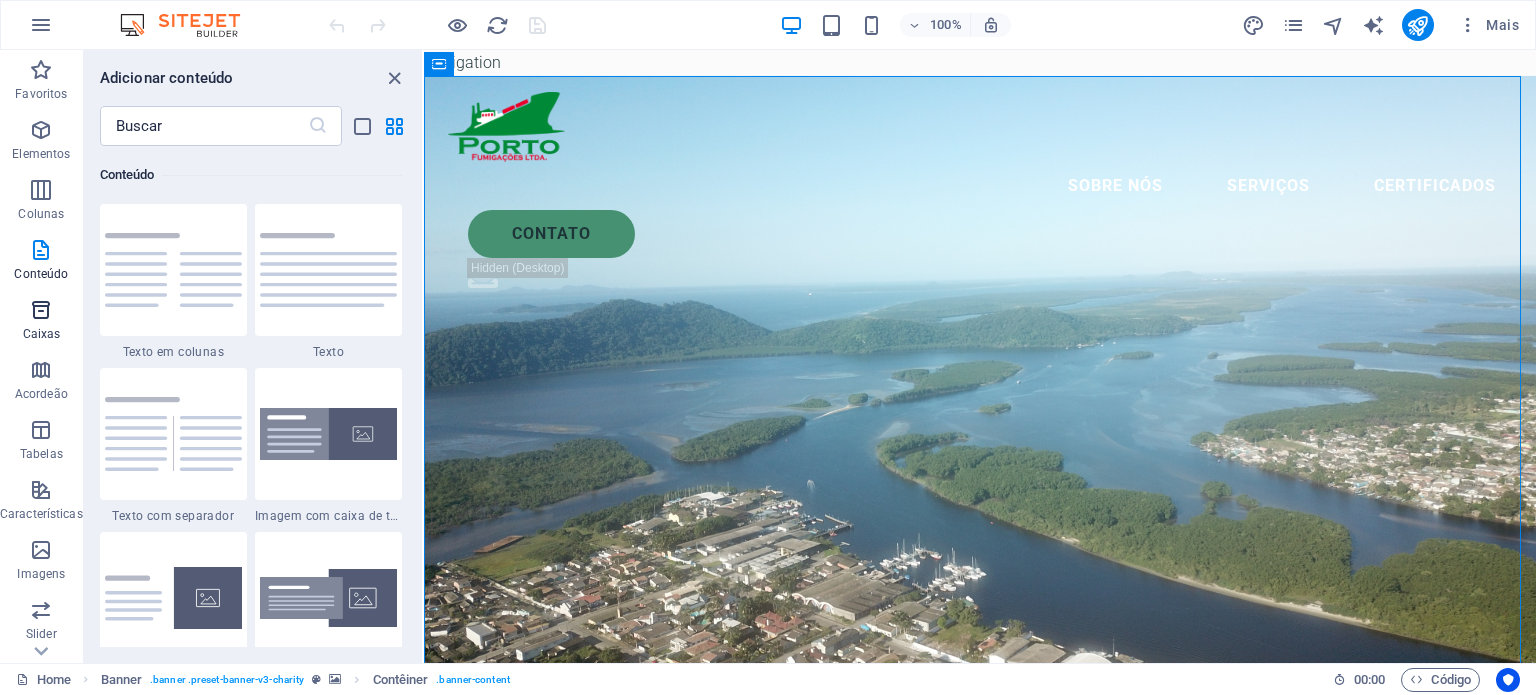 click at bounding box center [41, 310] 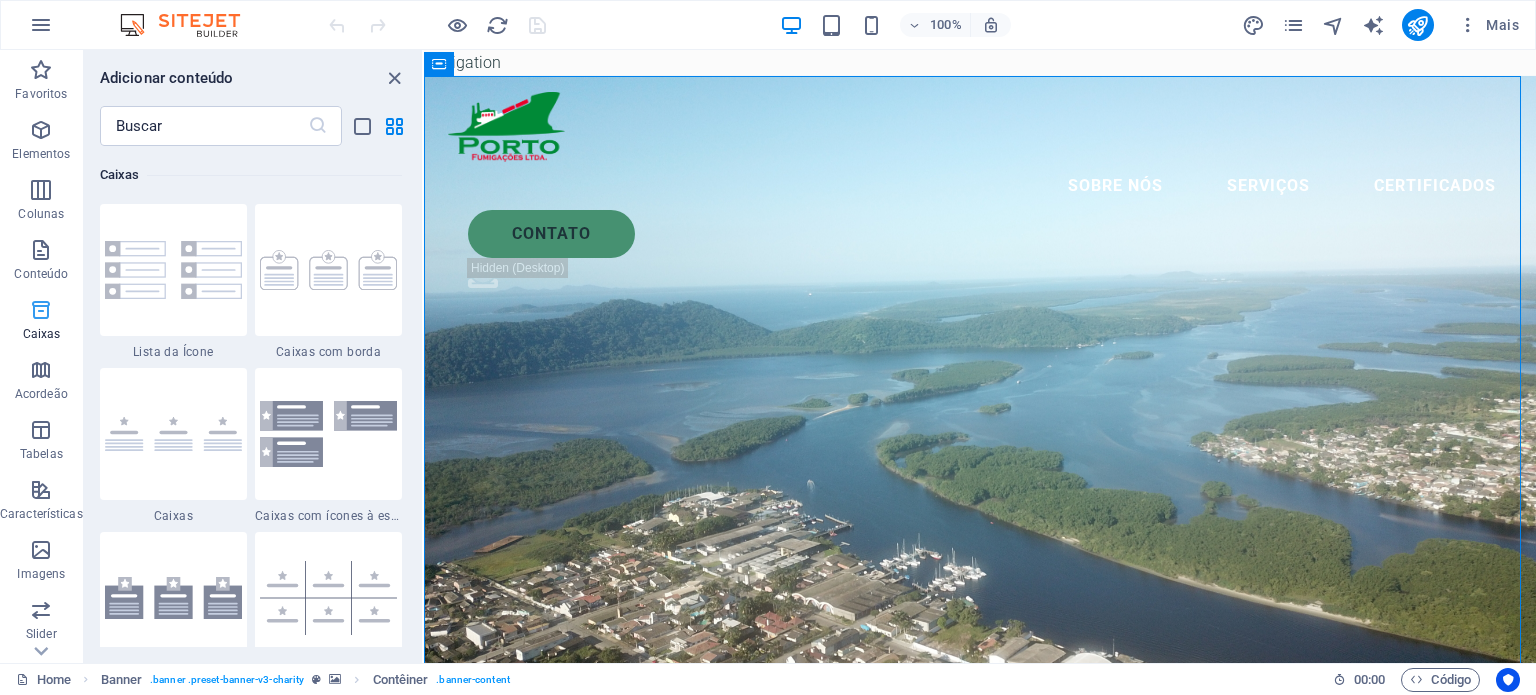 scroll, scrollTop: 5516, scrollLeft: 0, axis: vertical 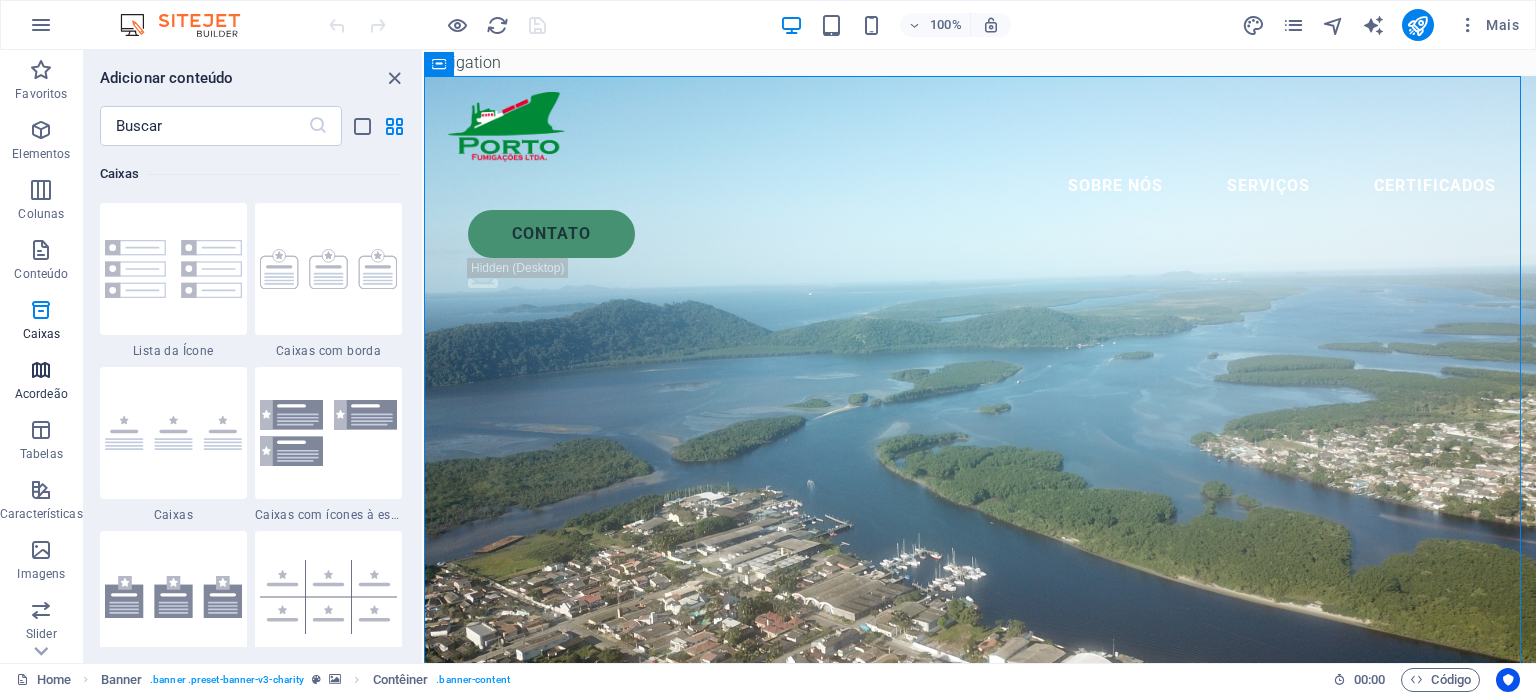 click on "Acordeão" at bounding box center (41, 380) 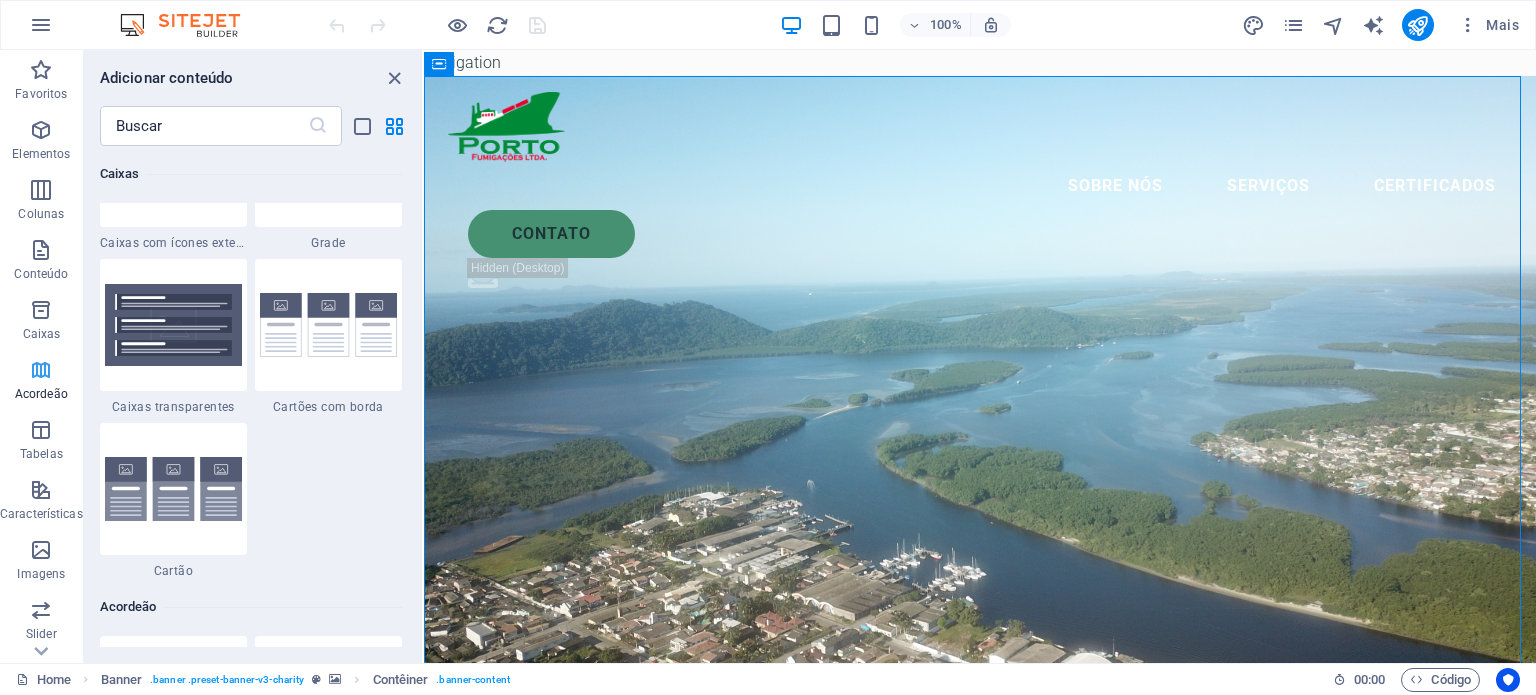 scroll, scrollTop: 6384, scrollLeft: 0, axis: vertical 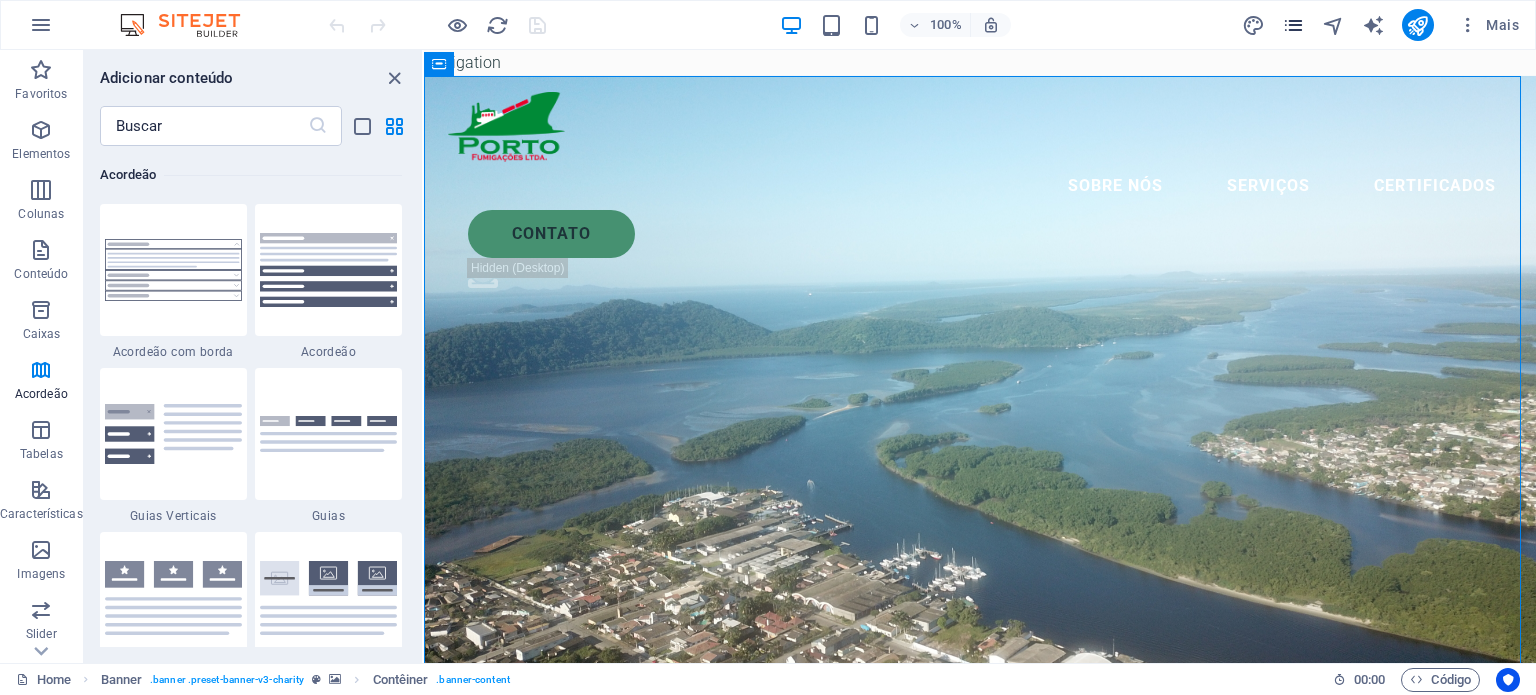 click at bounding box center (1293, 25) 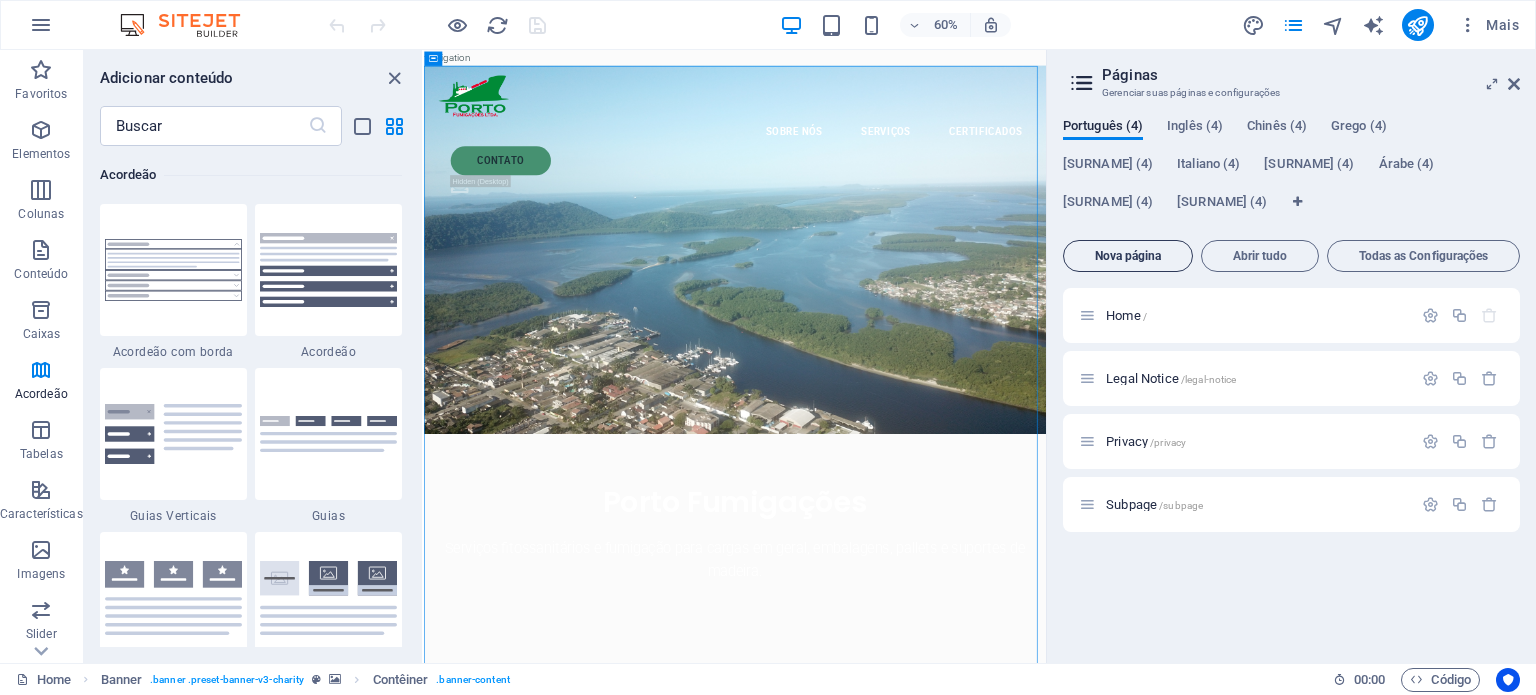 click on "Nova página" at bounding box center [1128, 256] 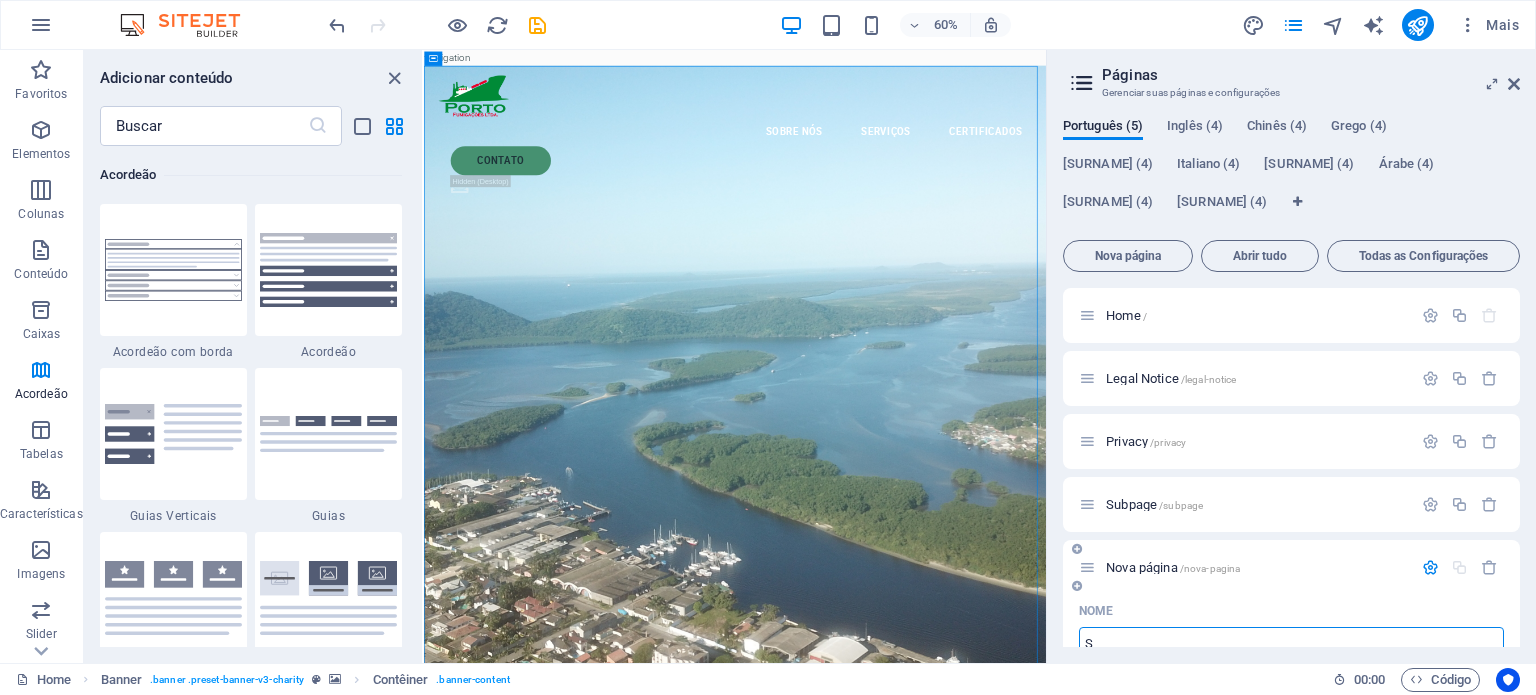 type on "Se" 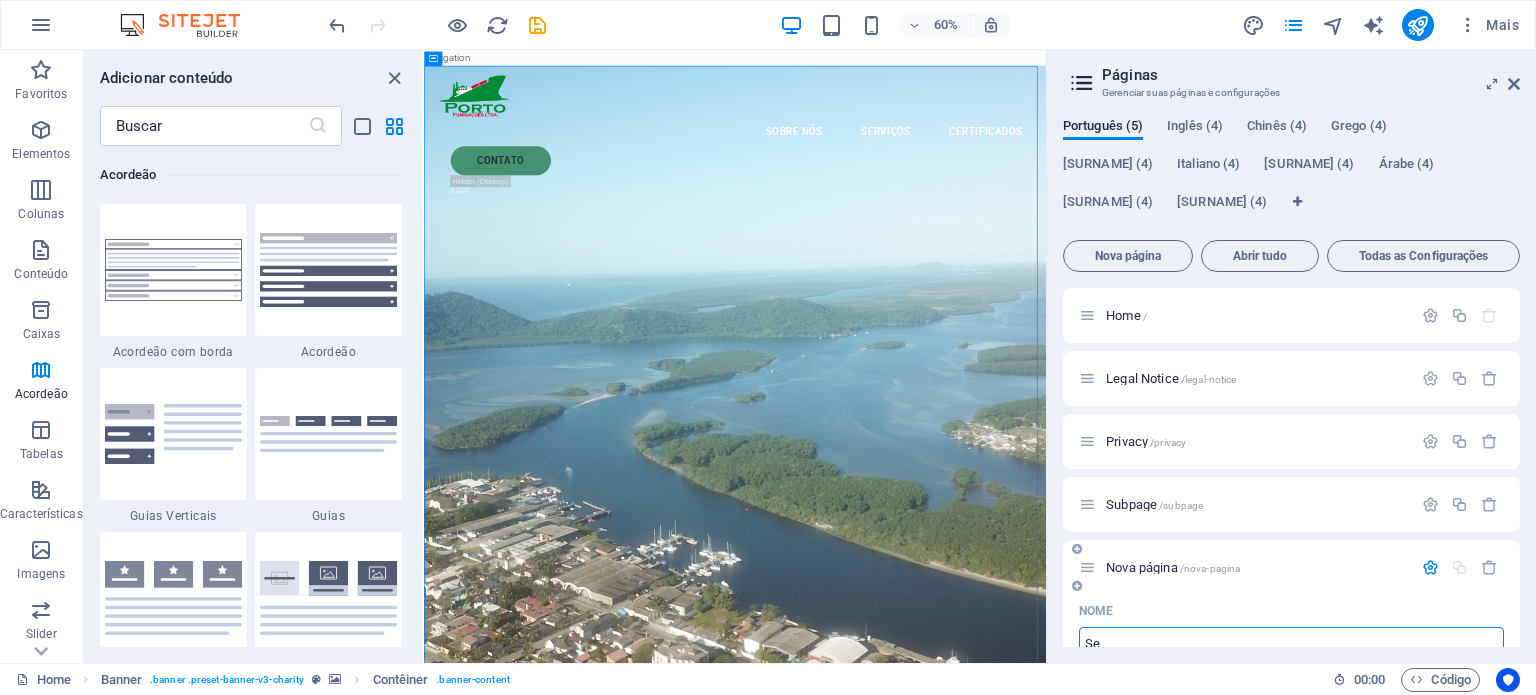type on "/s" 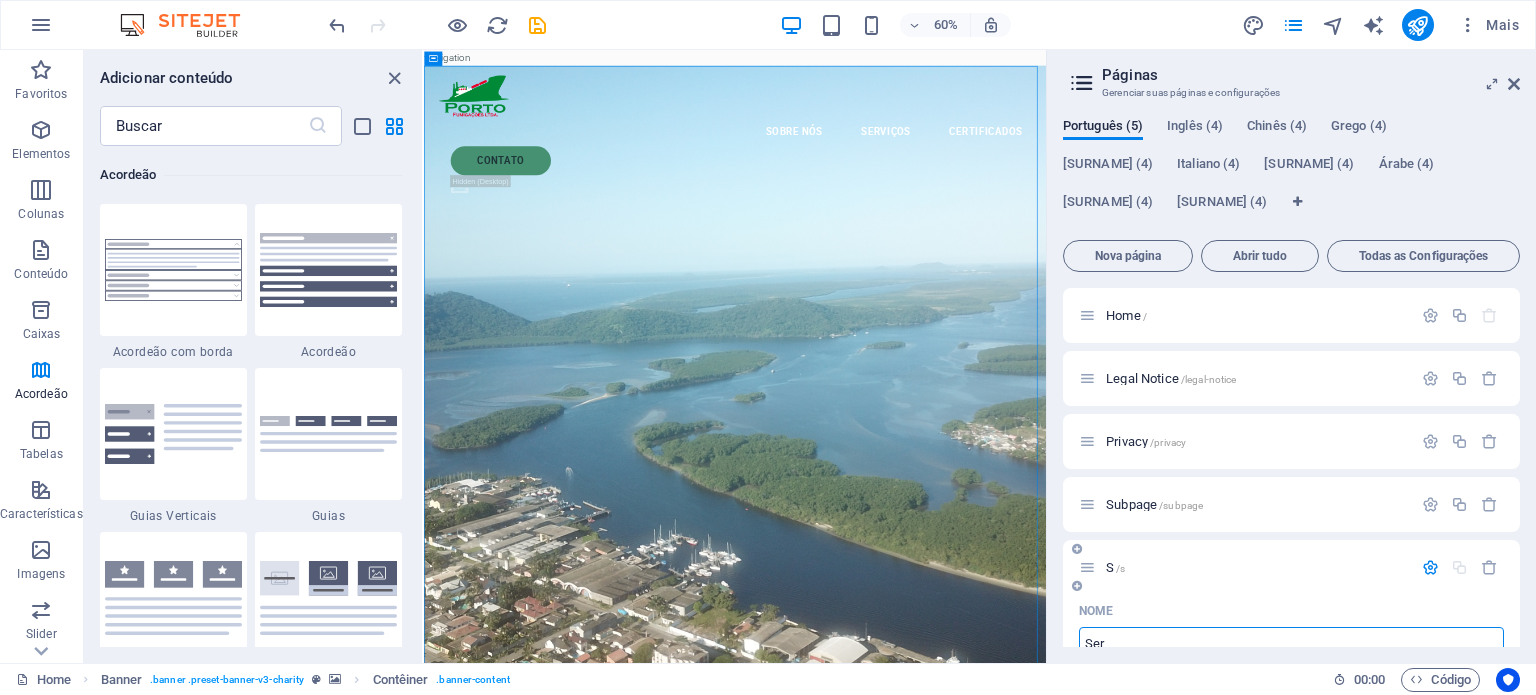 type on "Serv" 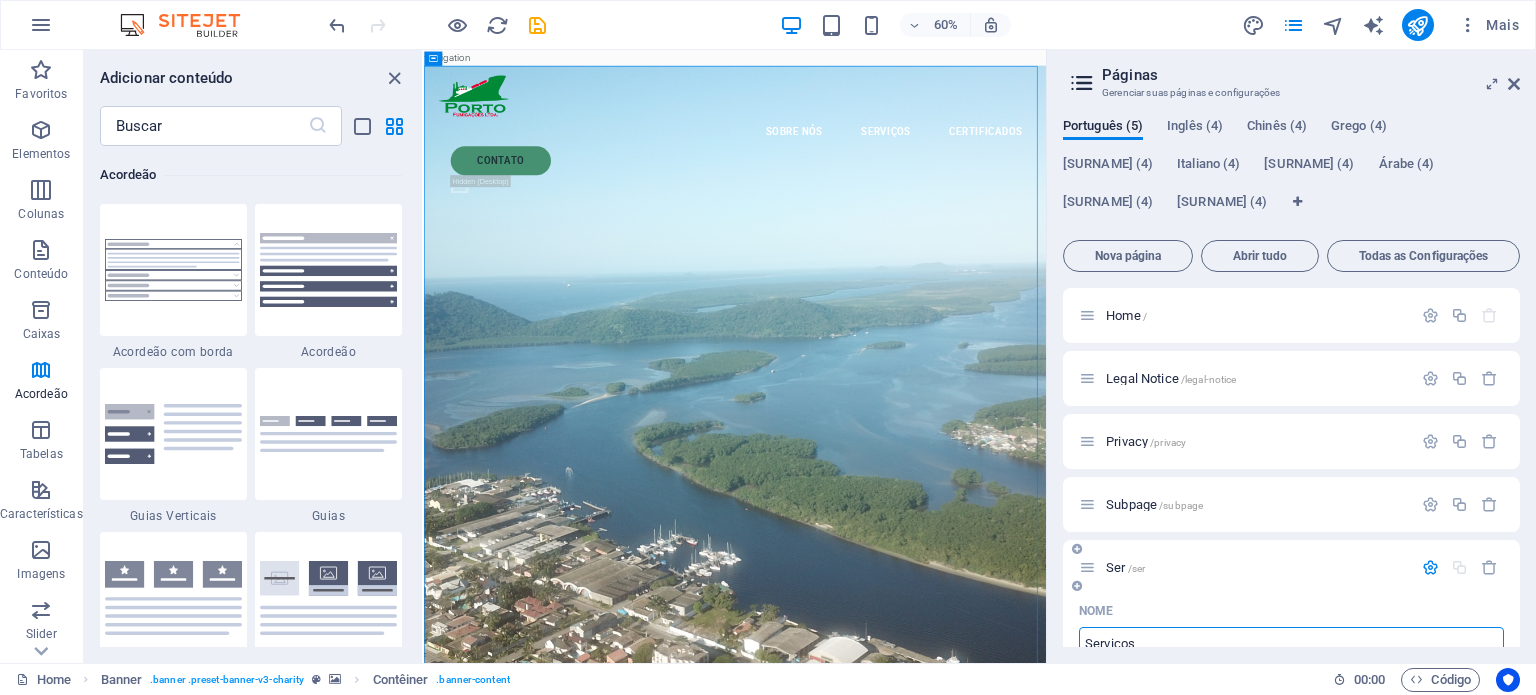 type on "Serviços" 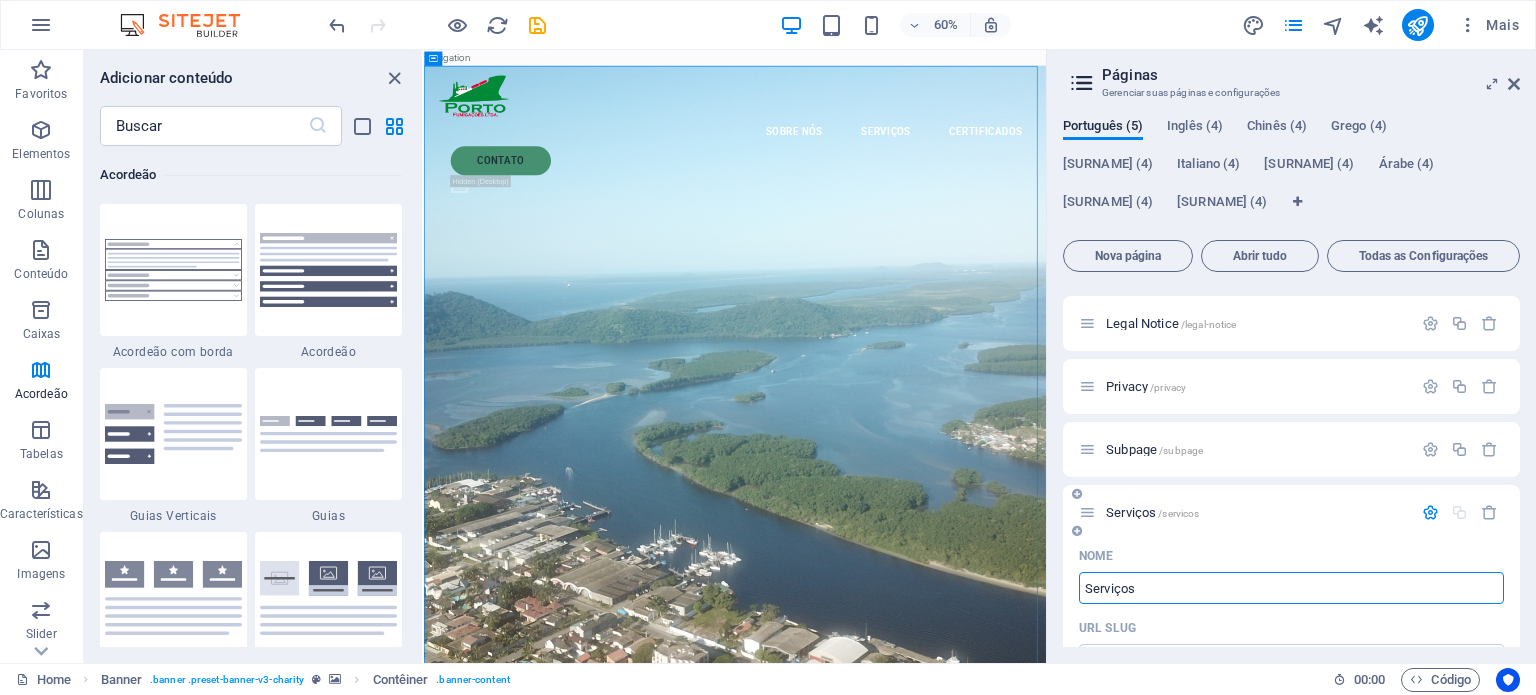 scroll, scrollTop: 56, scrollLeft: 0, axis: vertical 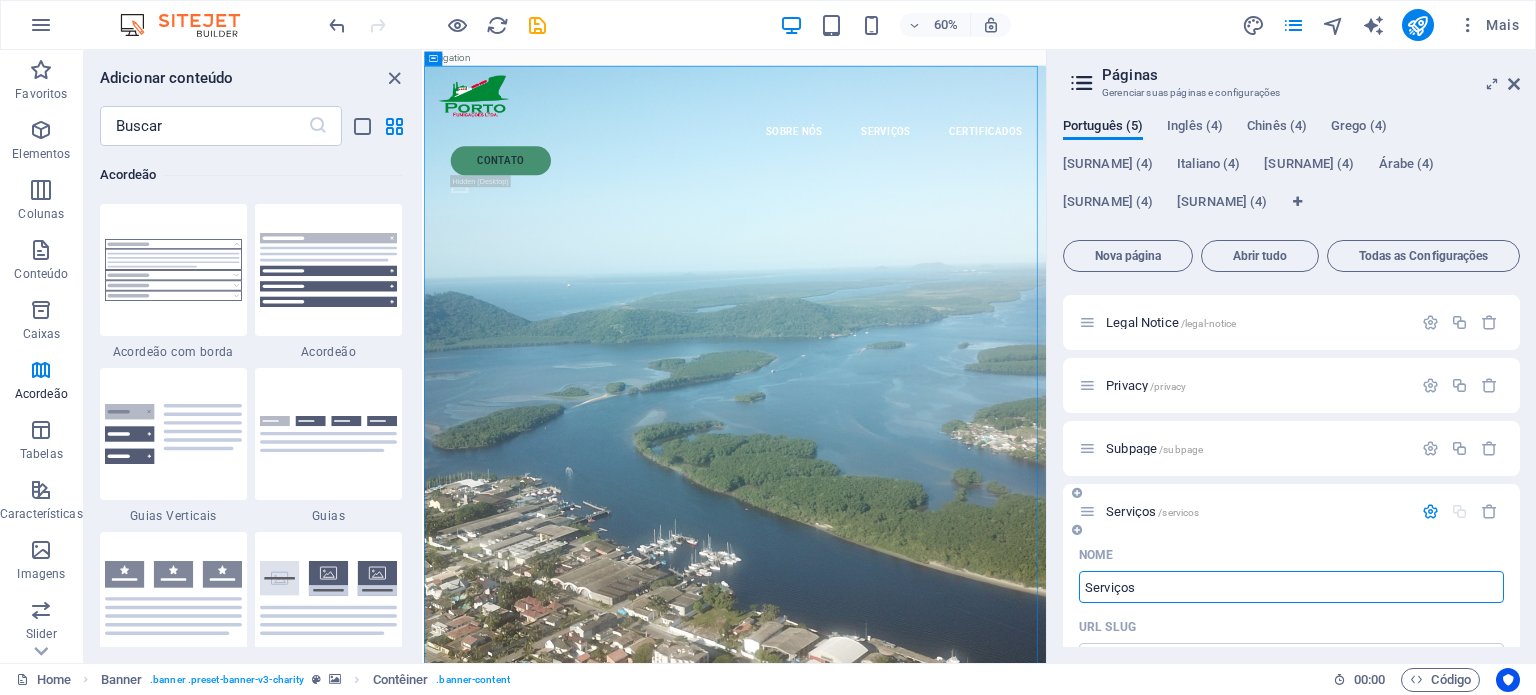 click on "Serviços" at bounding box center (1291, 587) 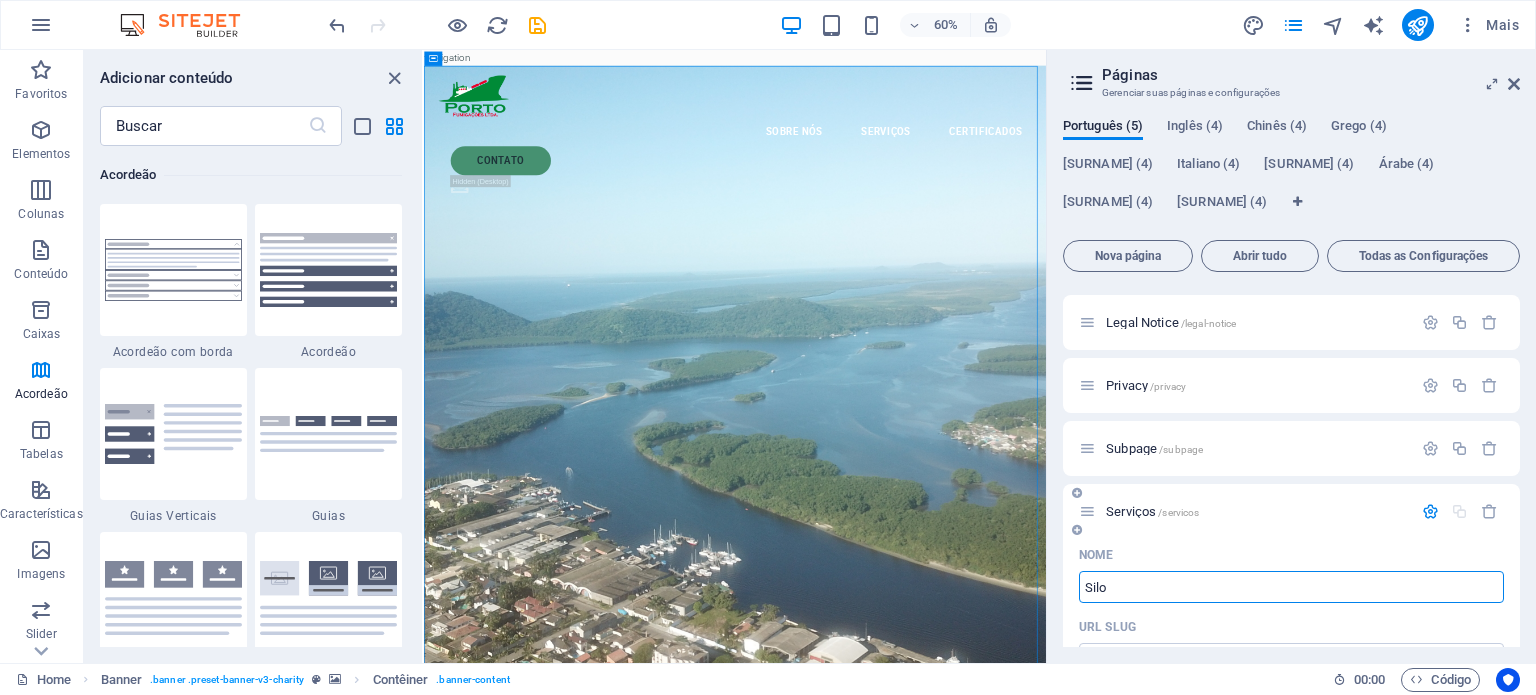 type on "Silos" 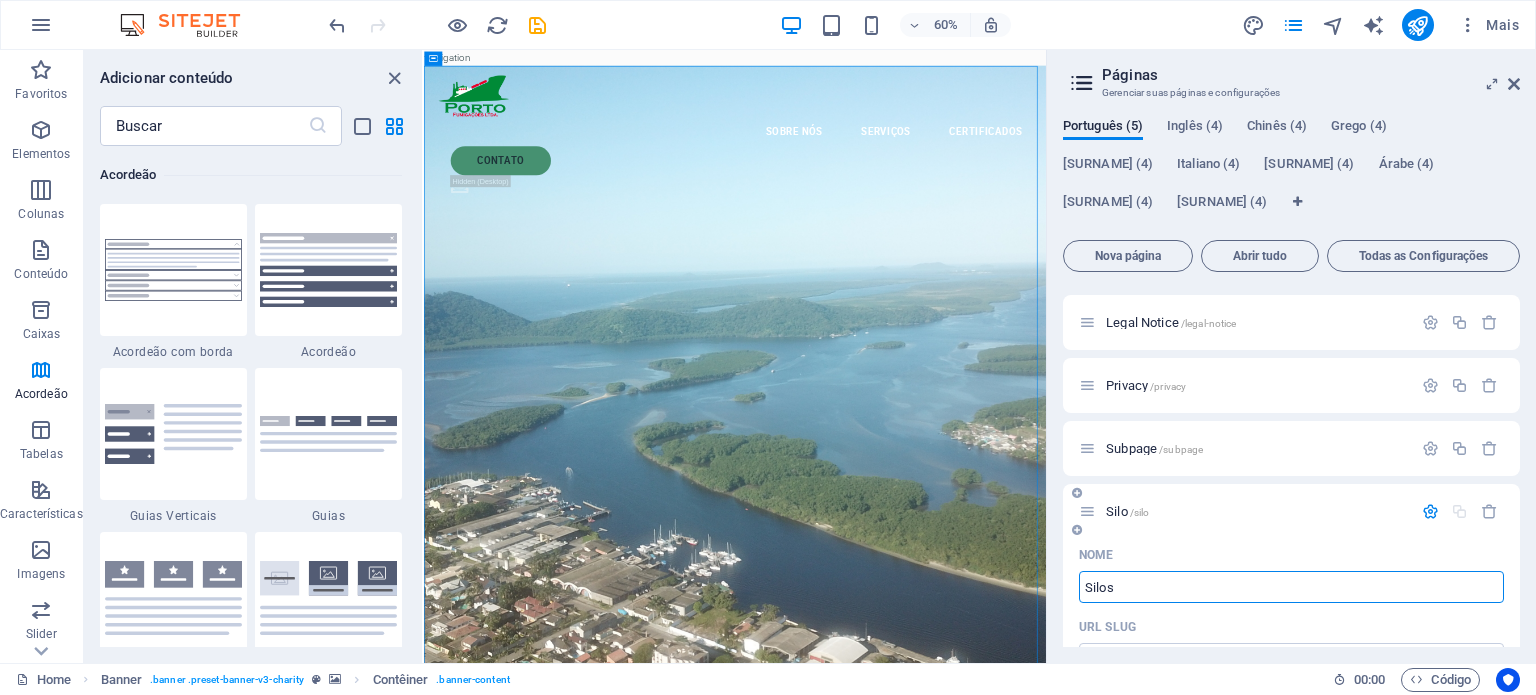 type on "/silo" 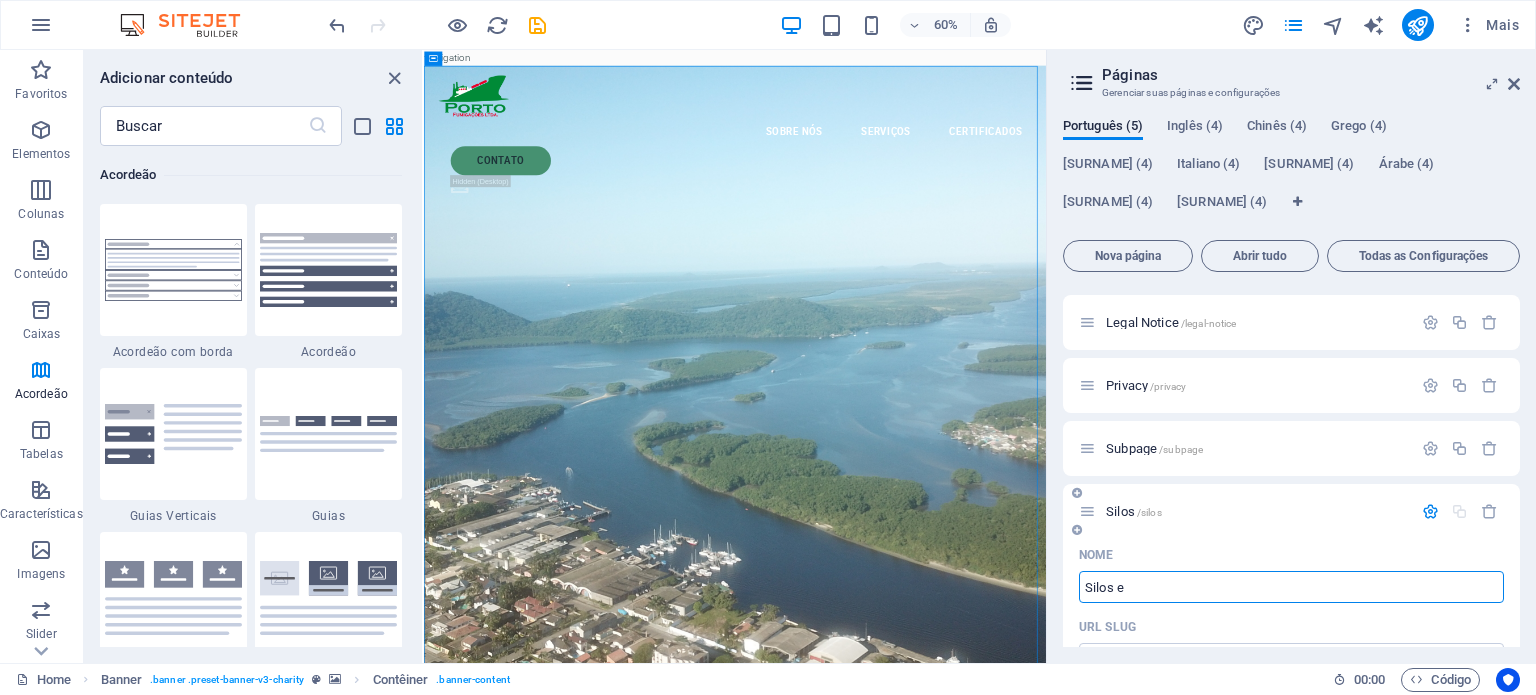 type on "Silos e a" 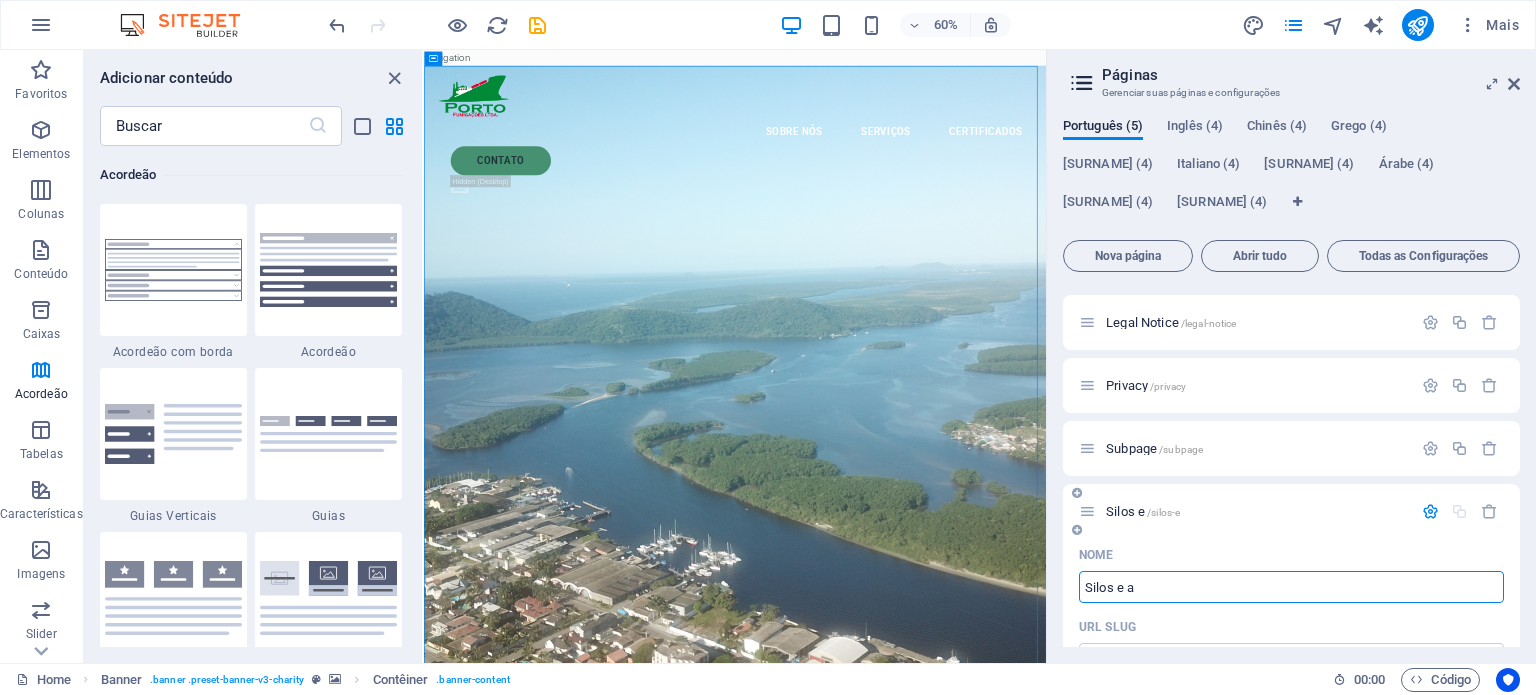 type on "Silos e a" 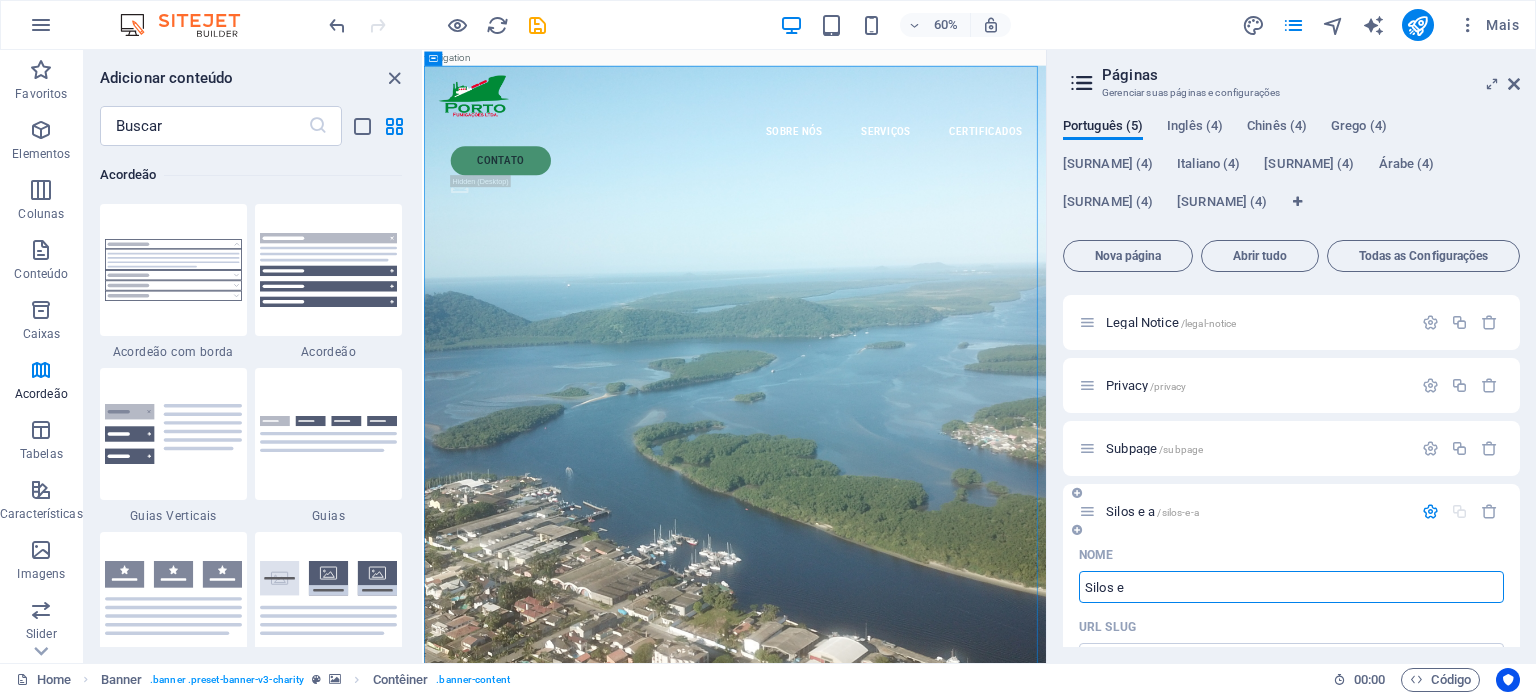 type on "Silos e" 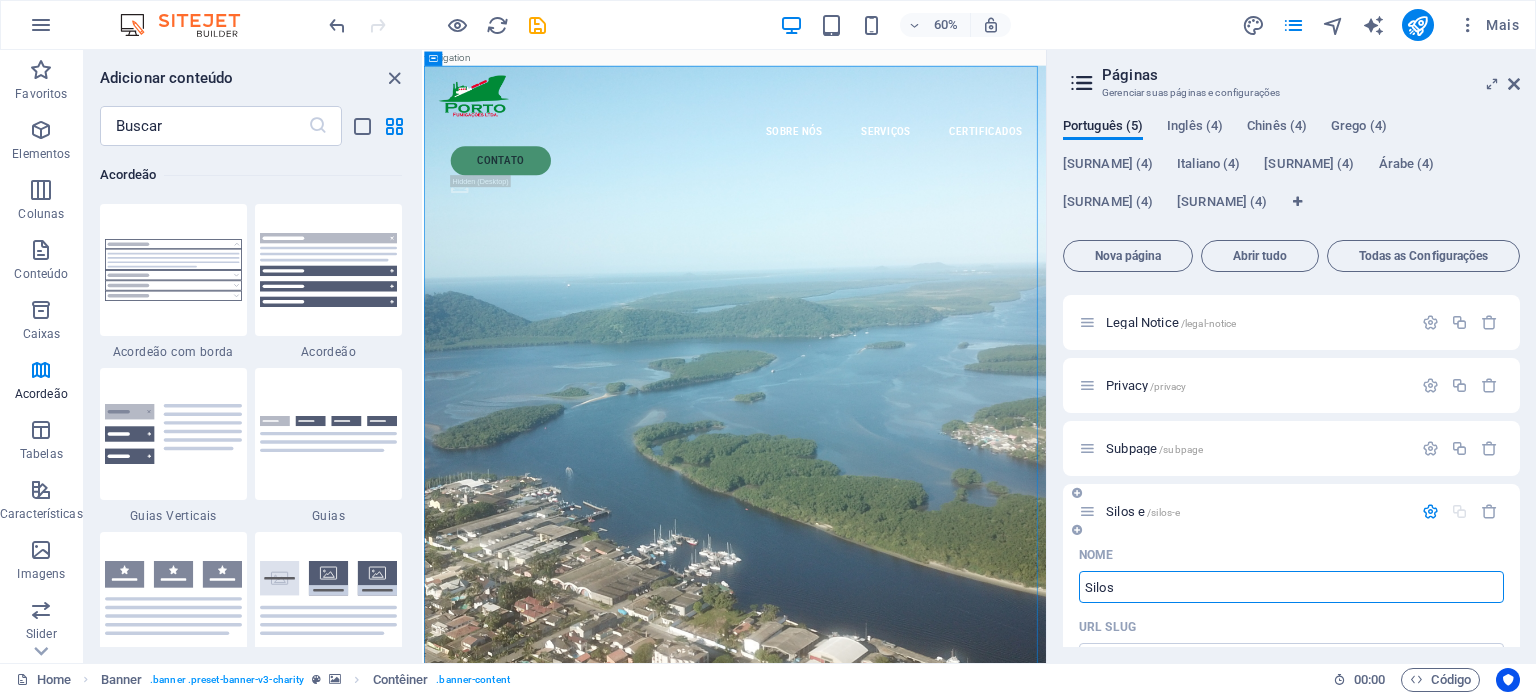 type on "Silos e" 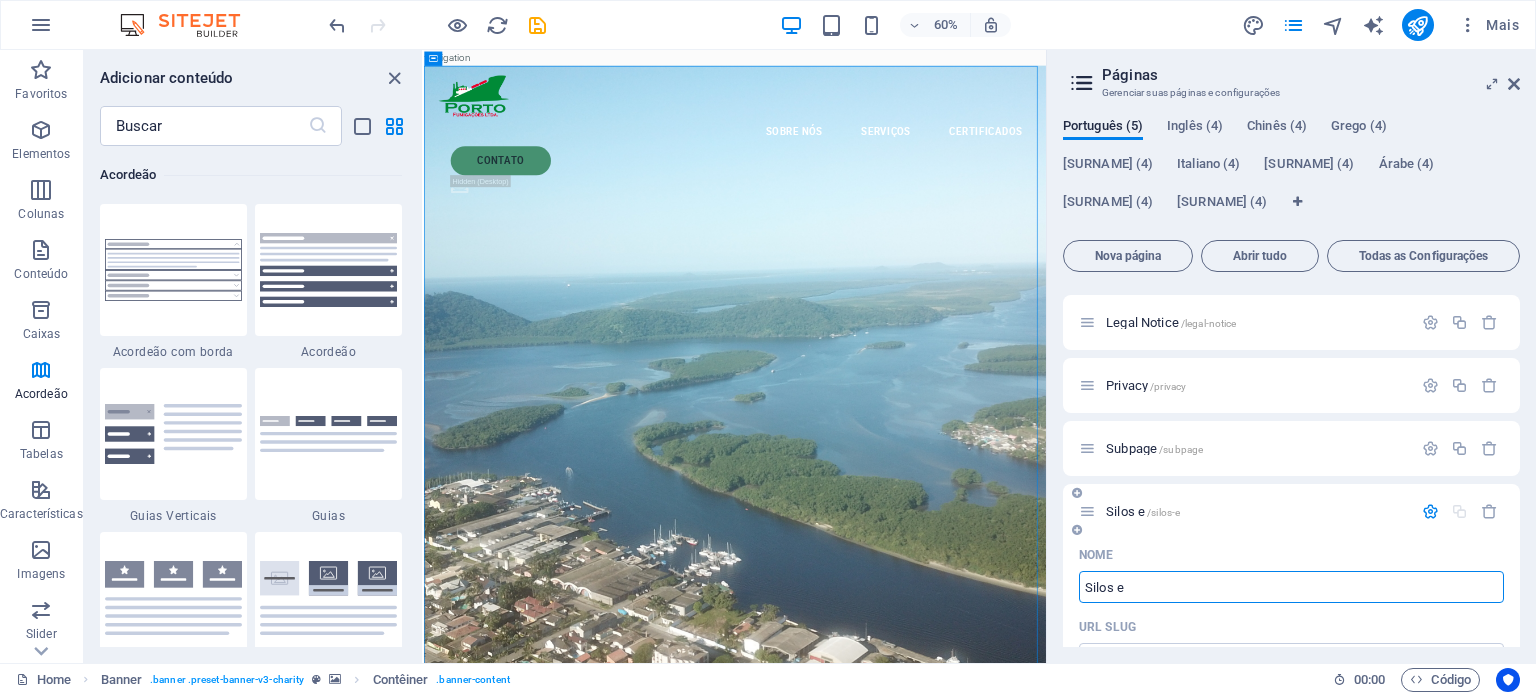 type on "/silos" 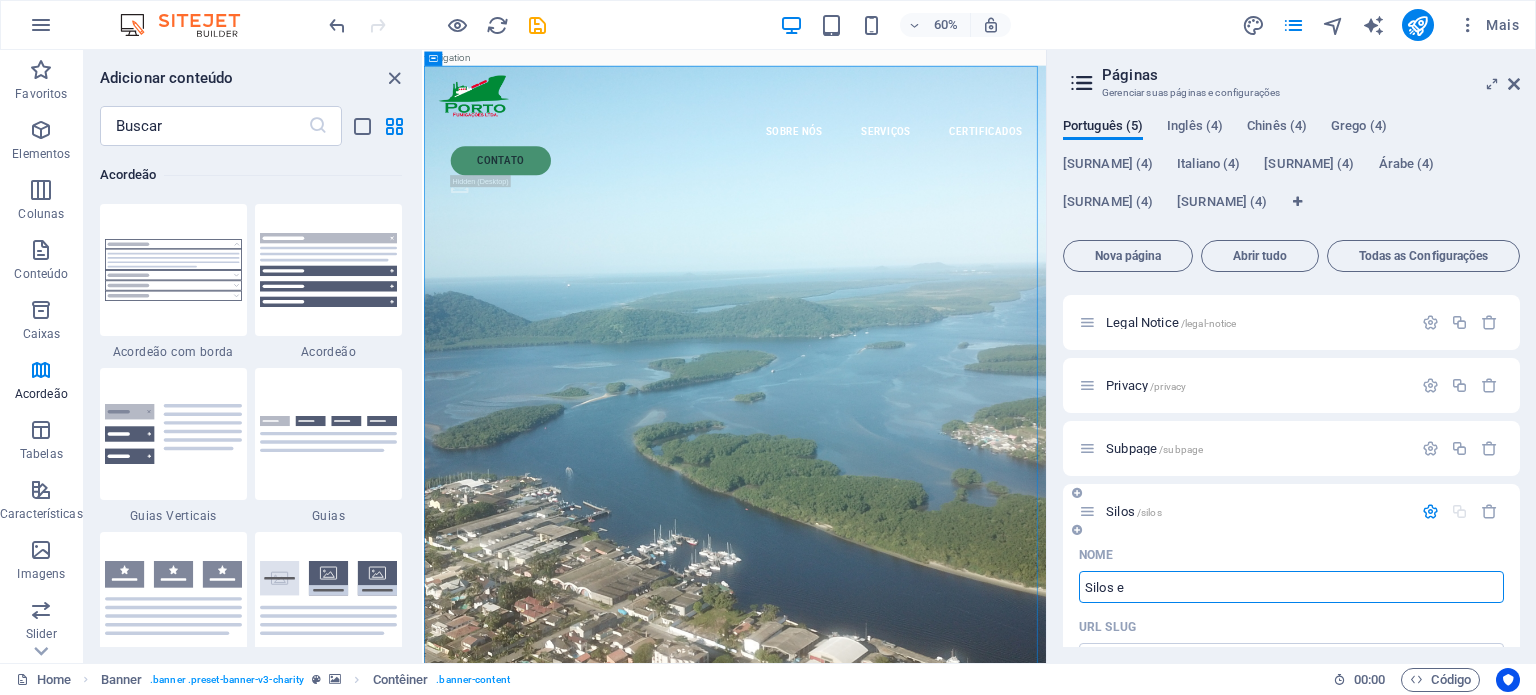 type on "Silos e" 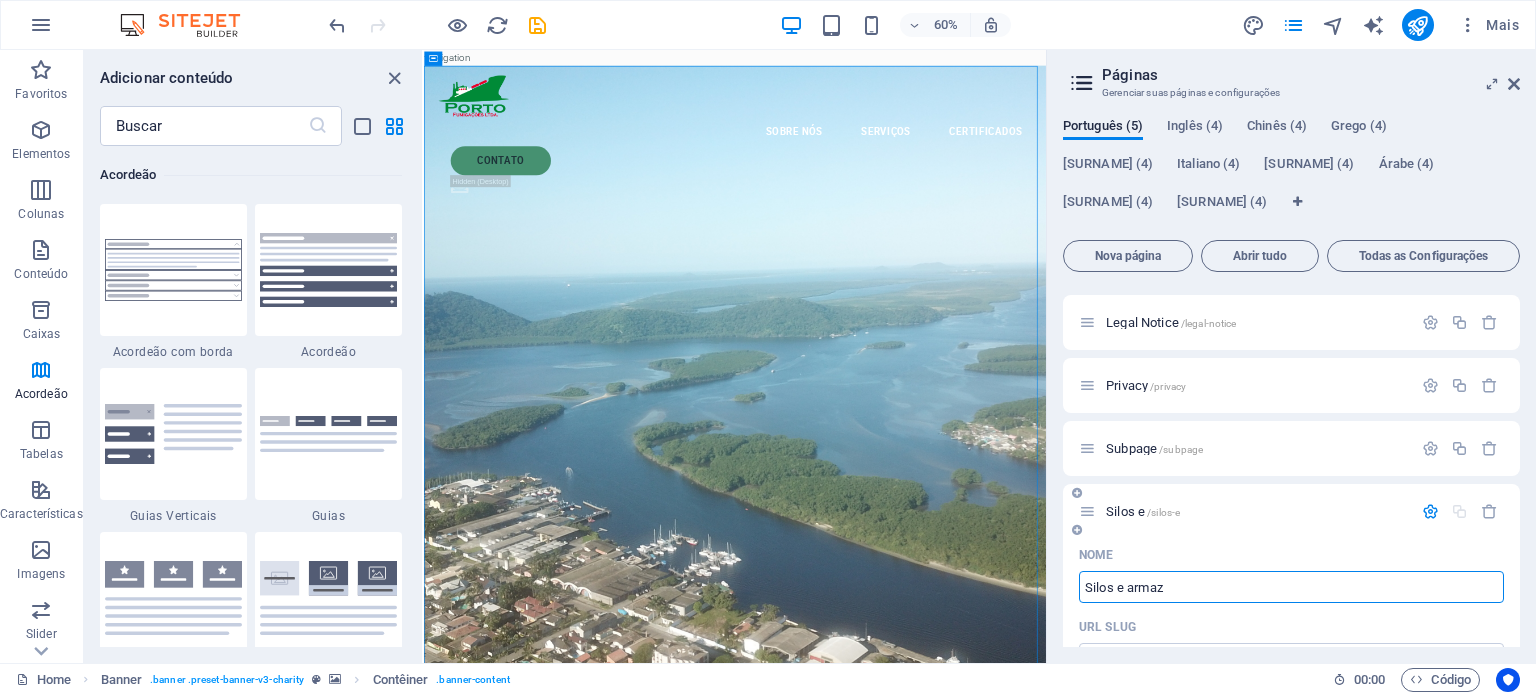 type on "Silos e armaz" 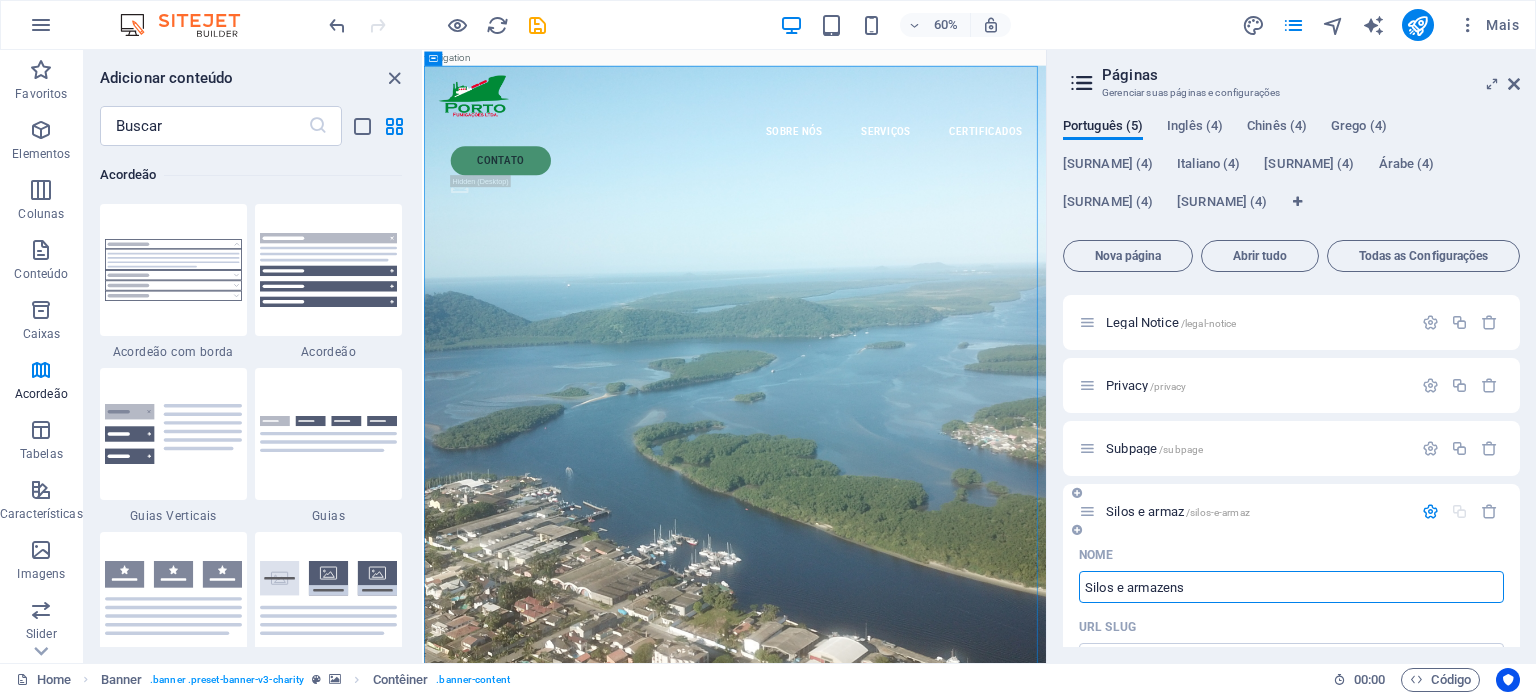 type on "Silos e armazens" 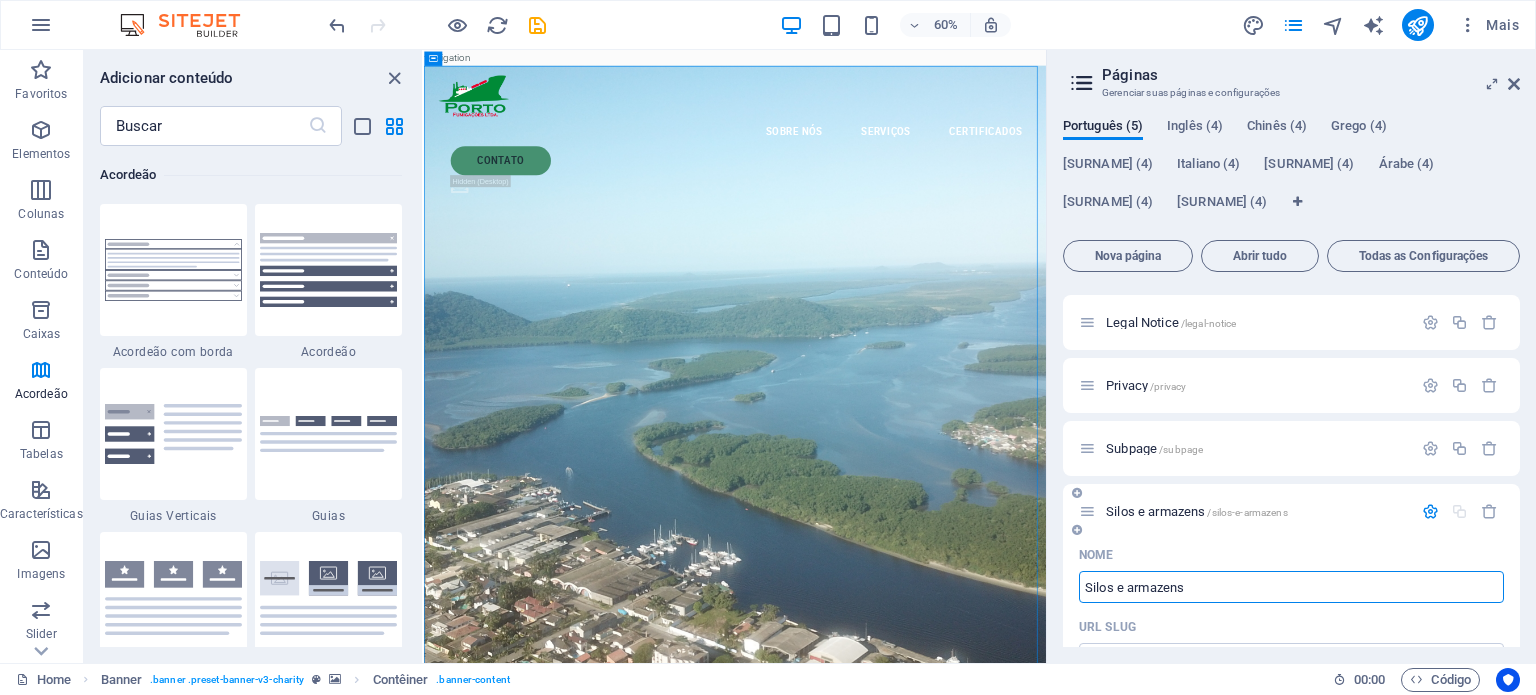 scroll, scrollTop: 134, scrollLeft: 0, axis: vertical 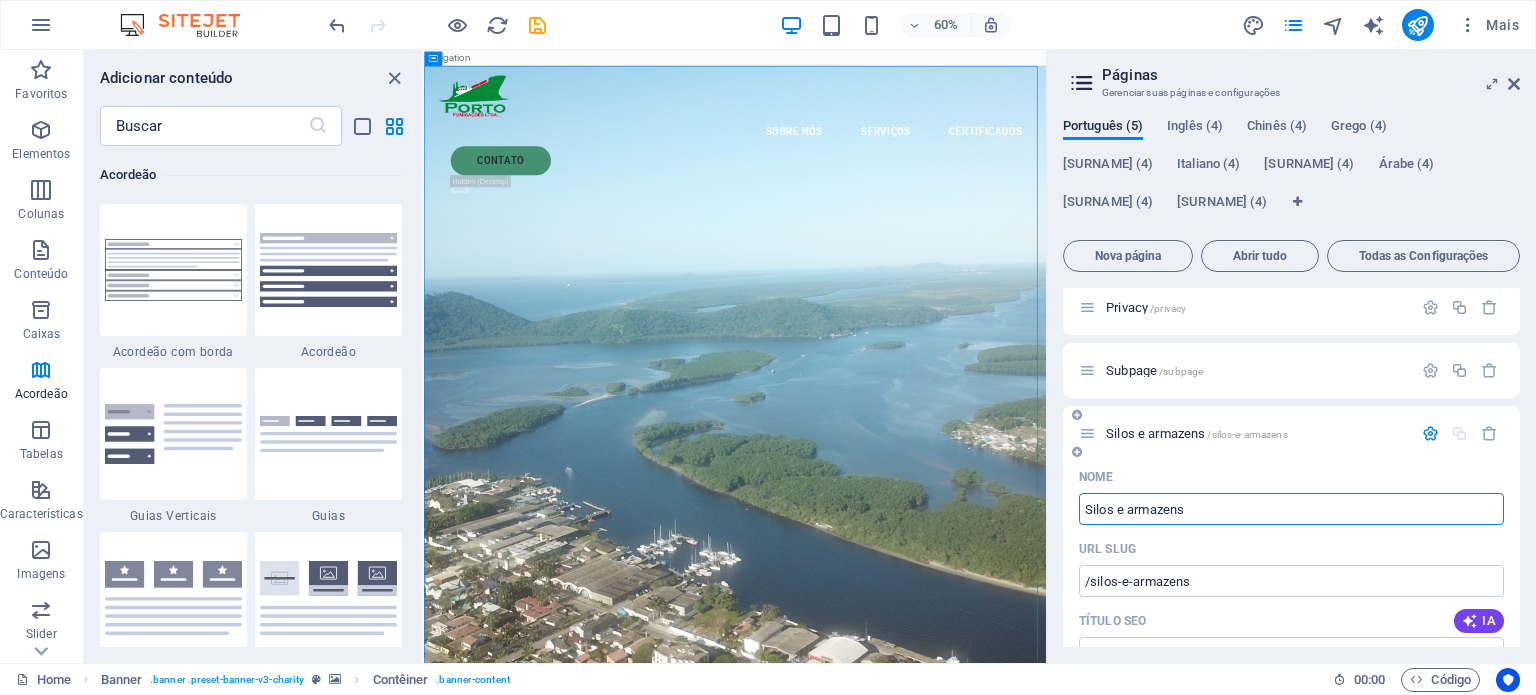 click on "Silos e armazens" at bounding box center (1291, 509) 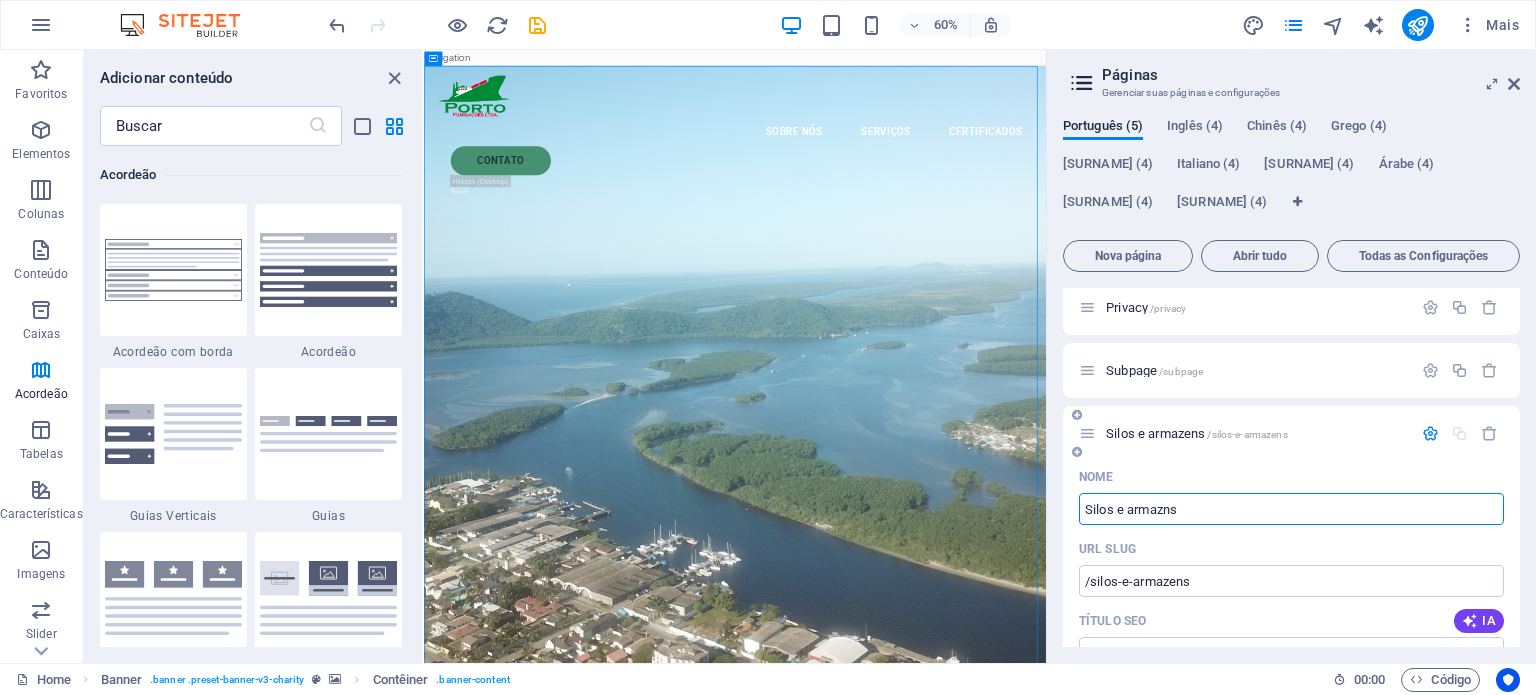type on "Silos e armazéns" 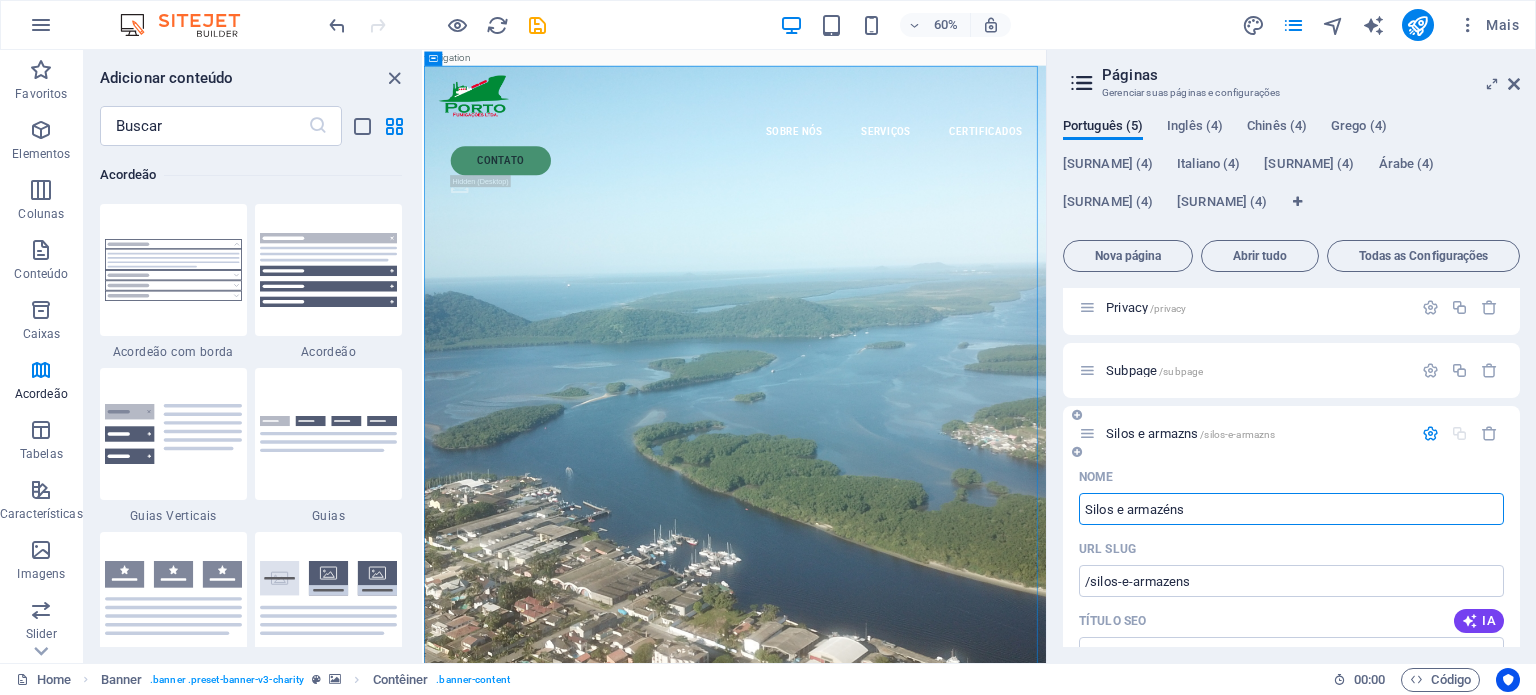 type on "/silos-e-armazns" 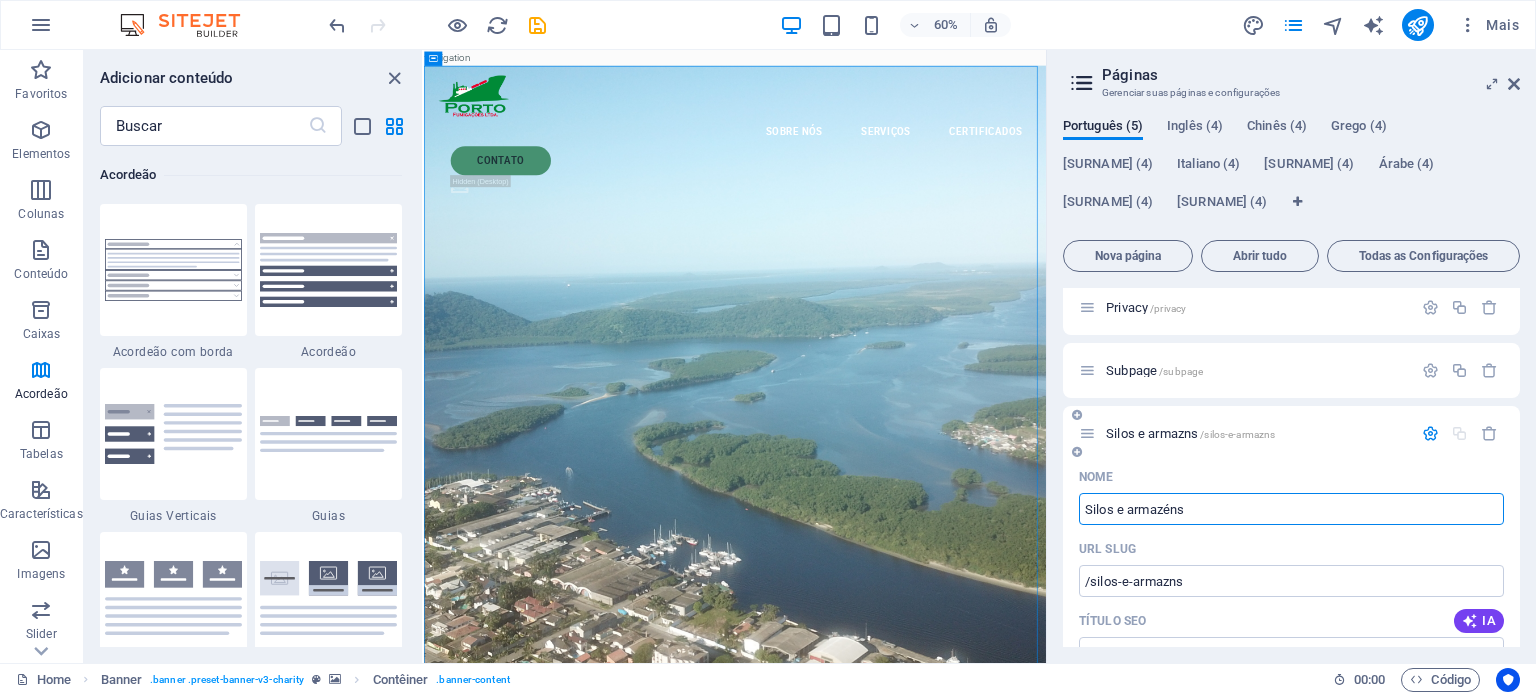 type on "Silos e armazéns" 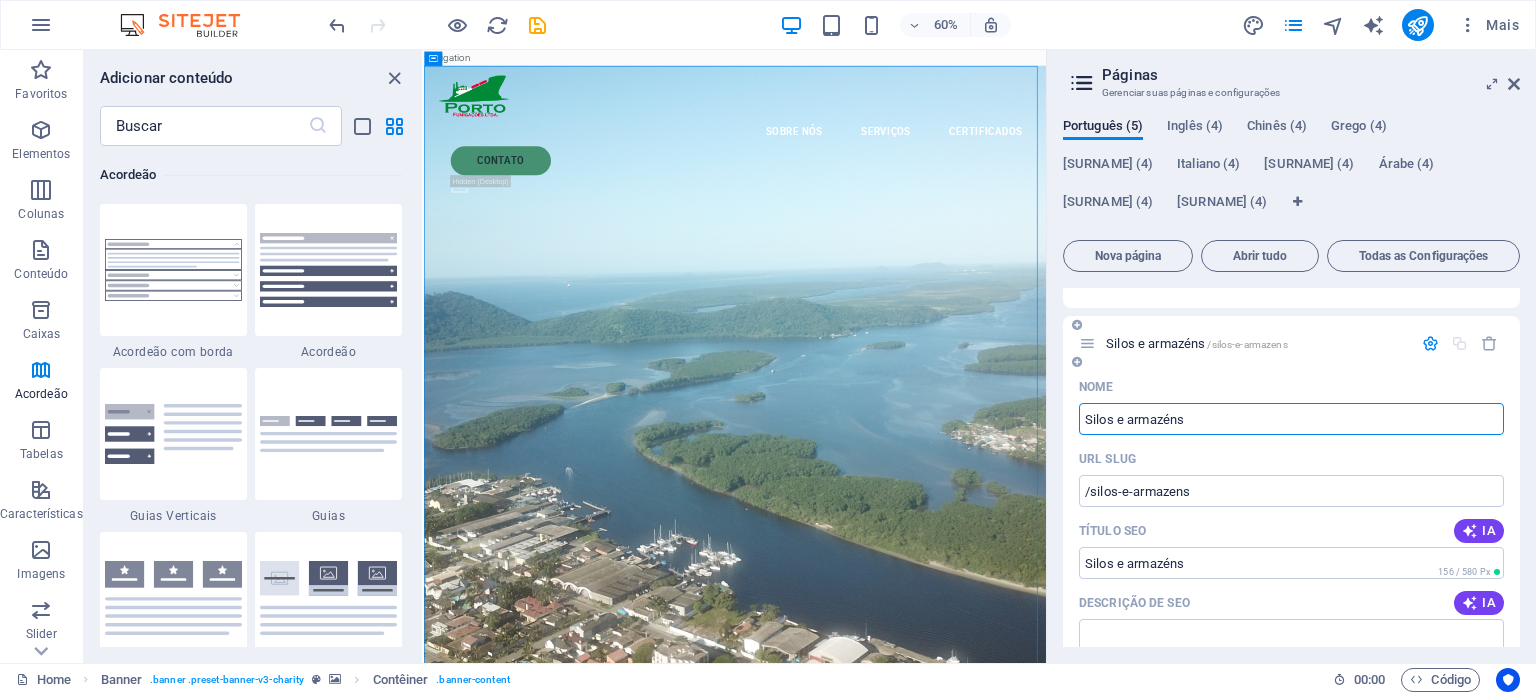 scroll, scrollTop: 227, scrollLeft: 0, axis: vertical 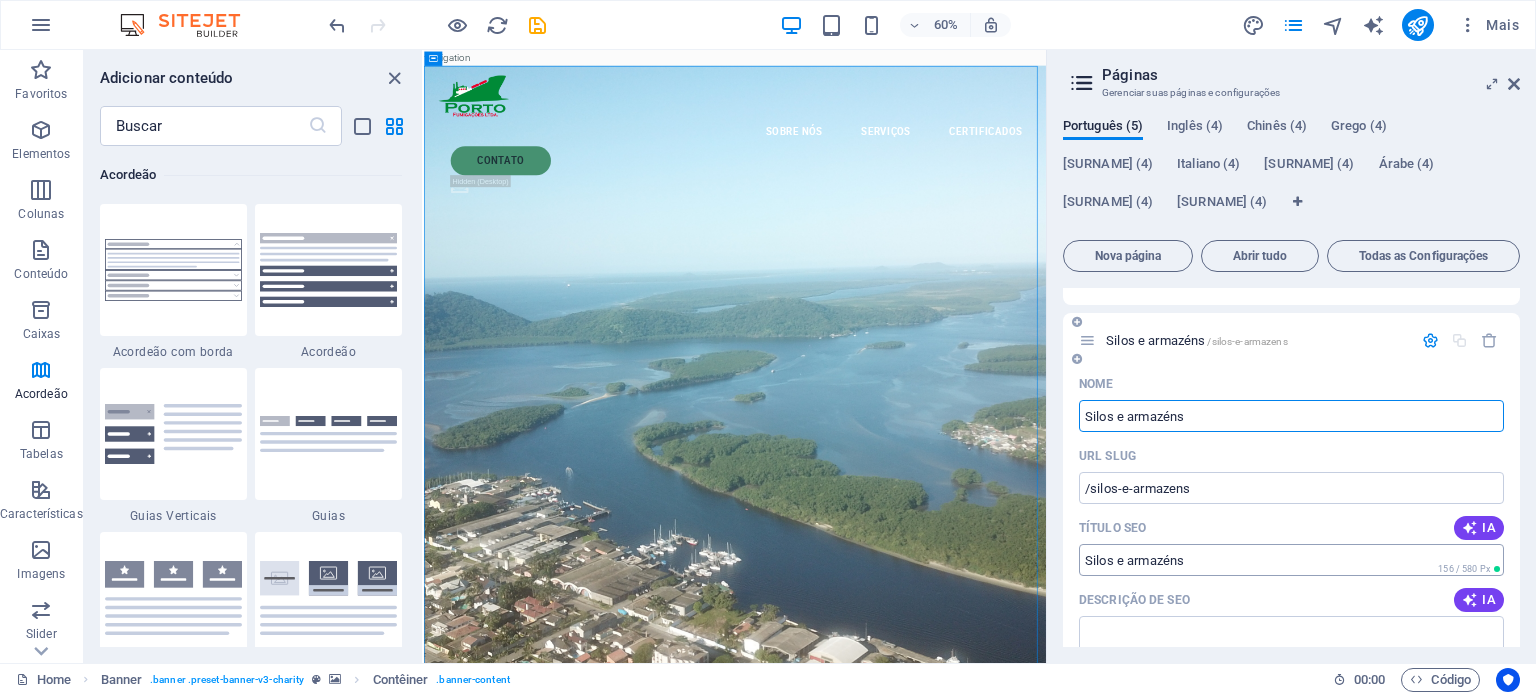 type on "Silos e armazéns" 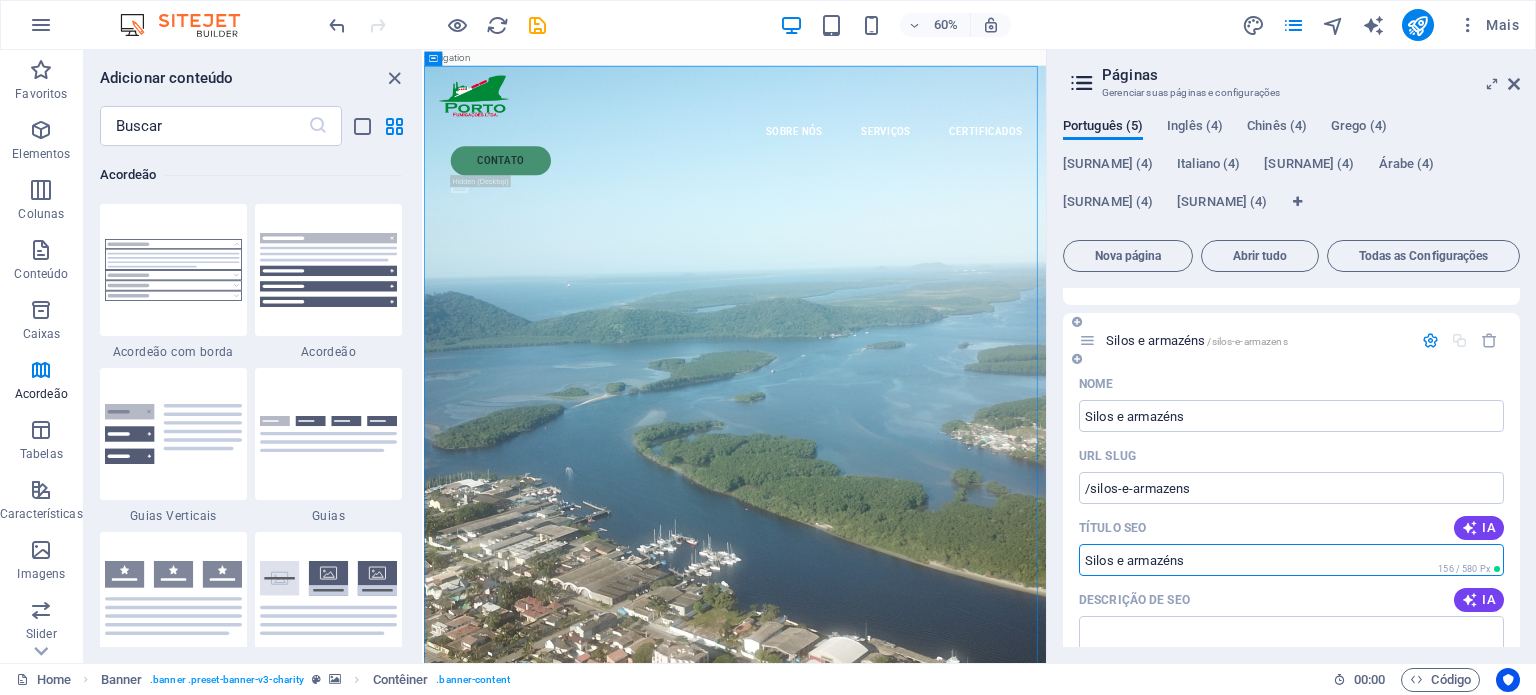 scroll, scrollTop: 279, scrollLeft: 0, axis: vertical 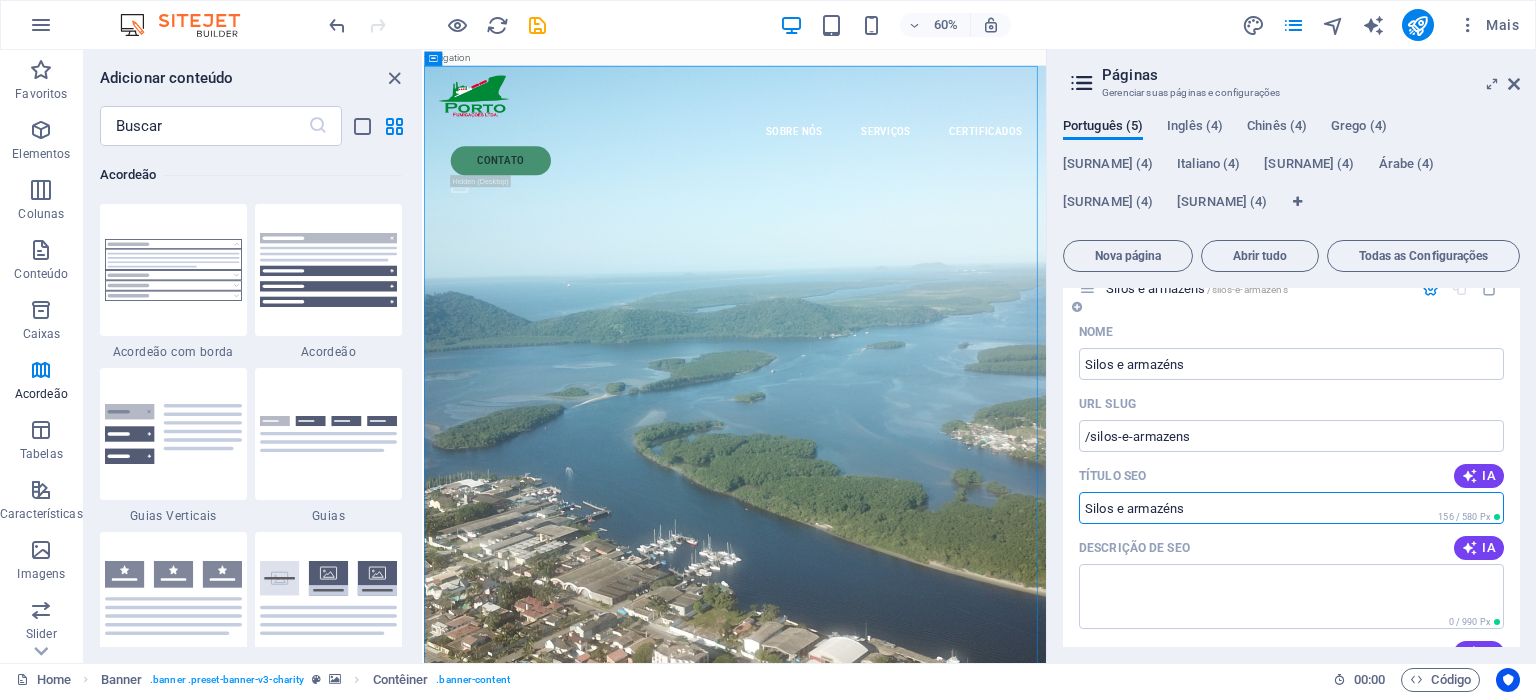 click on "Título SEO" at bounding box center [1291, 508] 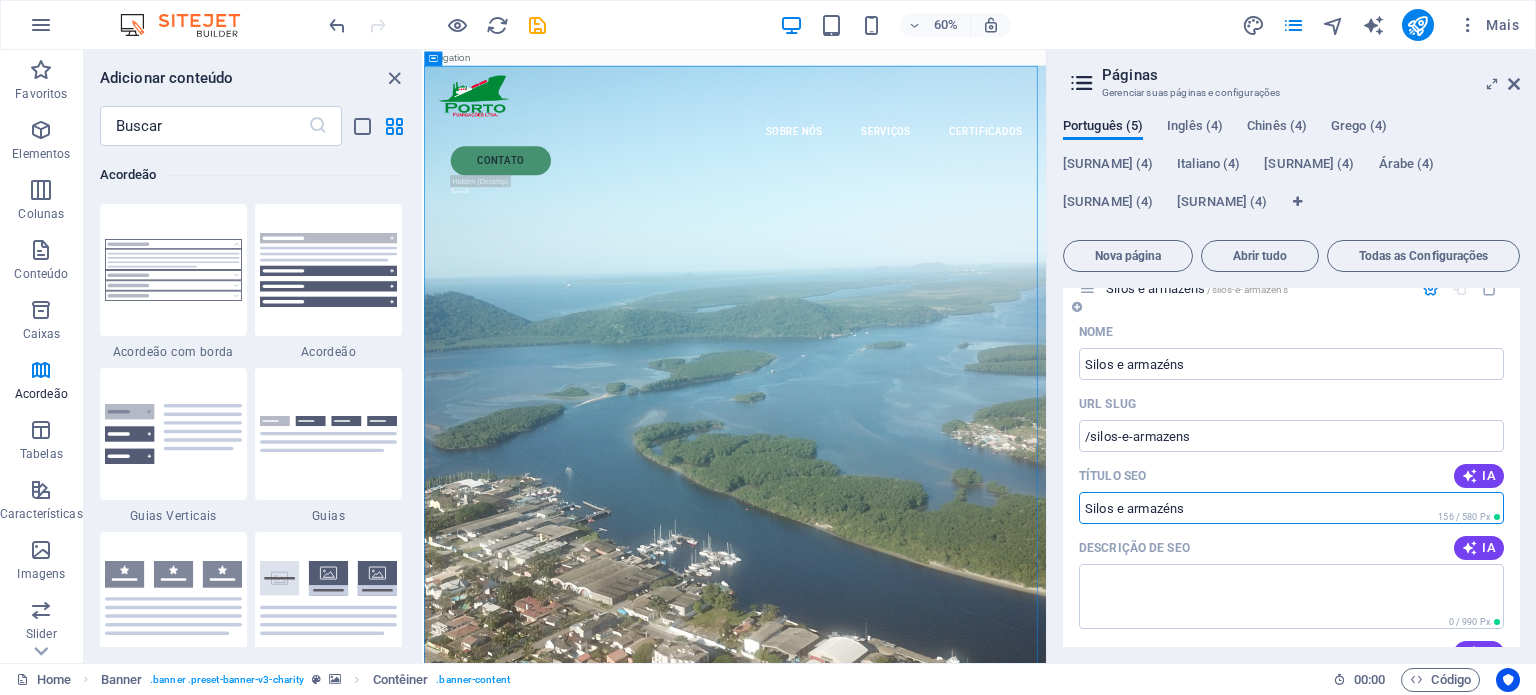 click on "Título SEO" at bounding box center (1291, 508) 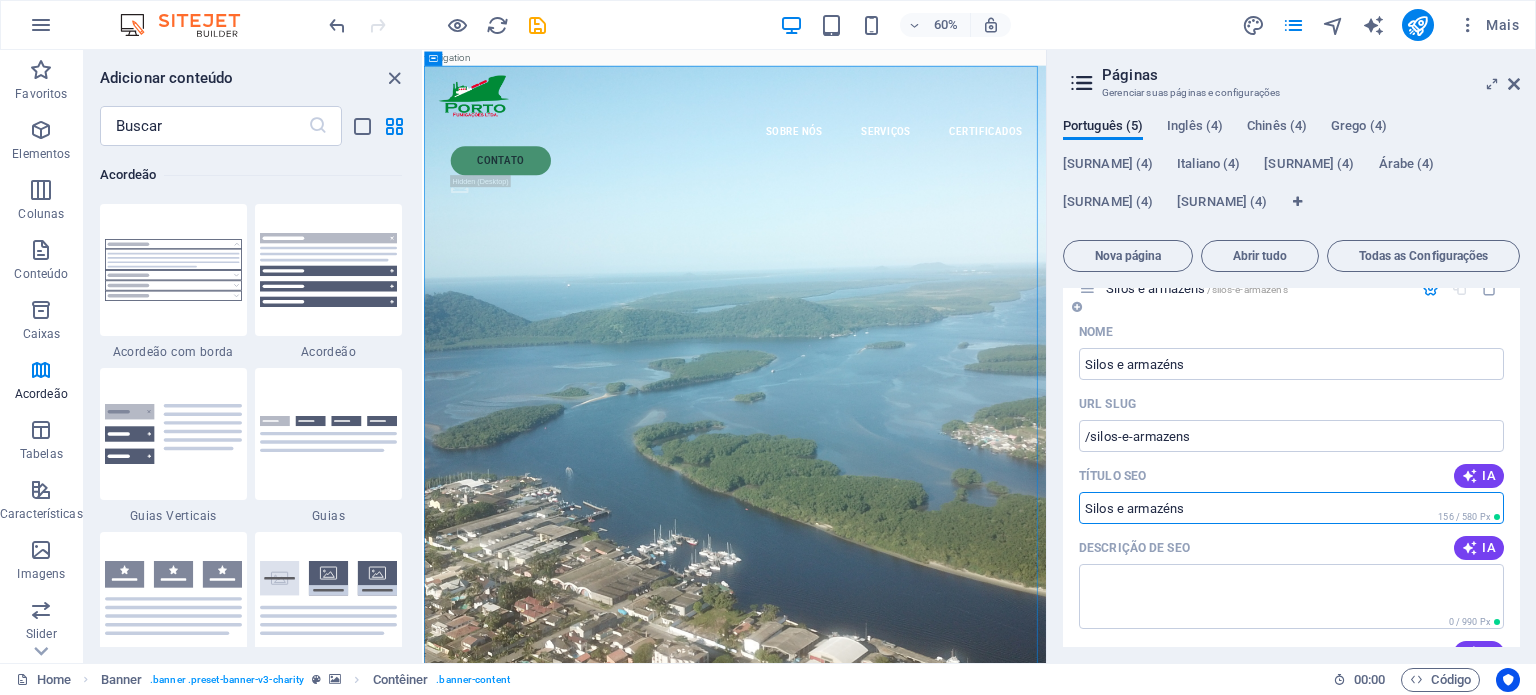 scroll, scrollTop: 296, scrollLeft: 0, axis: vertical 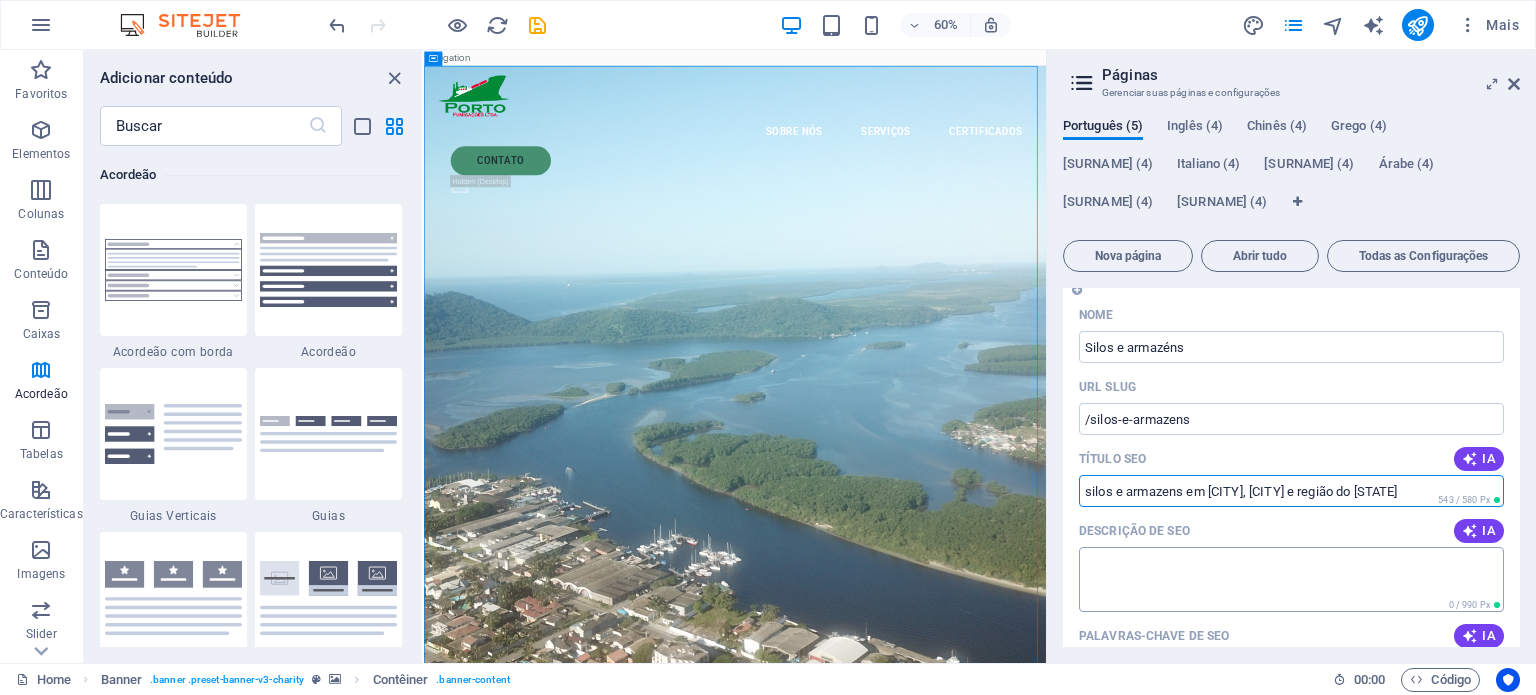 type on "silos e armazens em [CITY], [CITY] e região do [STATE]" 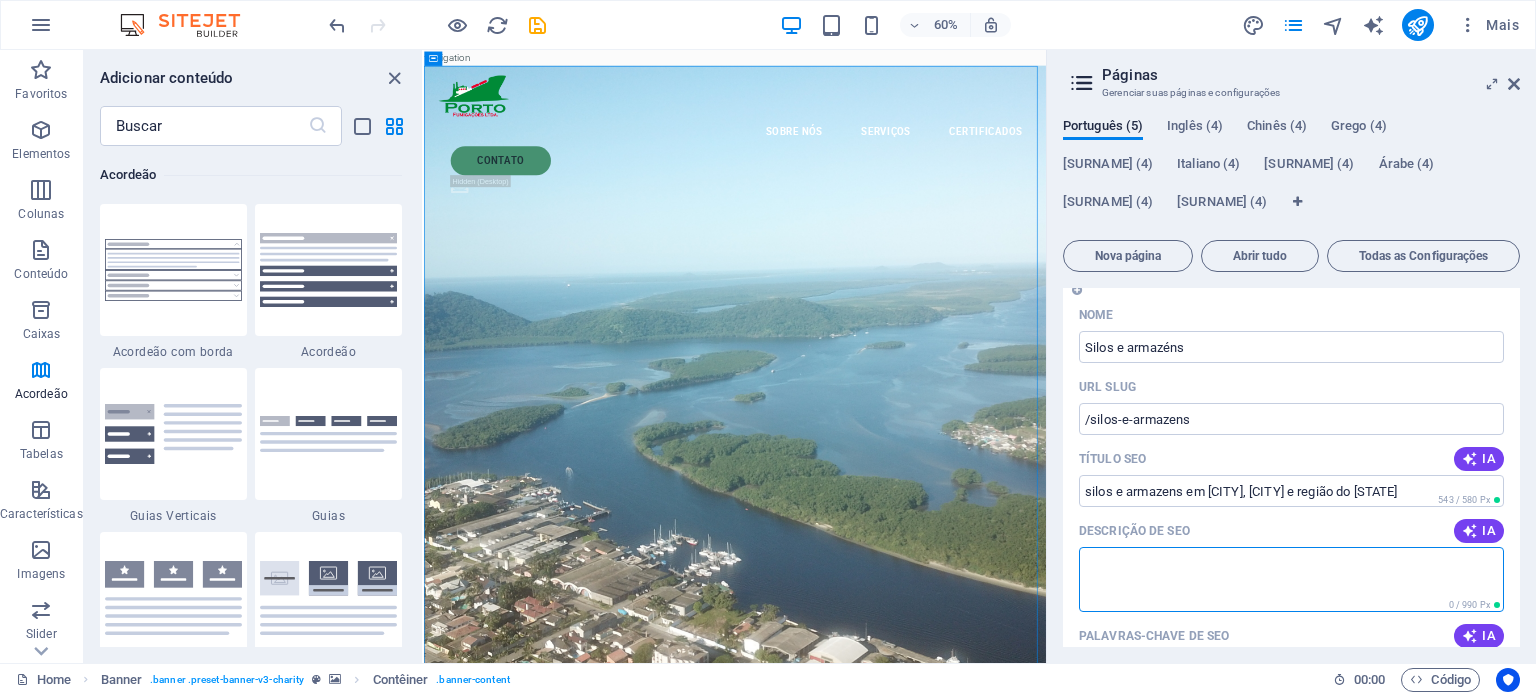 click on "Descrição de SEO" at bounding box center [1291, 579] 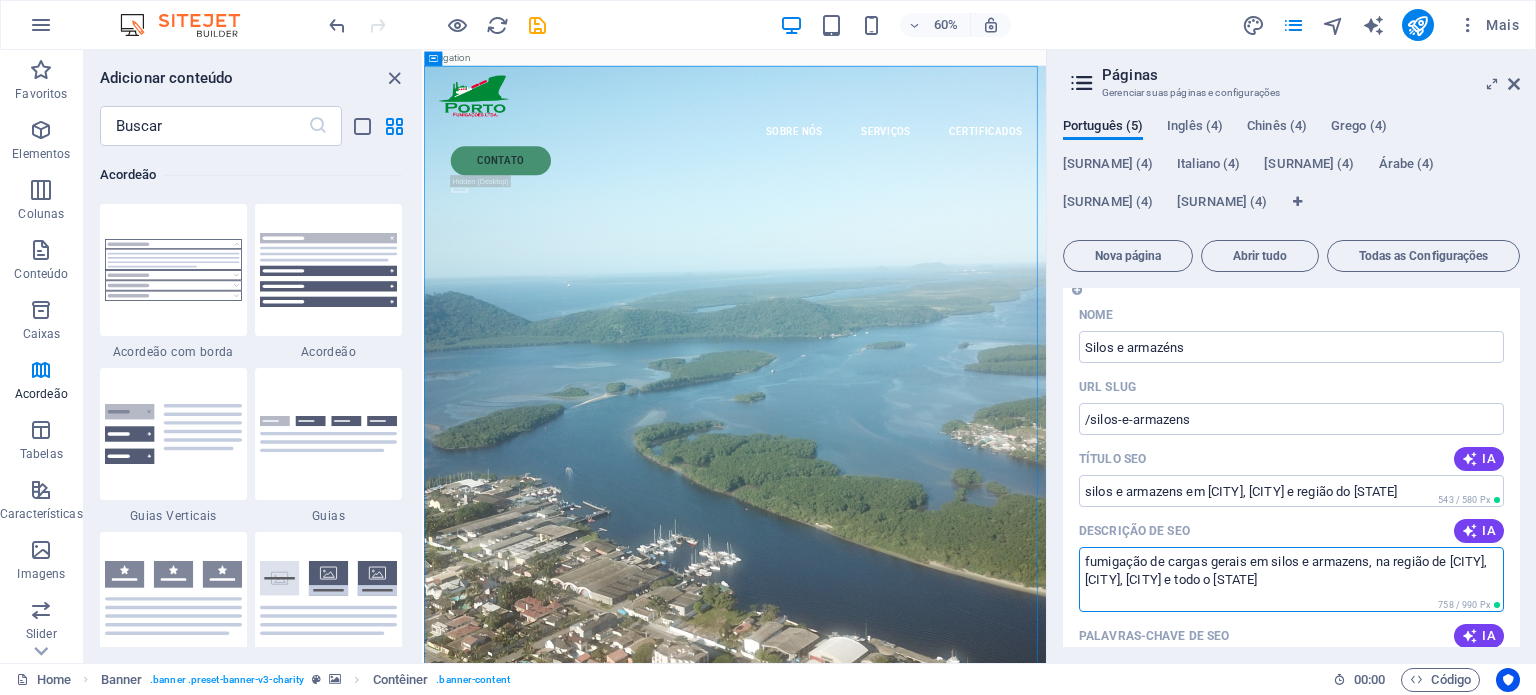 scroll, scrollTop: 366, scrollLeft: 0, axis: vertical 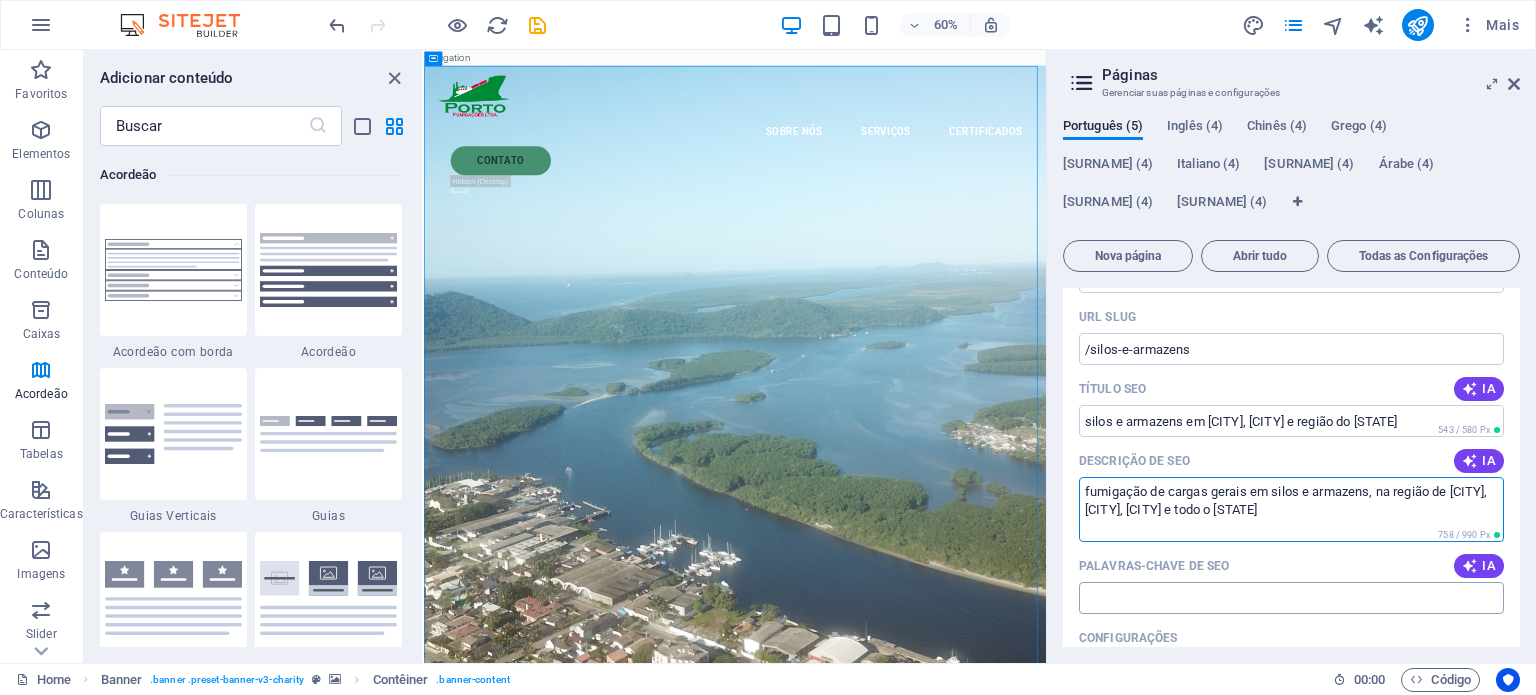 type on "fumigação de cargas gerais em silos e armazens, na região de [CITY], [CITY], [CITY] e todo o [STATE]" 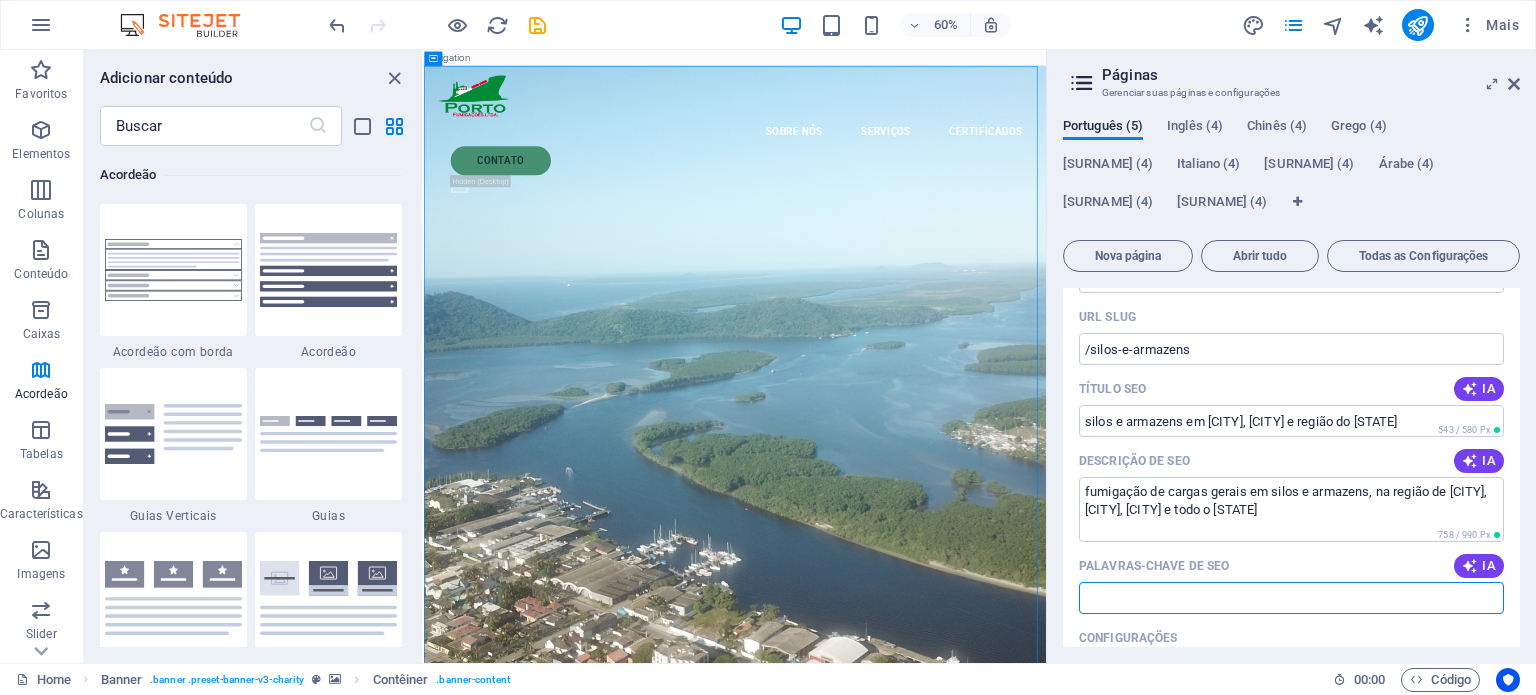 click on "Palavras-chave de SEO" at bounding box center (1291, 598) 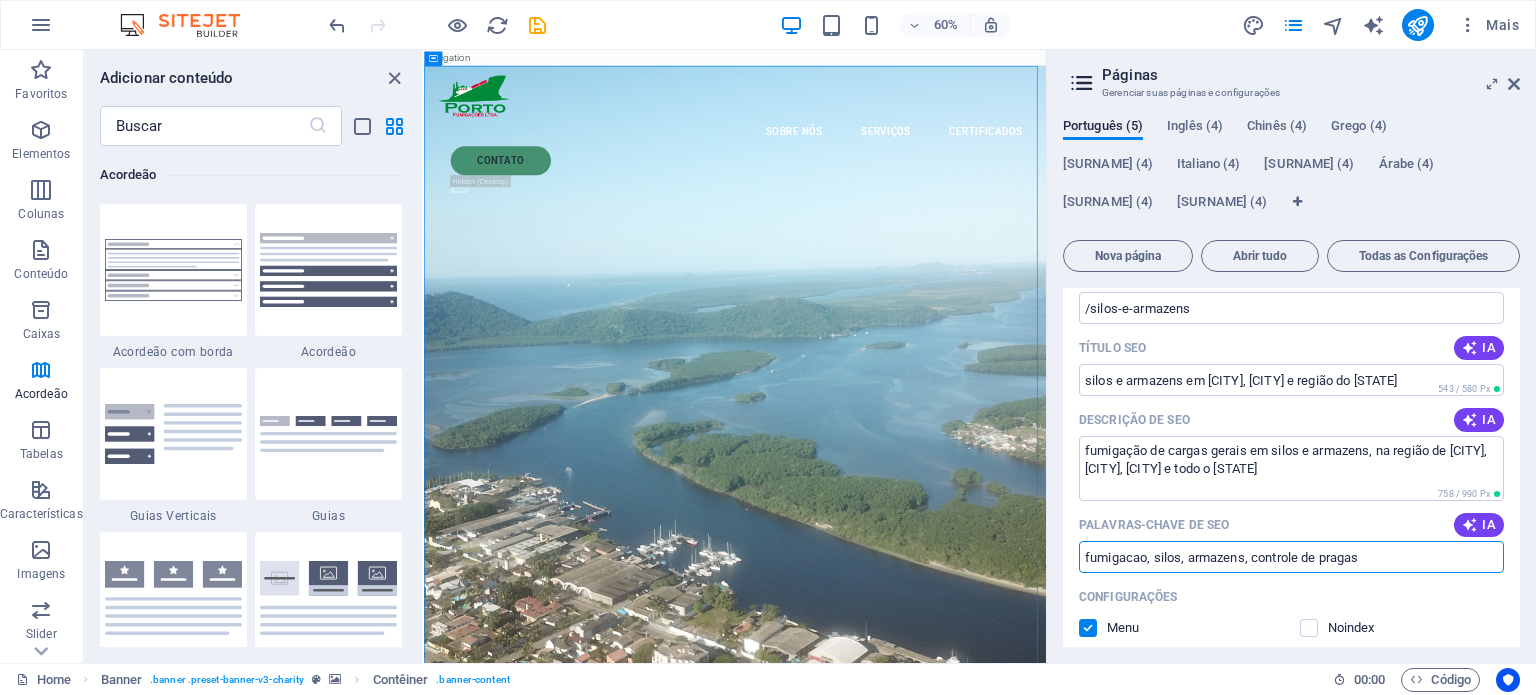 scroll, scrollTop: 371, scrollLeft: 0, axis: vertical 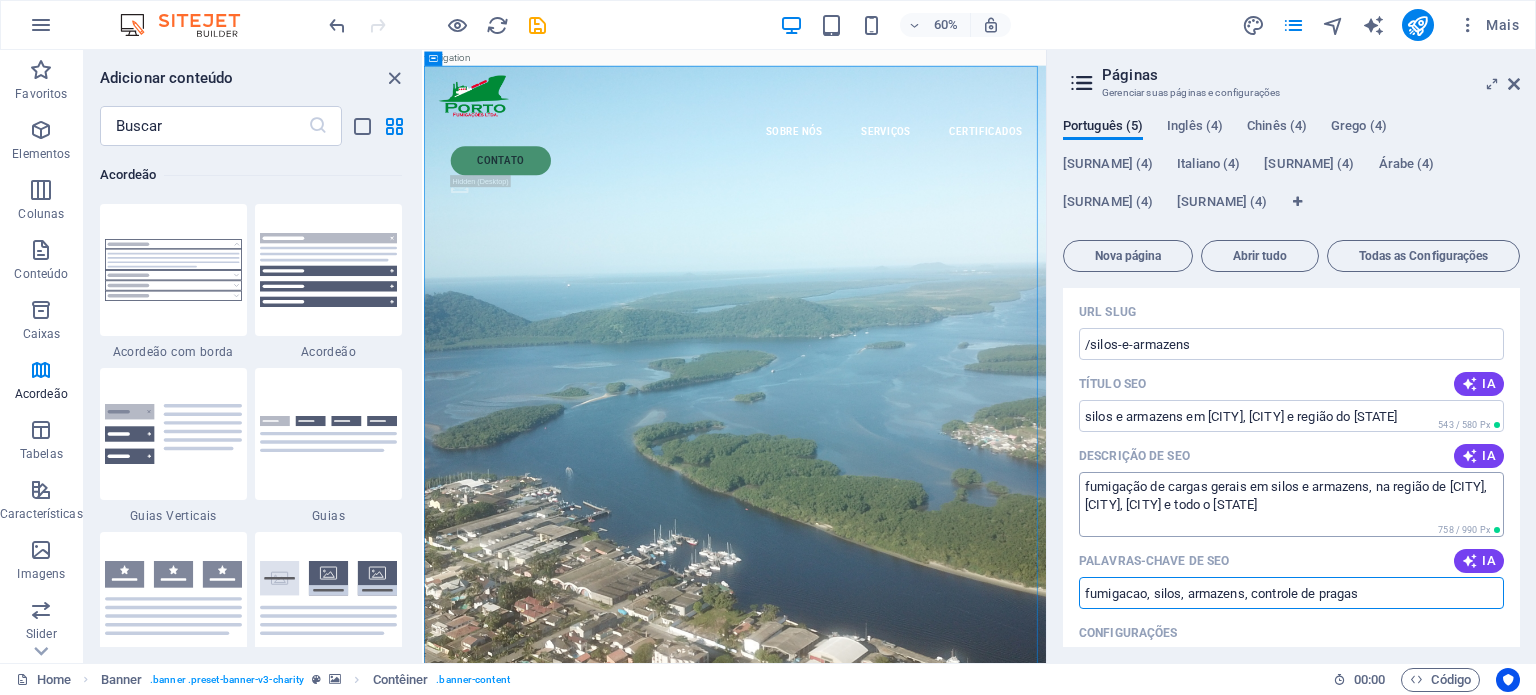 type on "fumigacao, silos, armazens, controle de pragas" 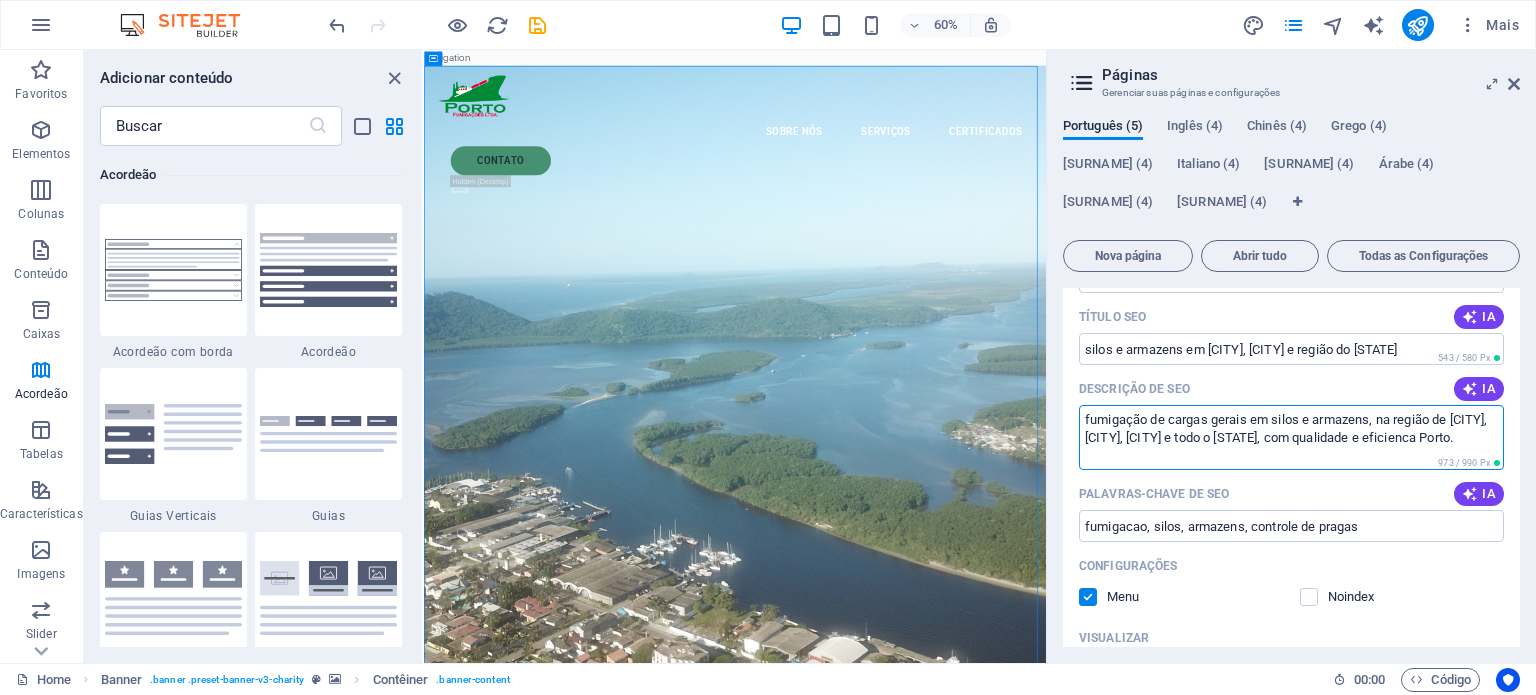 scroll, scrollTop: 439, scrollLeft: 0, axis: vertical 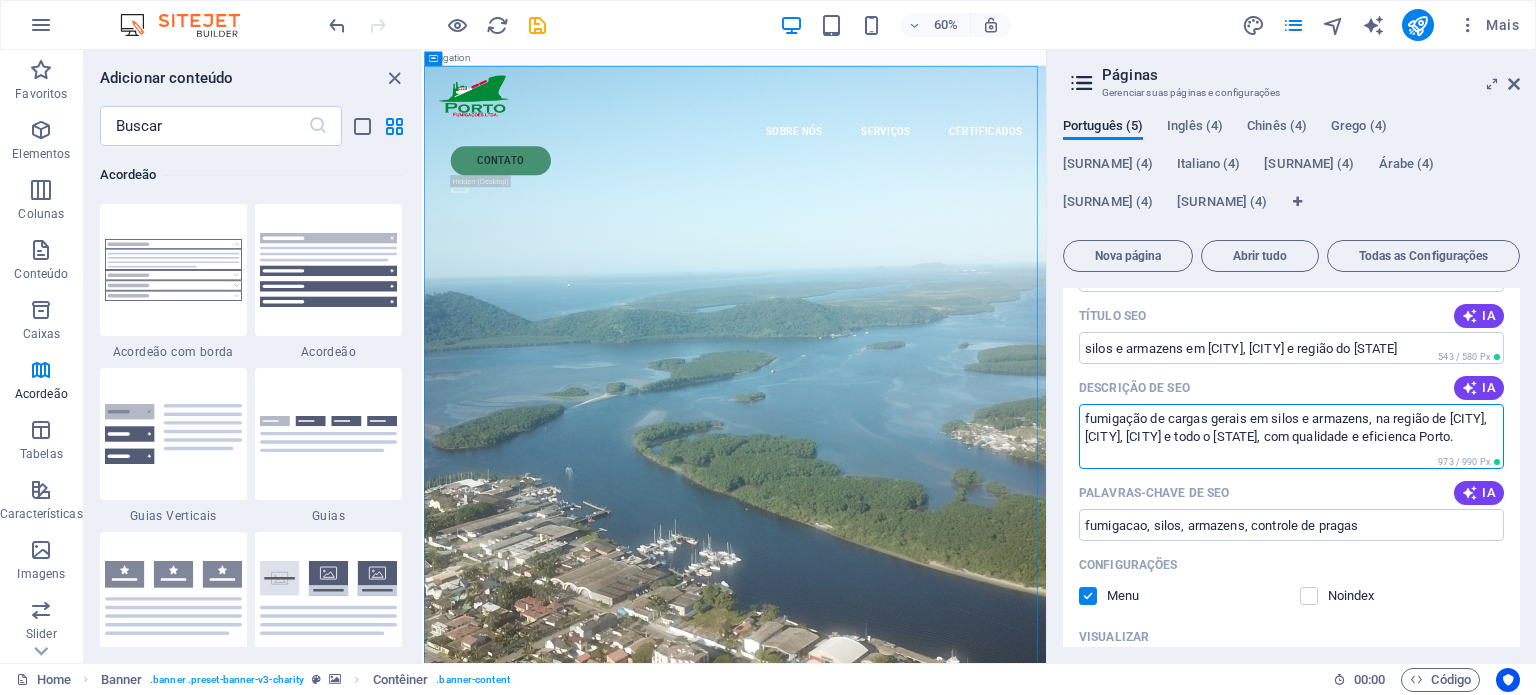 click on "fumigação de cargas gerais em silos e armazens, na região de [CITY], [CITY], [CITY] e todo o [STATE], com qualidade e eficienca Porto." at bounding box center [1291, 436] 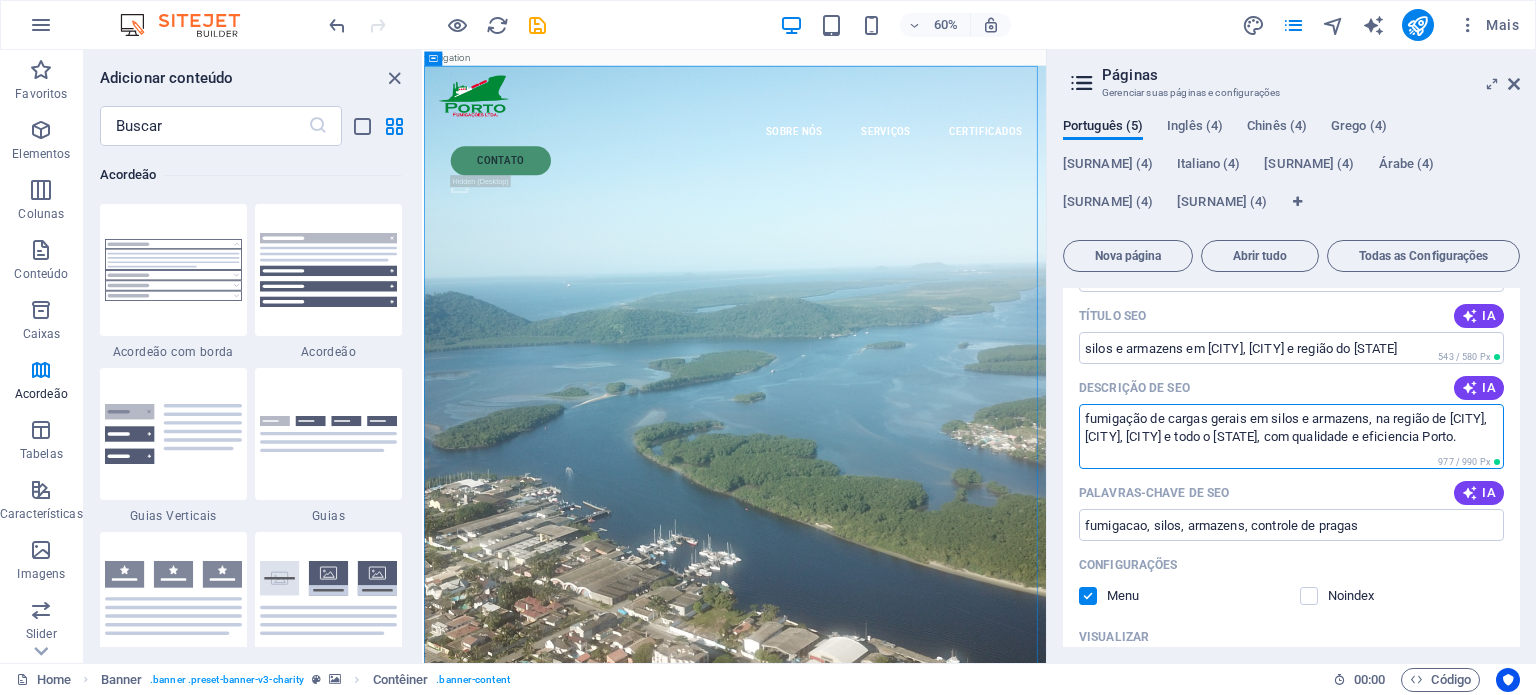 click on "fumigação de cargas gerais em silos e armazens, na região de [CITY], [CITY], [CITY] e todo o [STATE], com qualidade e eficiencia Porto." at bounding box center (1291, 436) 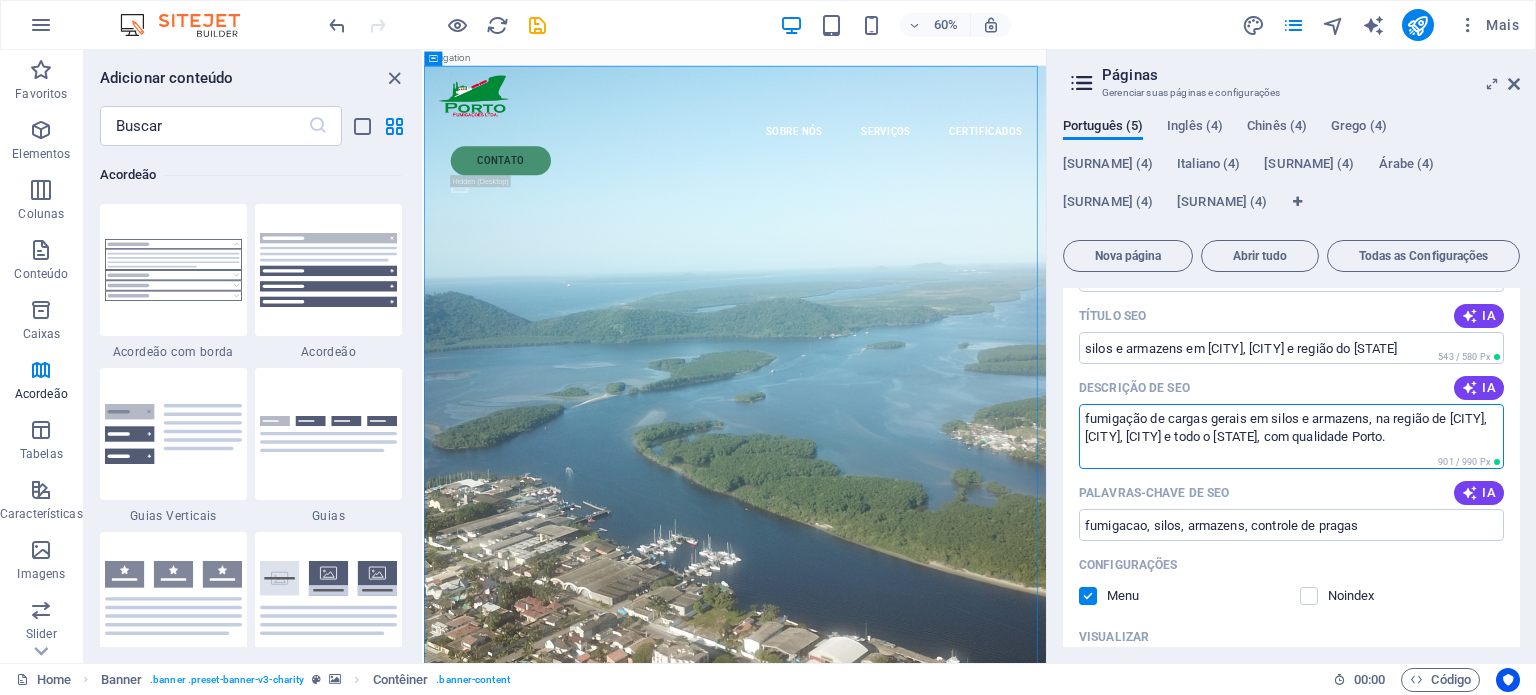 click on "fumigação de cargas gerais em silos e armazens, na região de [CITY], [CITY], [CITY] e todo o [STATE], com qualidade Porto." at bounding box center (1291, 436) 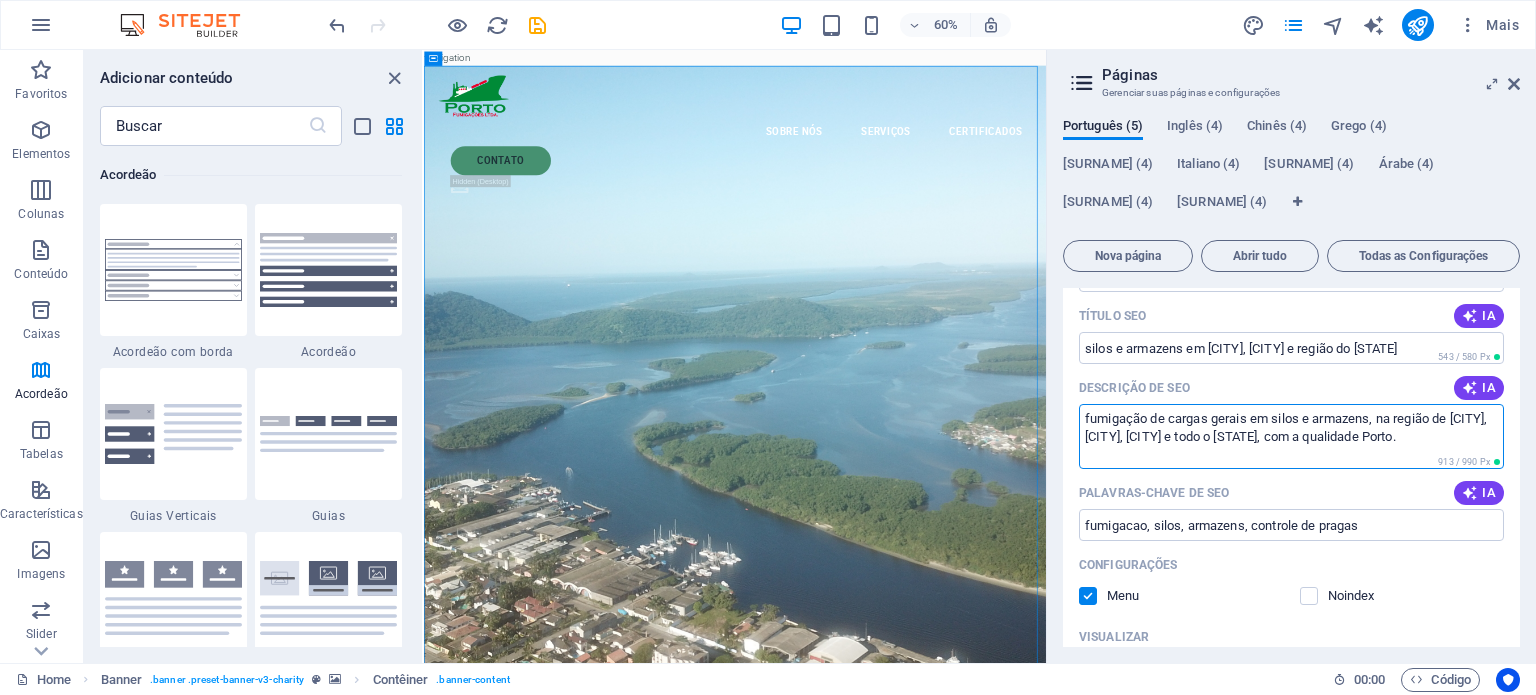 click on "fumigação de cargas gerais em silos e armazens, na região de [CITY], [CITY], [CITY] e todo o [STATE], com a qualidade Porto." at bounding box center [1291, 436] 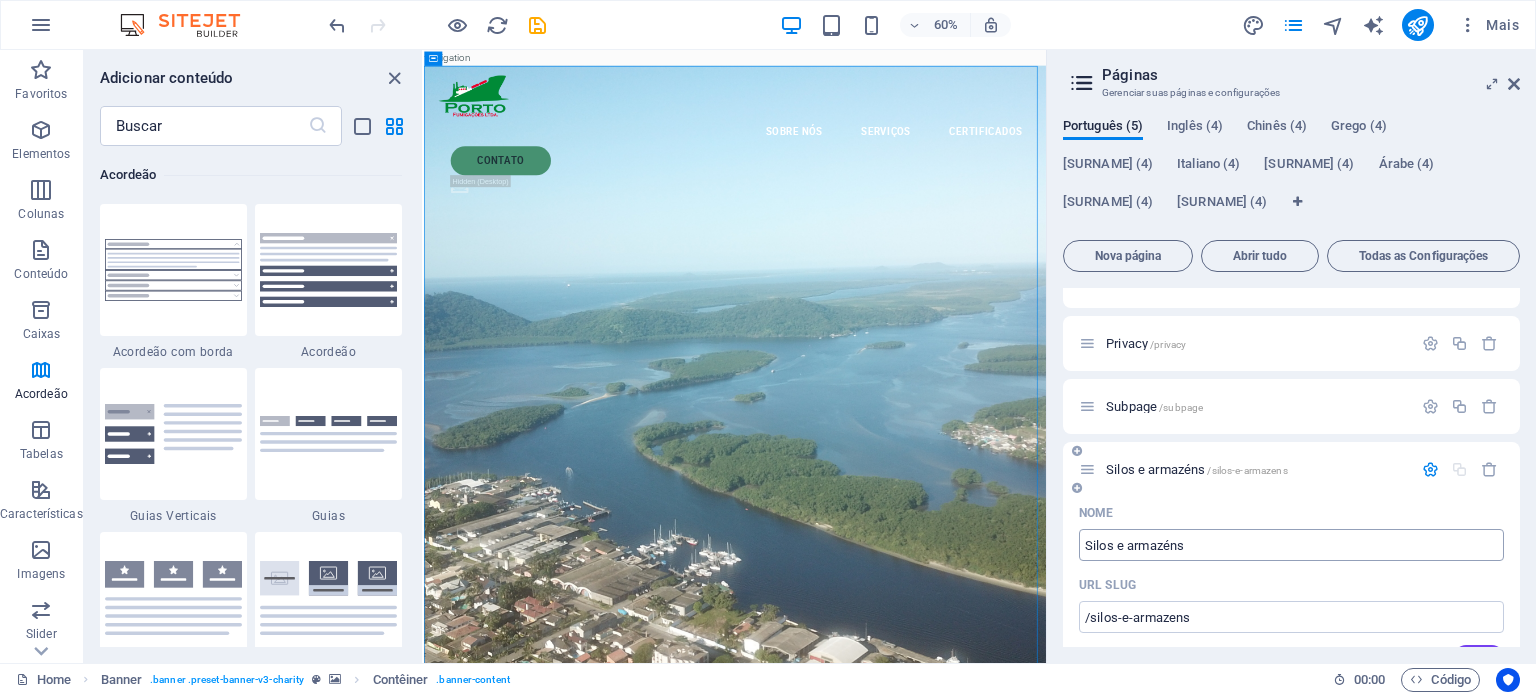 scroll, scrollTop: 92, scrollLeft: 0, axis: vertical 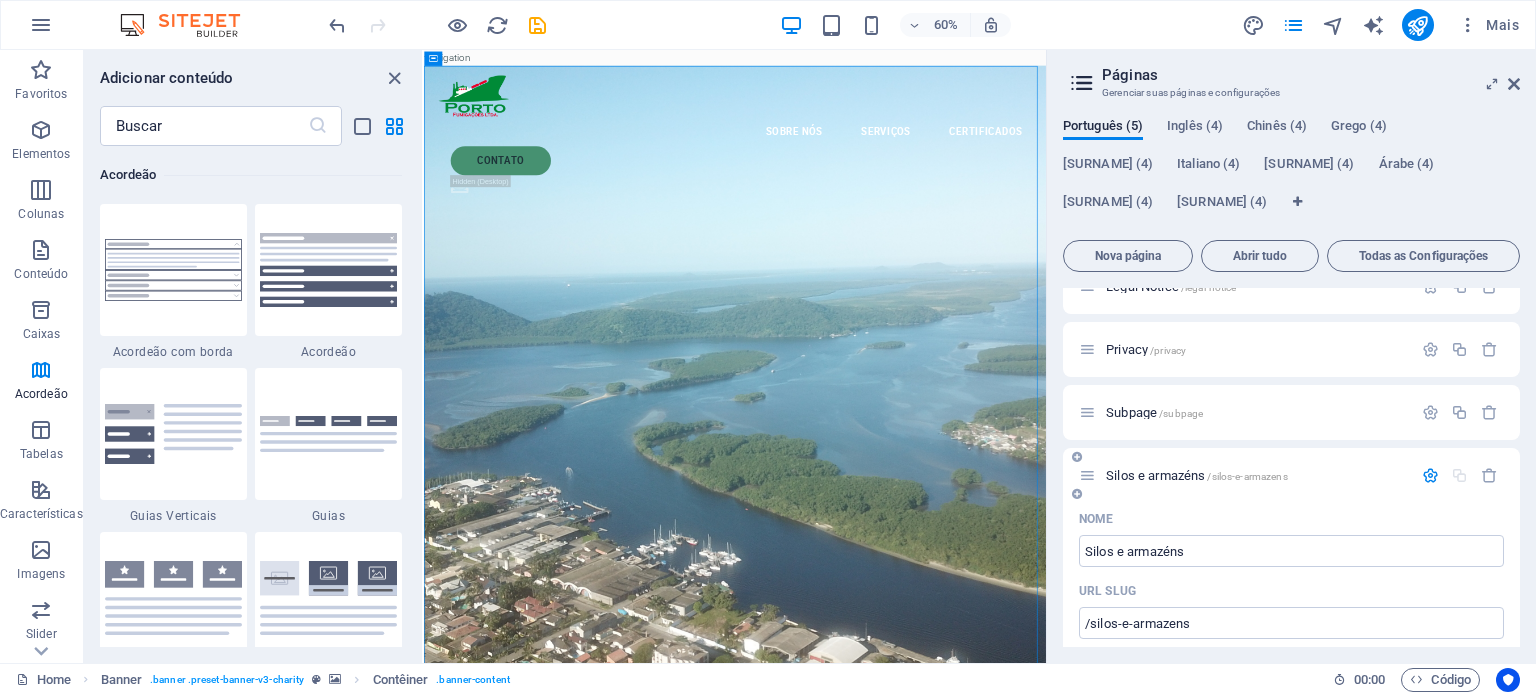 type on "fumigação de cargas gerais em silos e armazens, na região de [CITY], [CITY], [CITY] e todo o [STATE], com a qualidade Porto." 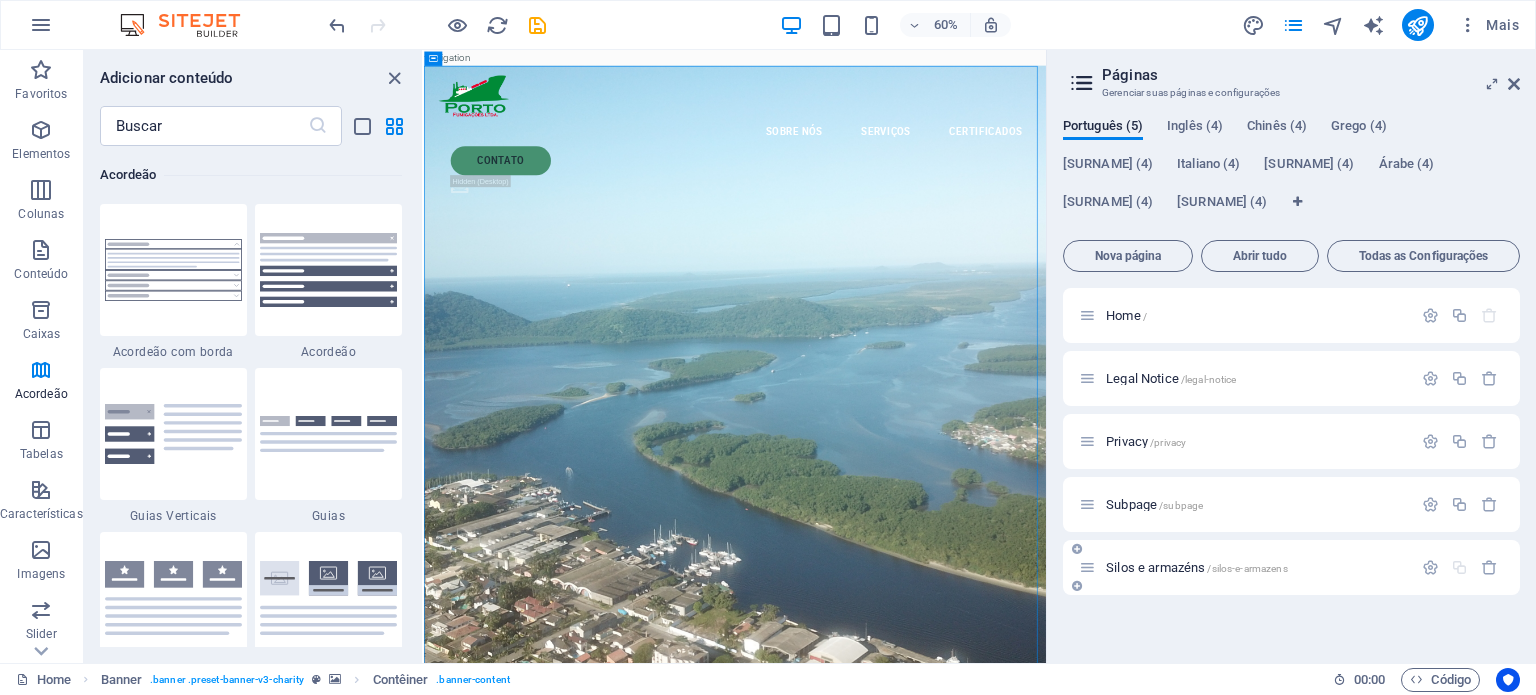 click at bounding box center [1077, 549] 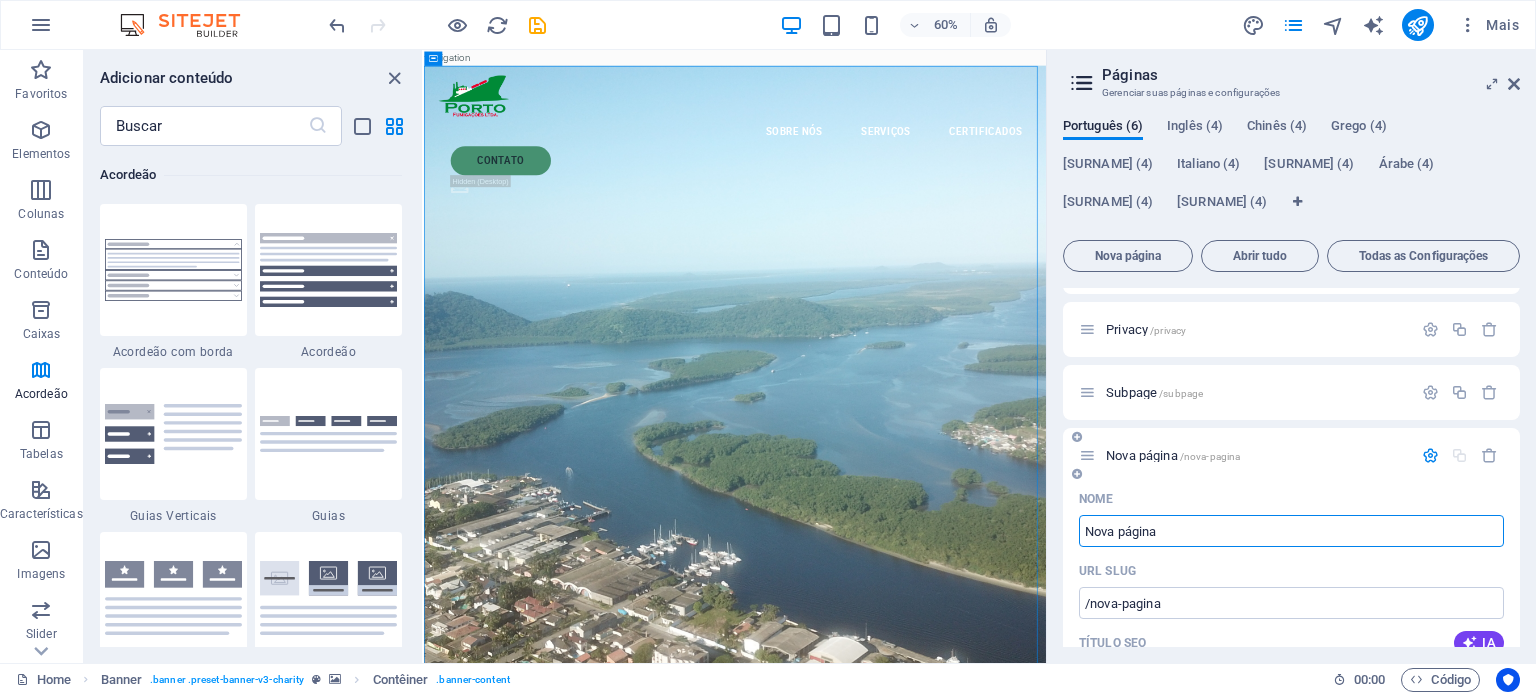scroll, scrollTop: 60, scrollLeft: 0, axis: vertical 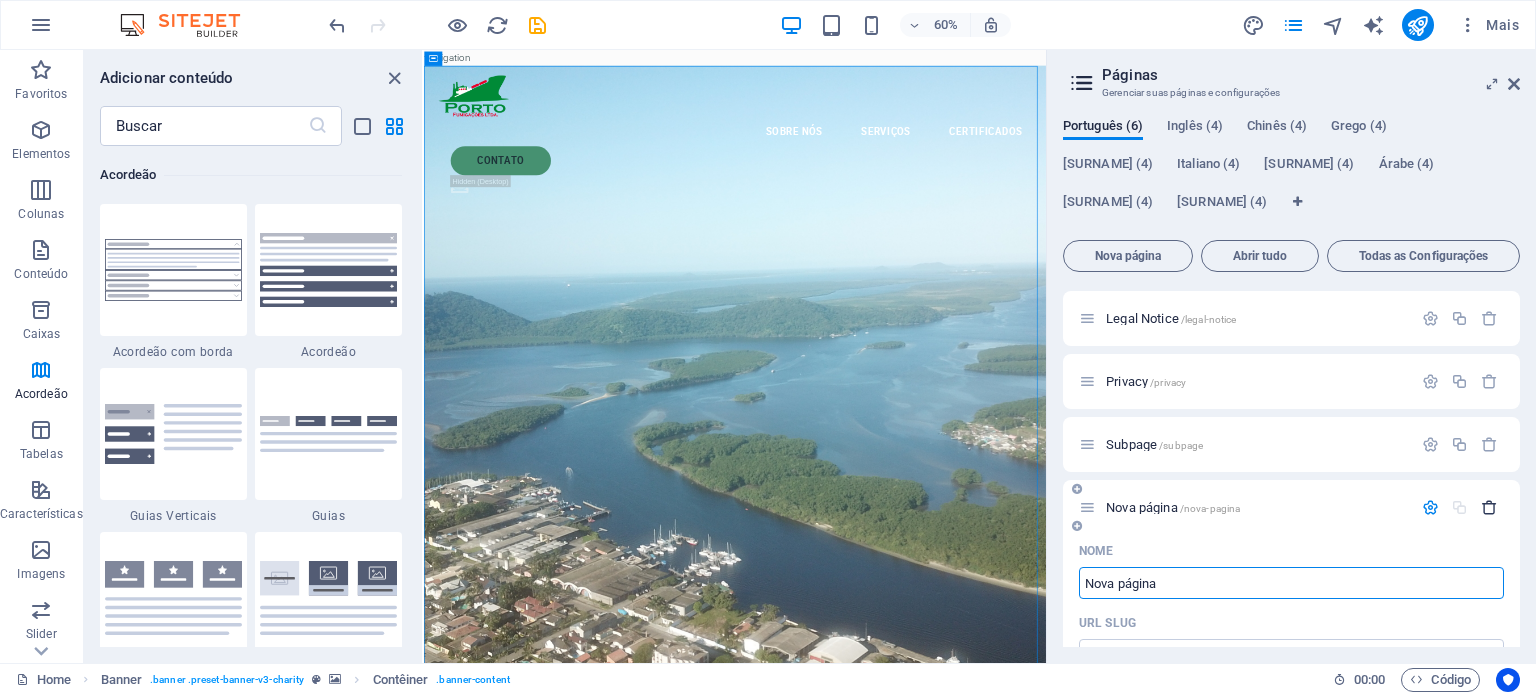 click at bounding box center (1489, 507) 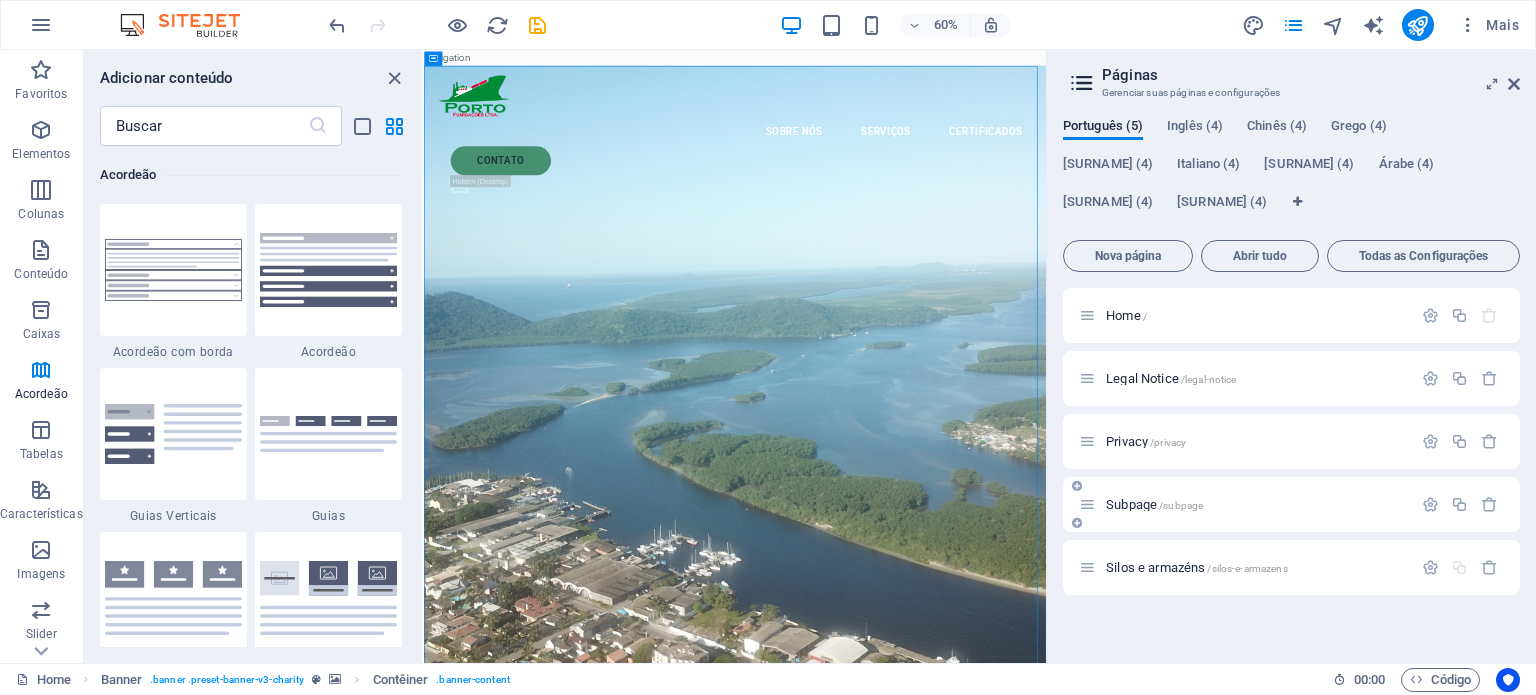 scroll, scrollTop: 0, scrollLeft: 0, axis: both 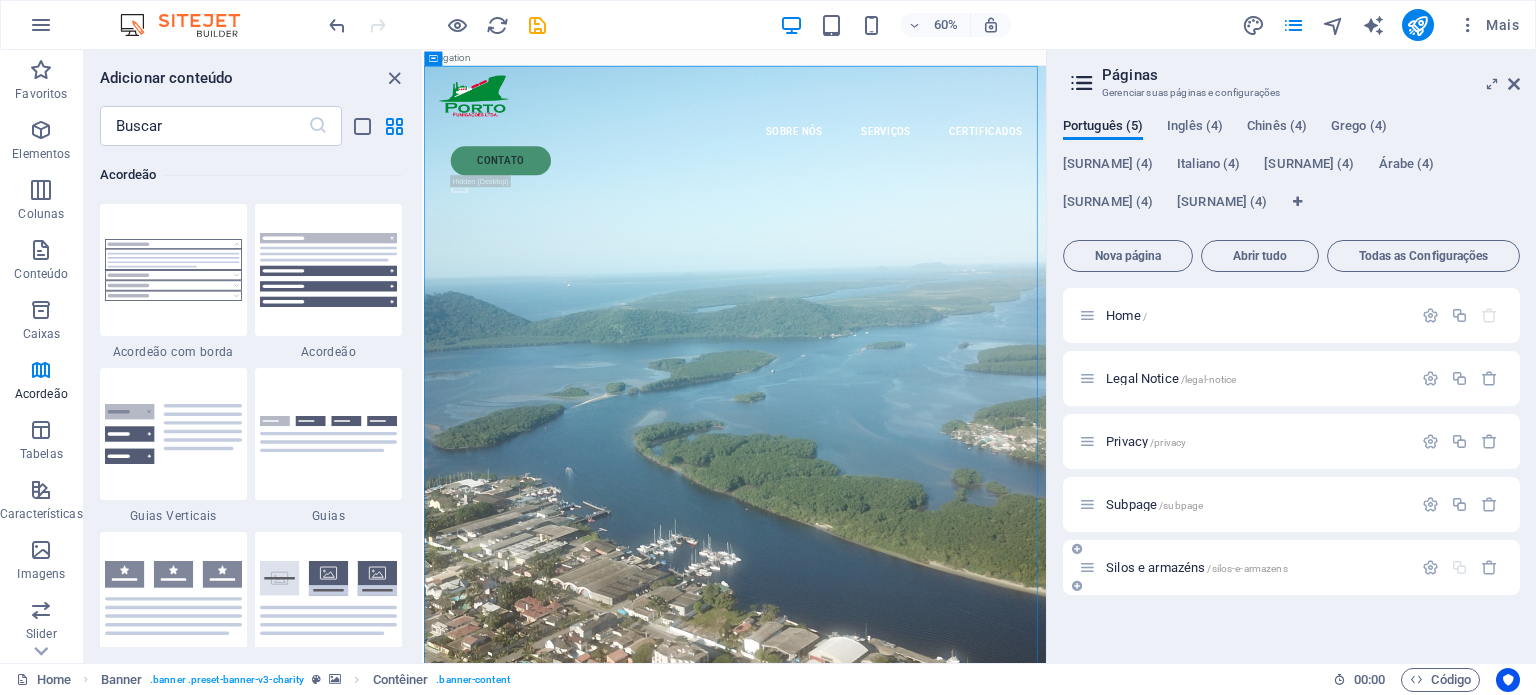 click on "Silos e armazéns /silos-e-armazens" at bounding box center [1291, 567] 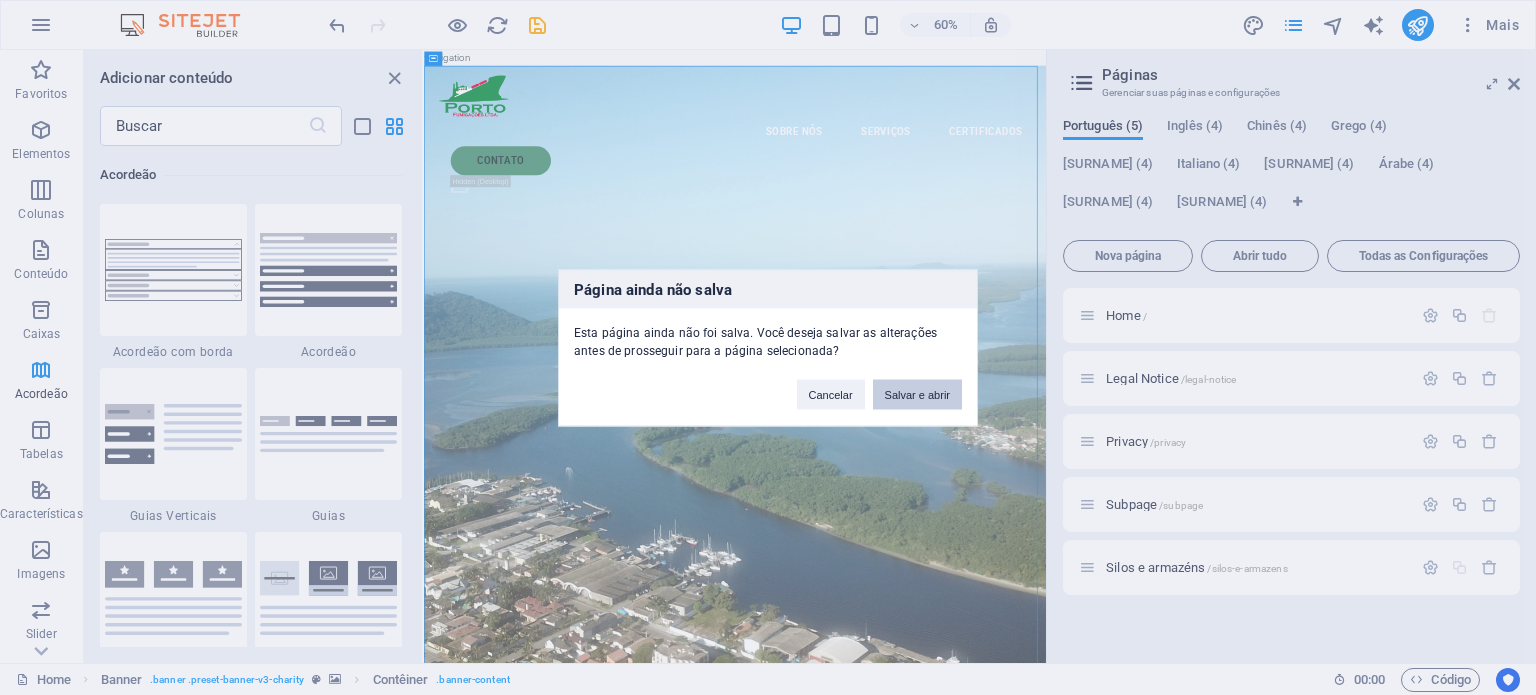 click on "Salvar e abrir" at bounding box center (917, 394) 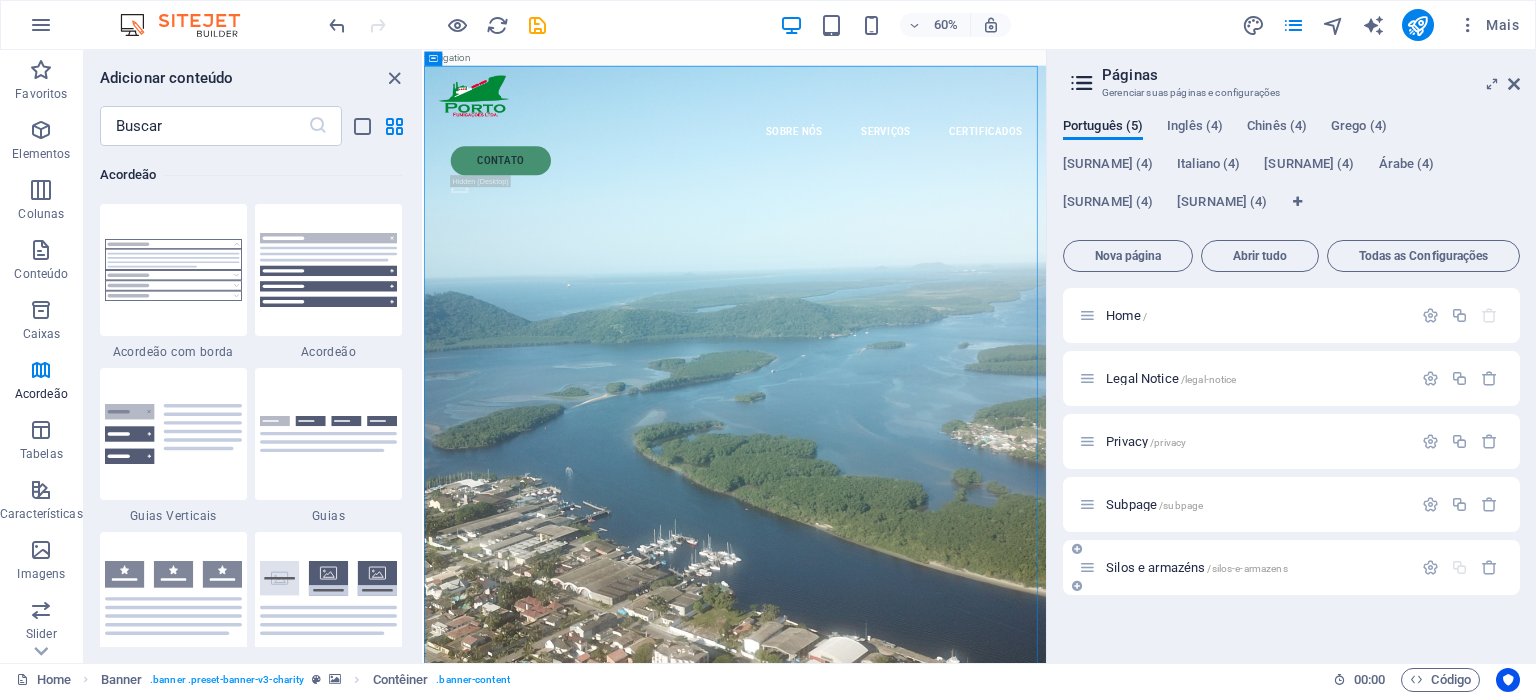 click on "Silos e armazéns /silos-e-armazens" at bounding box center (1197, 567) 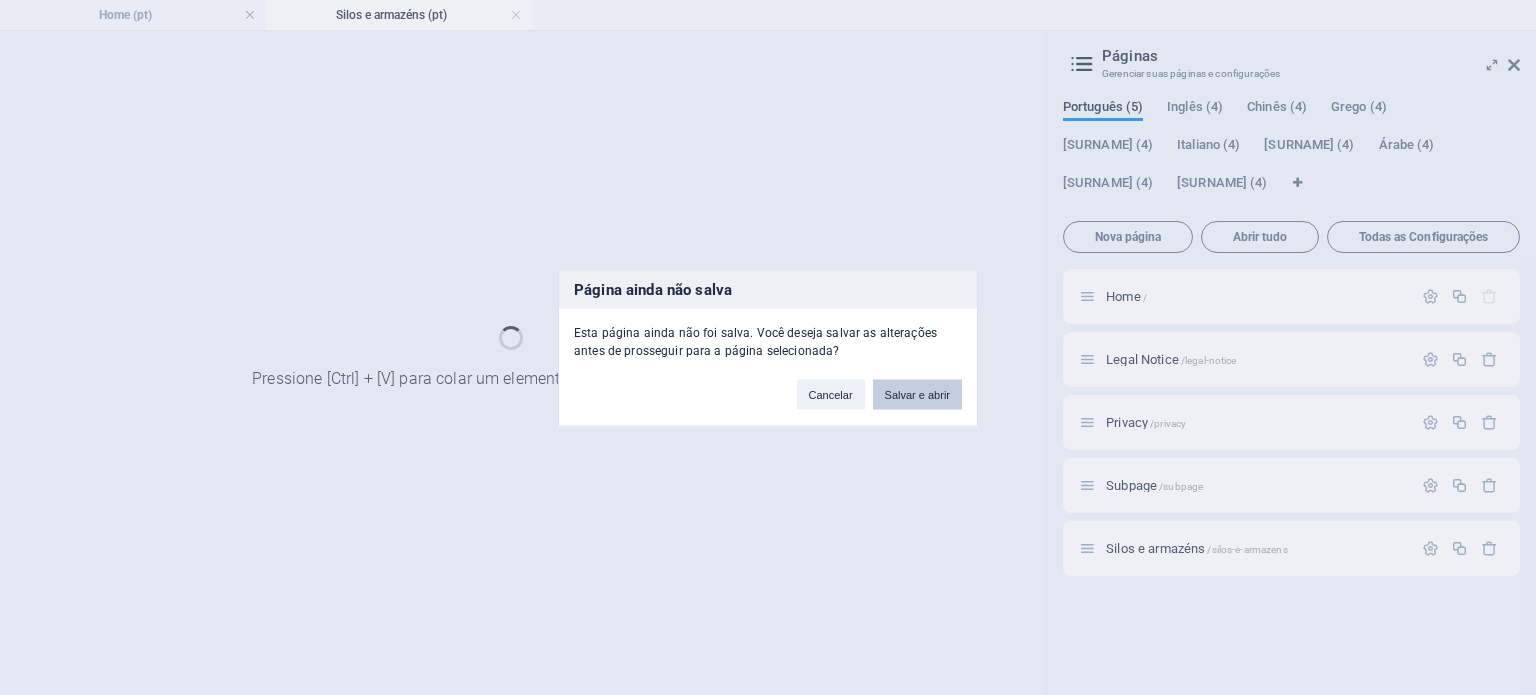 click on "Salvar e abrir" at bounding box center (917, 394) 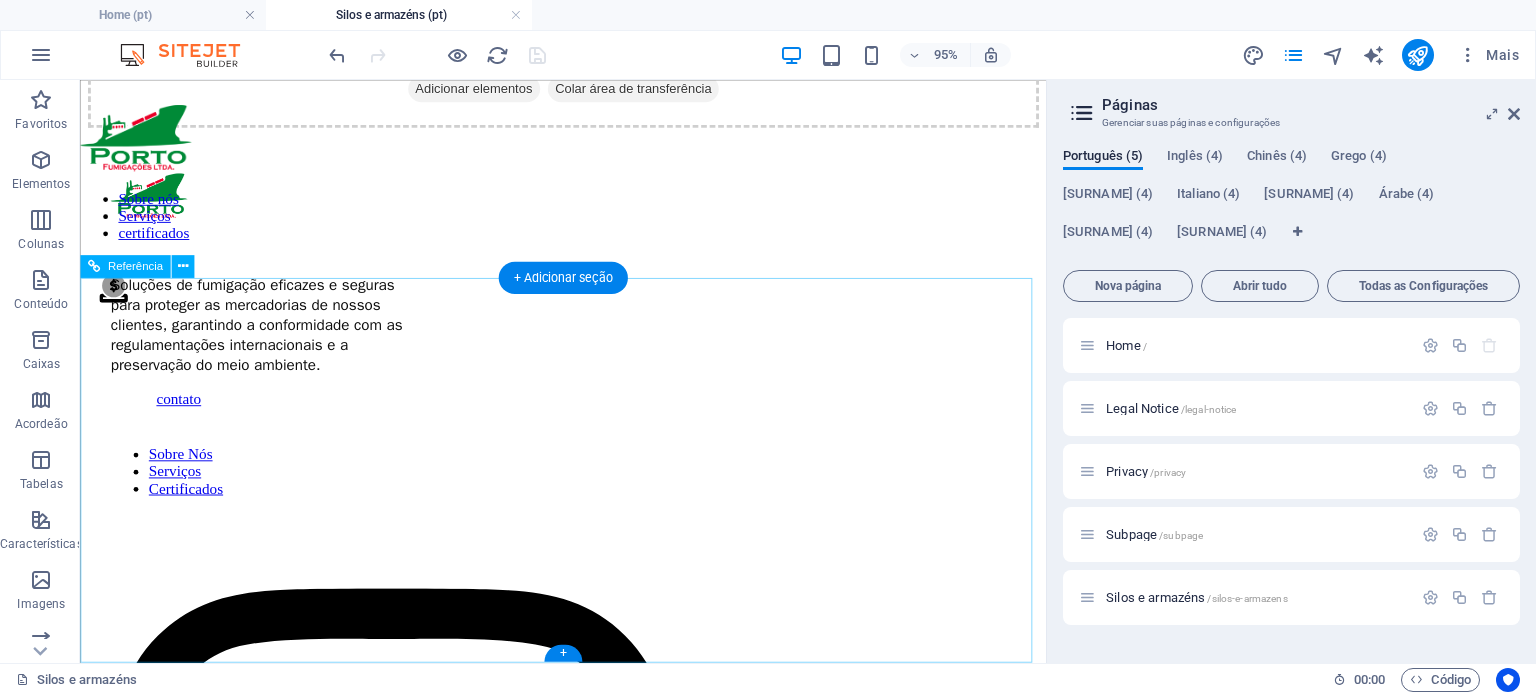 scroll, scrollTop: 0, scrollLeft: 0, axis: both 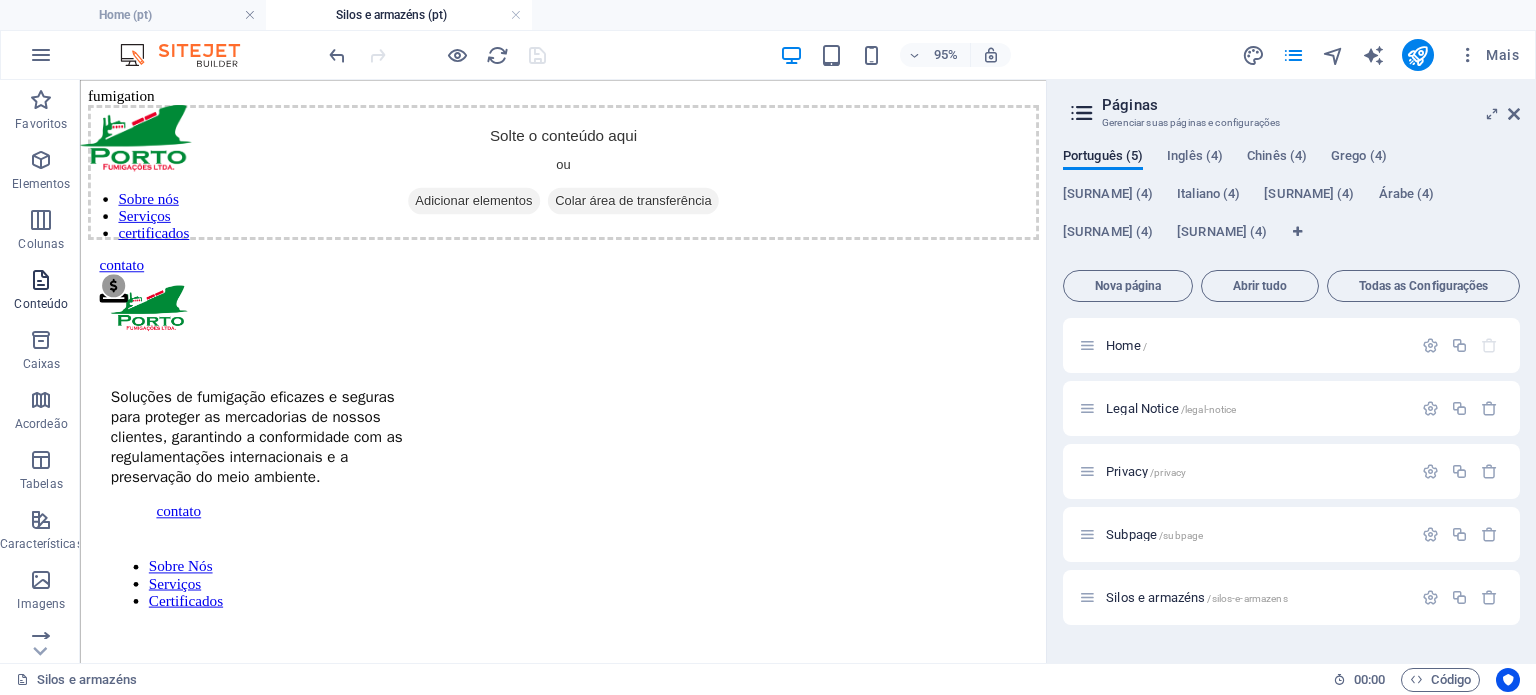 click on "Conteúdo" at bounding box center [41, 304] 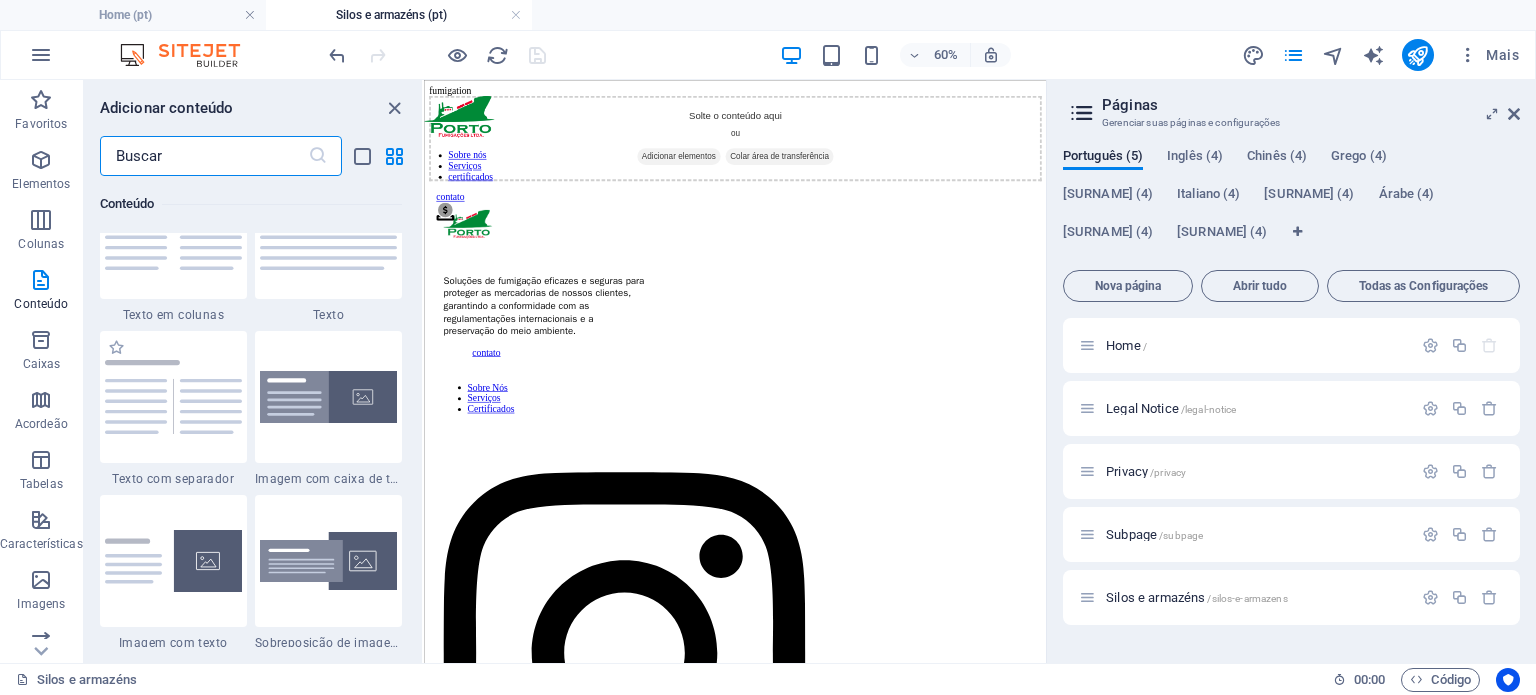 scroll, scrollTop: 3566, scrollLeft: 0, axis: vertical 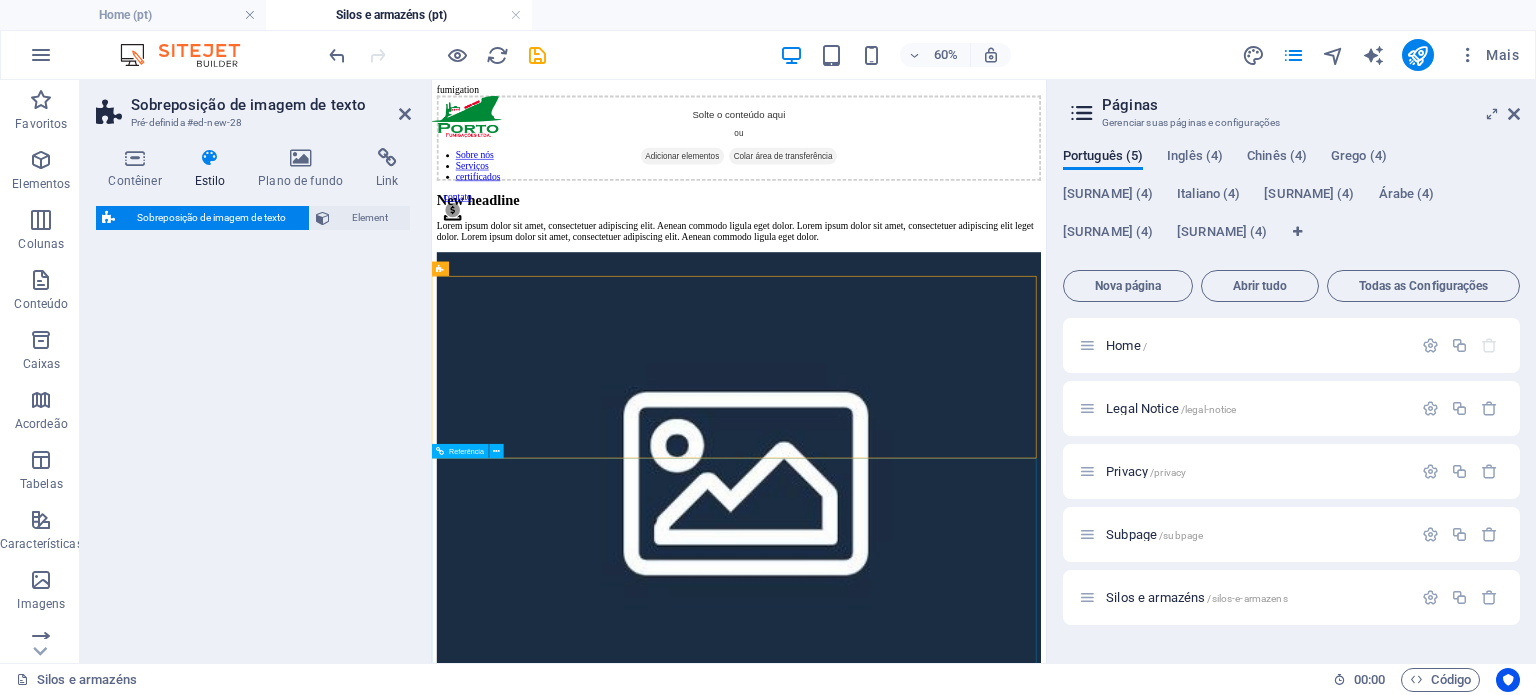 select on "rem" 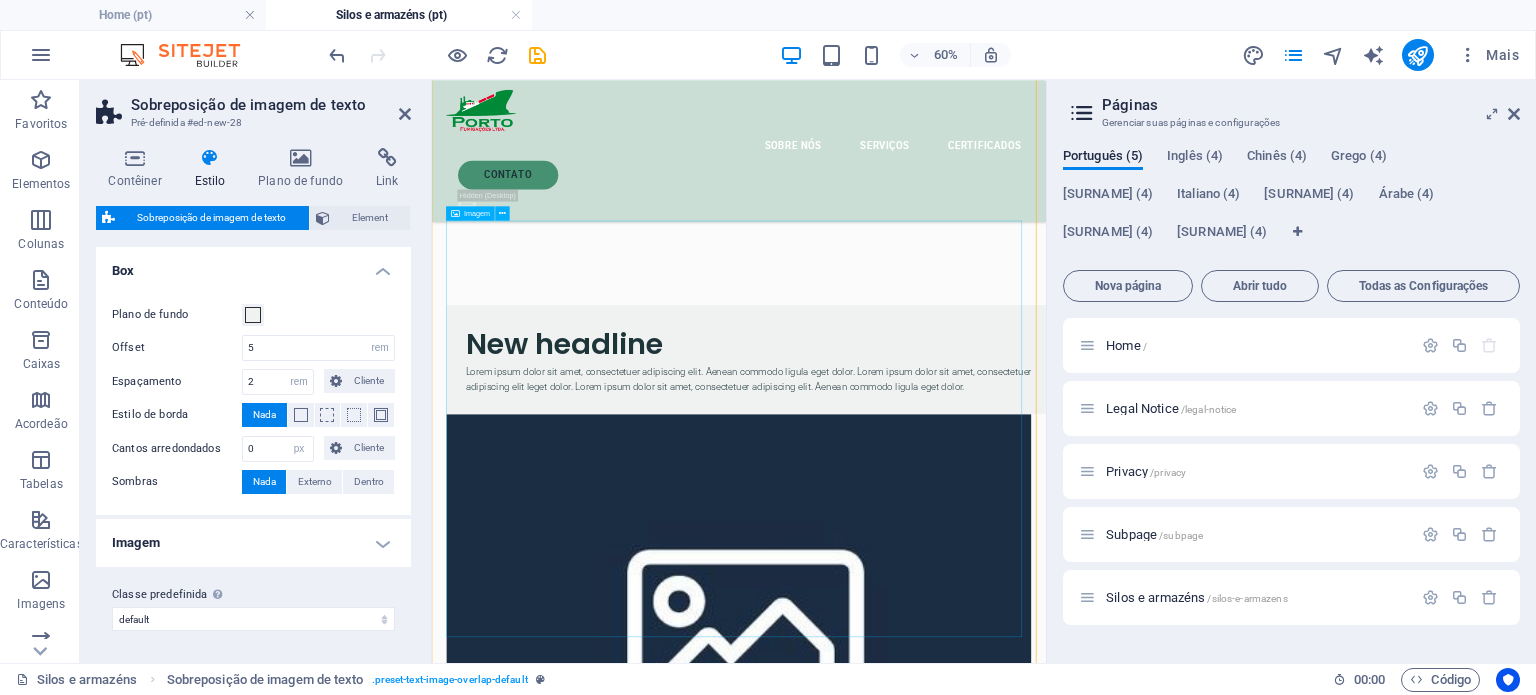 scroll, scrollTop: 487, scrollLeft: 0, axis: vertical 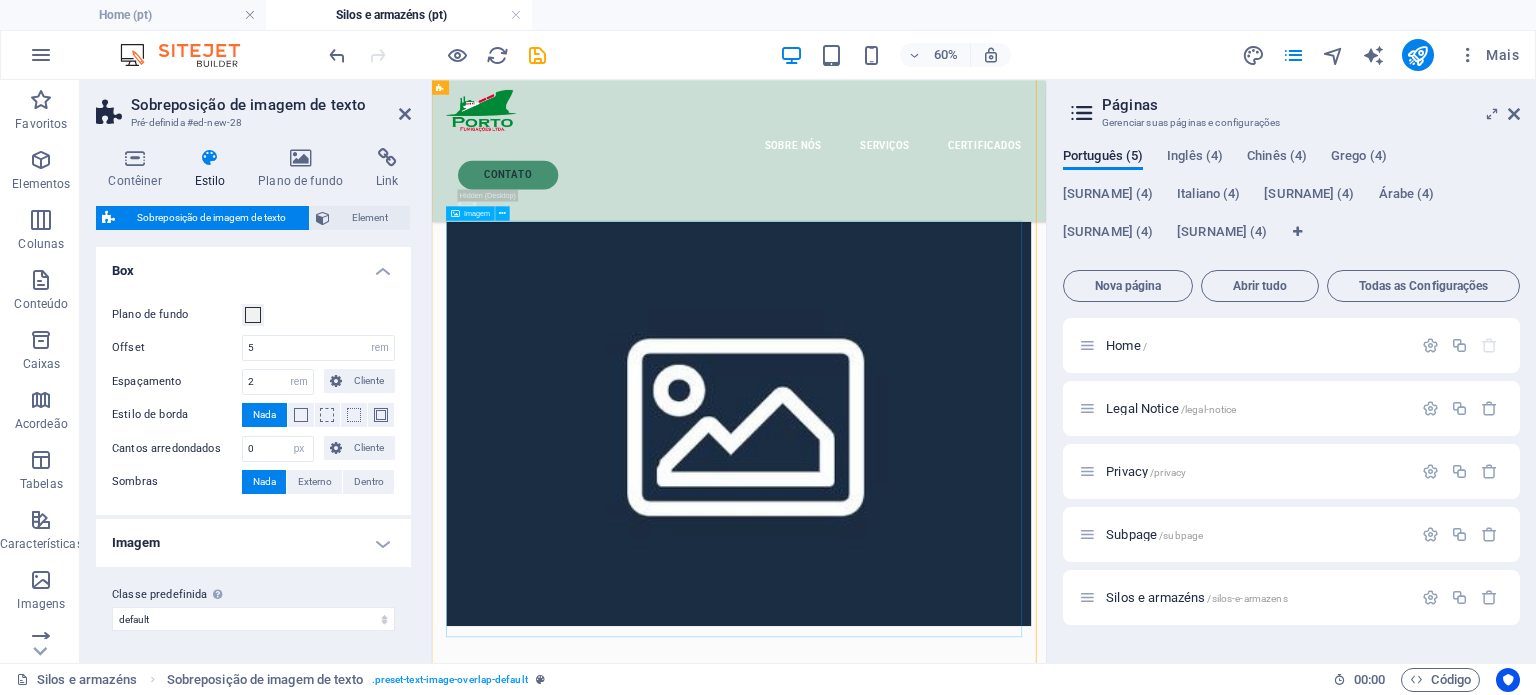 click at bounding box center [943, 637] 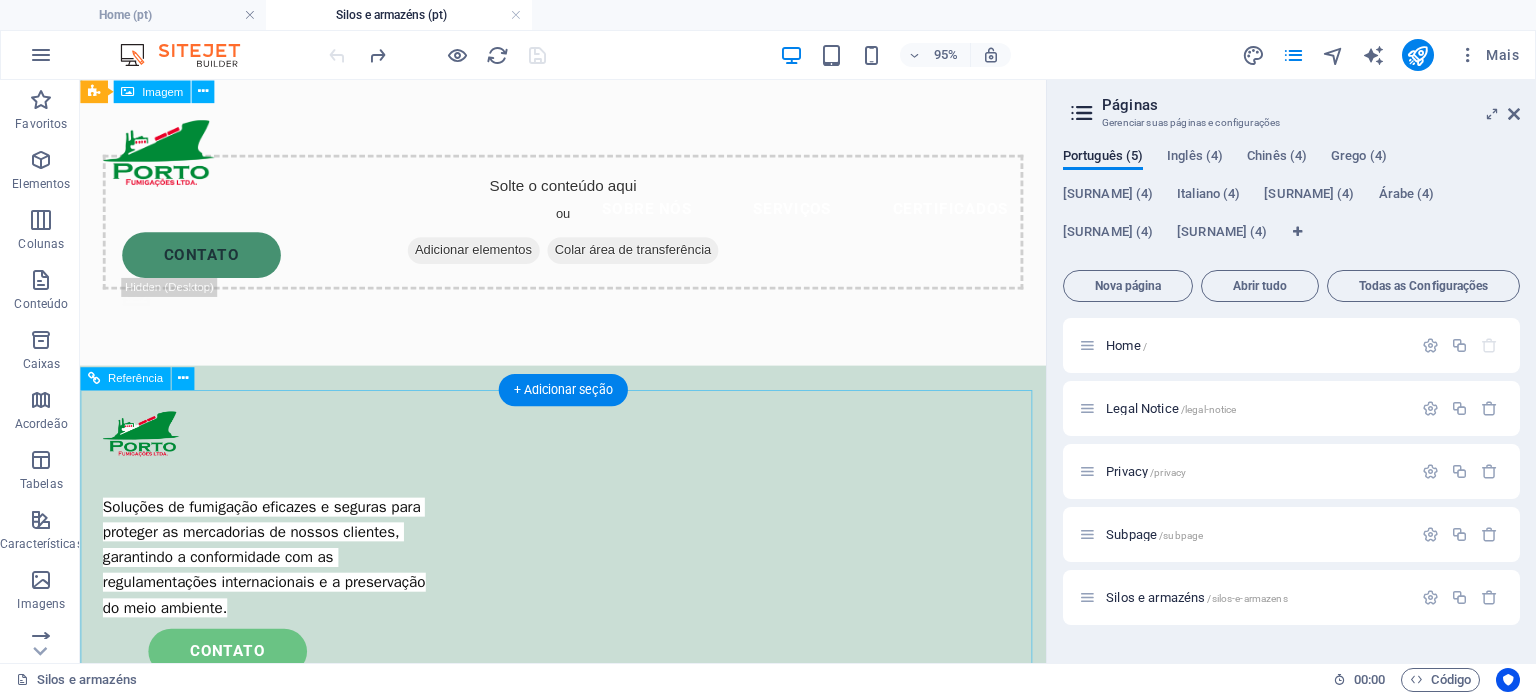 scroll, scrollTop: 0, scrollLeft: 0, axis: both 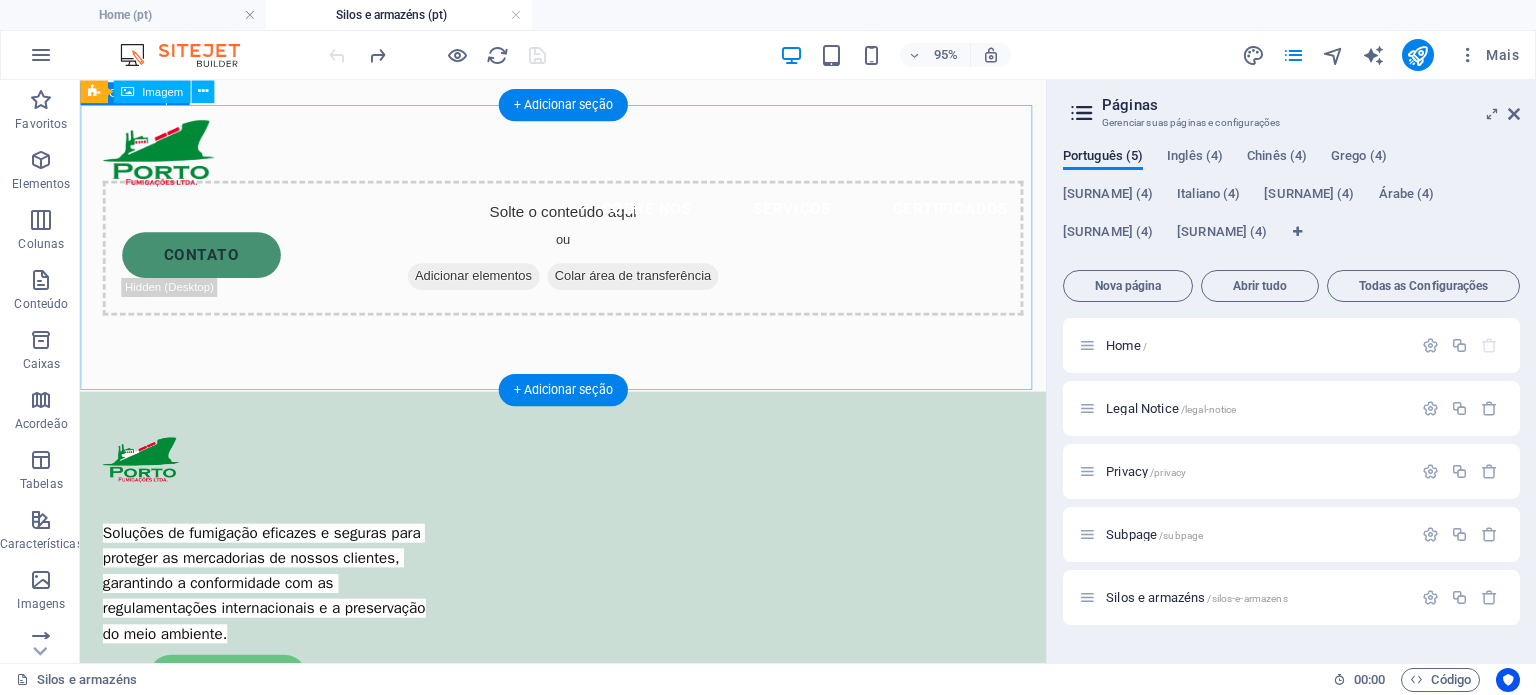 click on "Adicionar elementos" at bounding box center (494, 287) 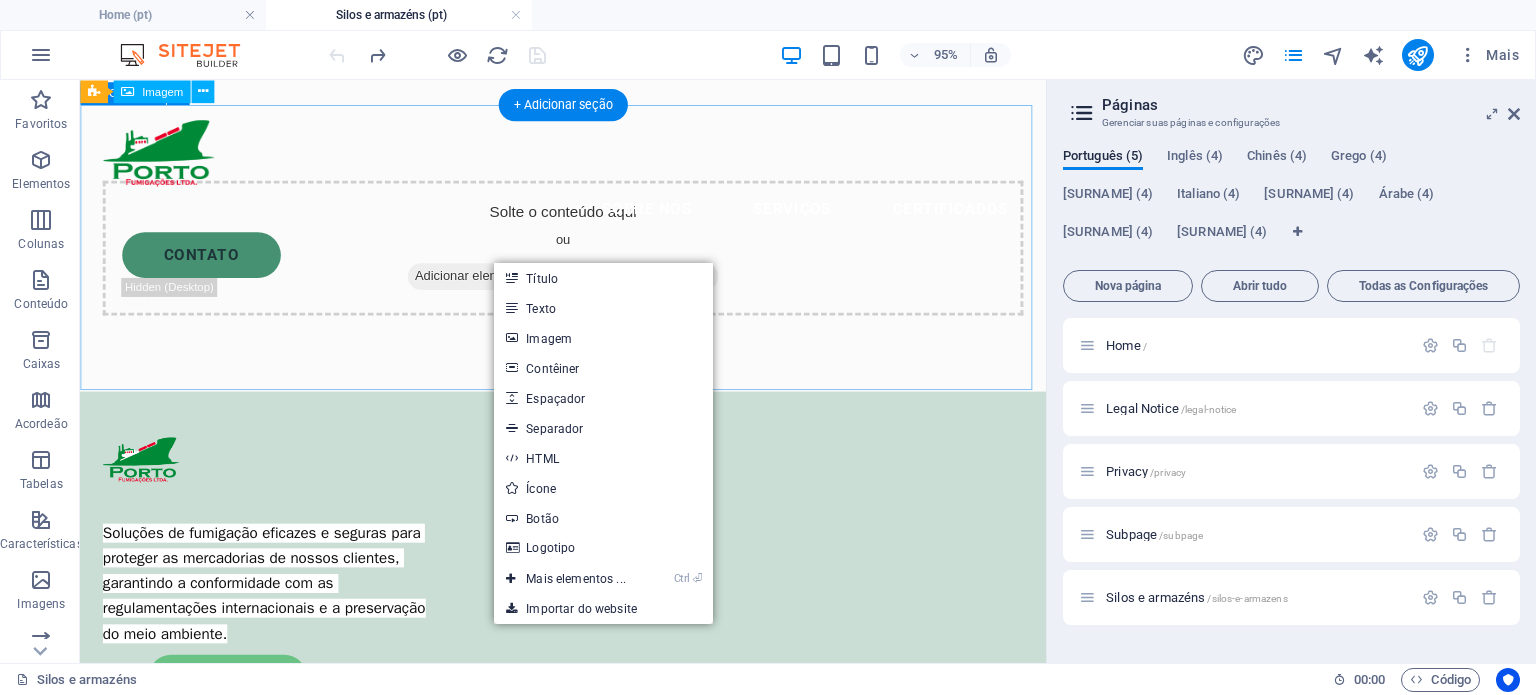 click on "Solte o conteúdo aqui ou  Adicionar elementos  Colar área de transferência" at bounding box center (588, 257) 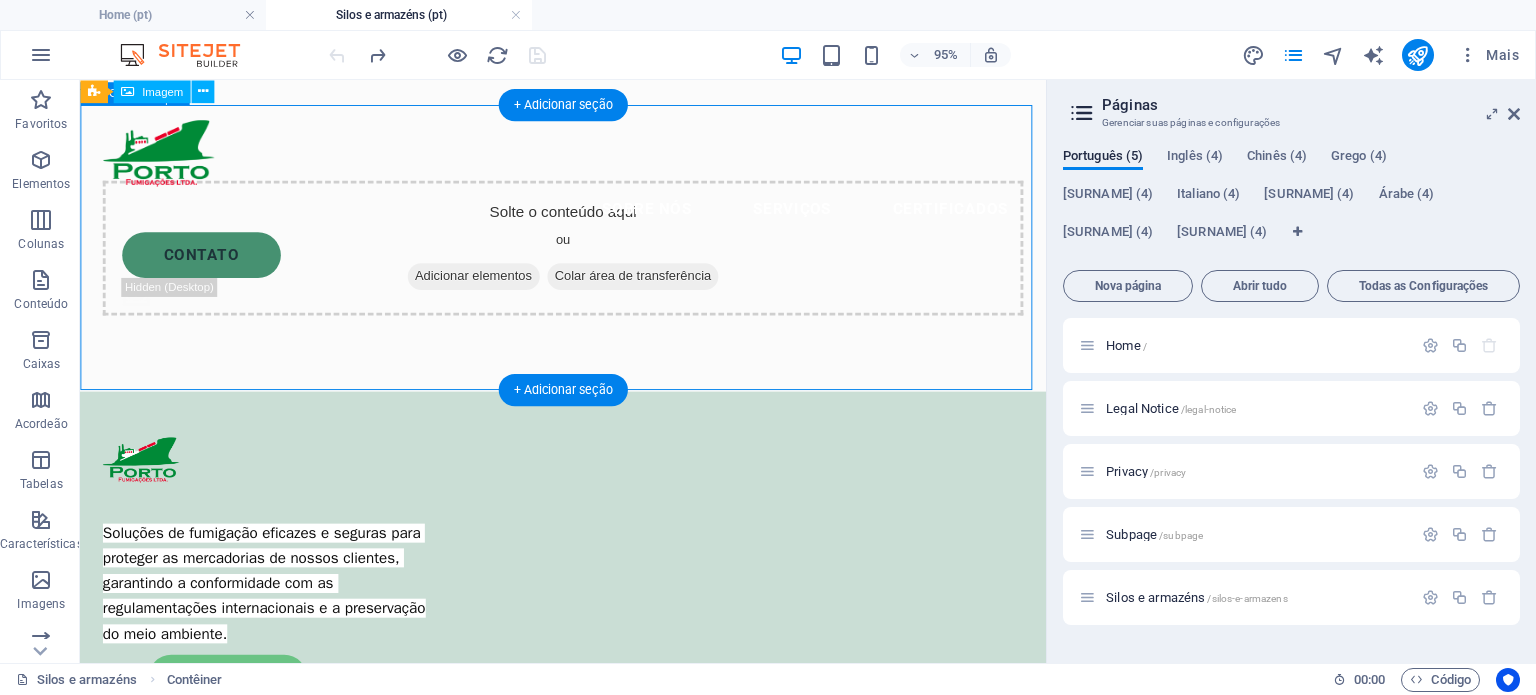 click on "Colar área de transferência" at bounding box center [662, 287] 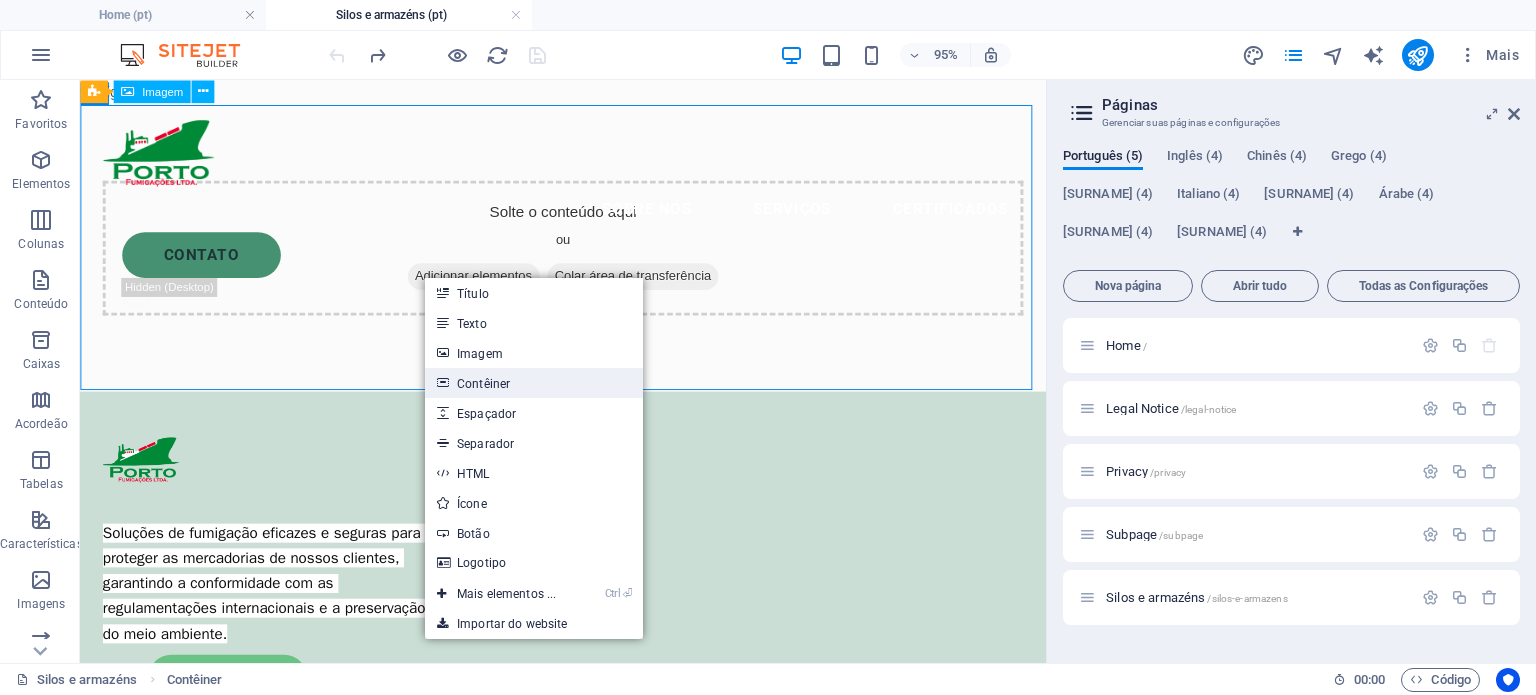 click on "Contêiner" at bounding box center [534, 383] 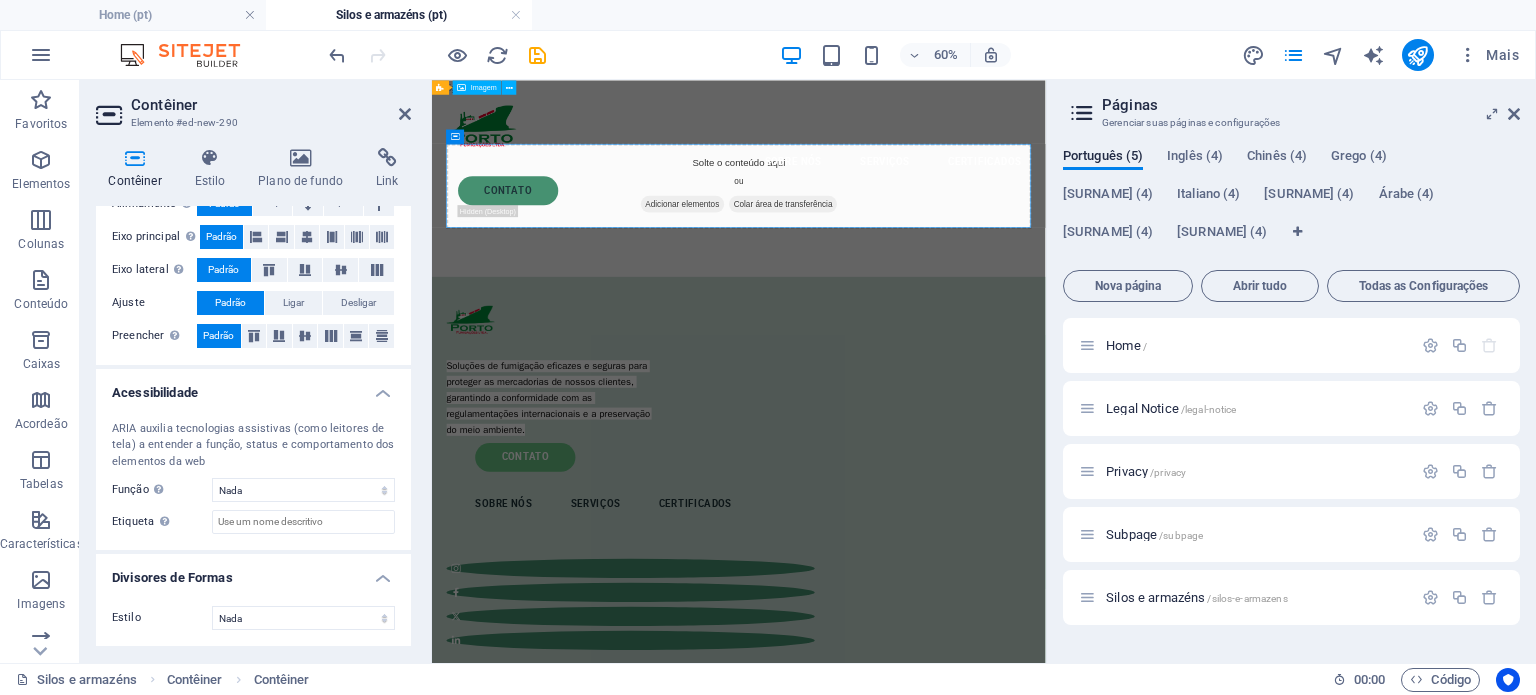 scroll, scrollTop: 0, scrollLeft: 0, axis: both 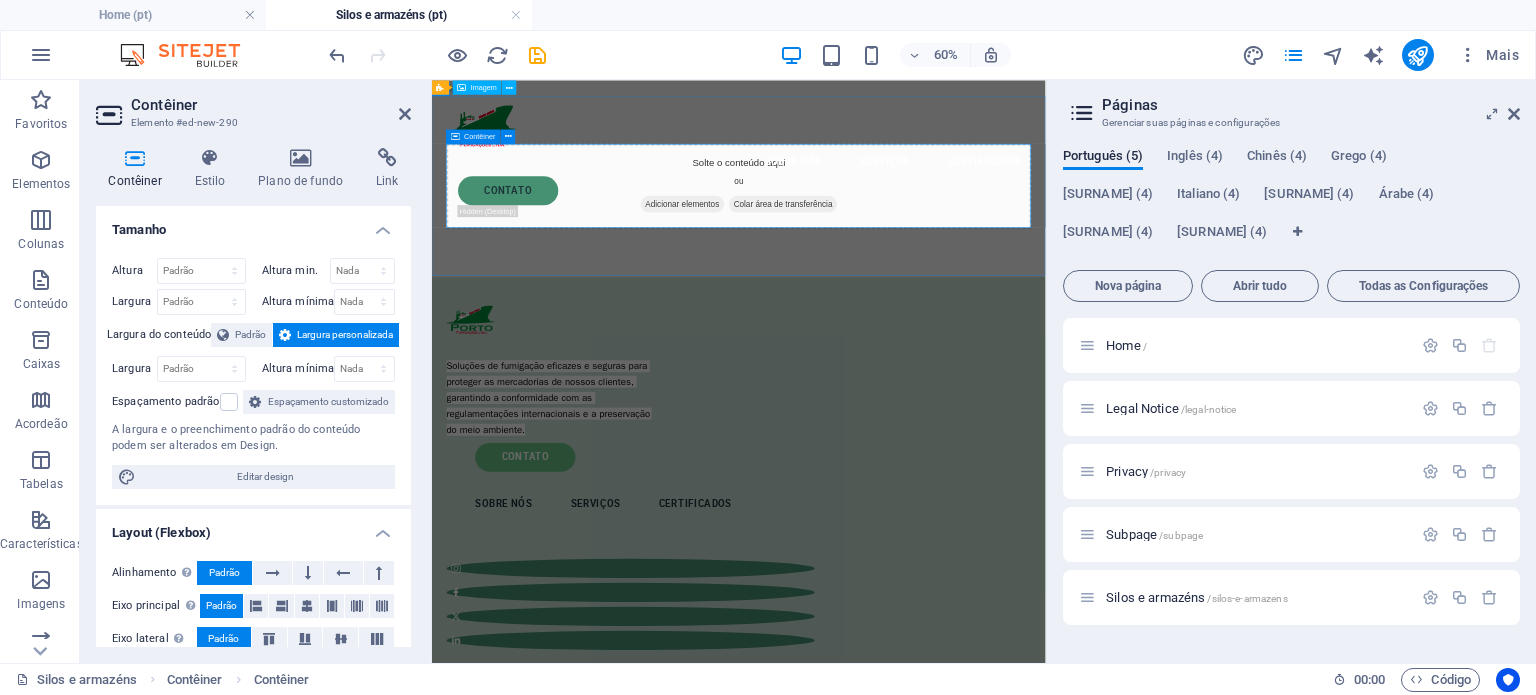 click on "Adicionar elementos" at bounding box center (849, 287) 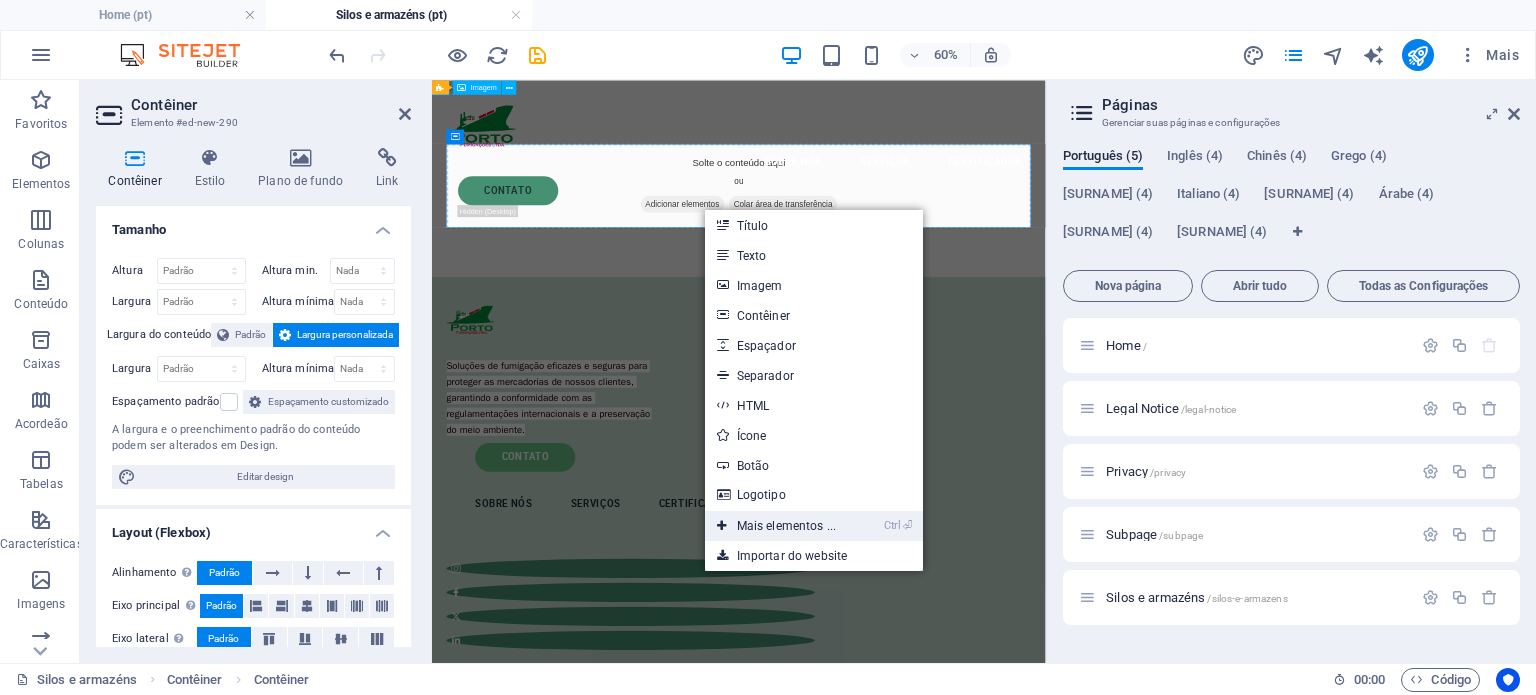 click on "Ctrl ⏎  Mais elementos ..." at bounding box center [777, 526] 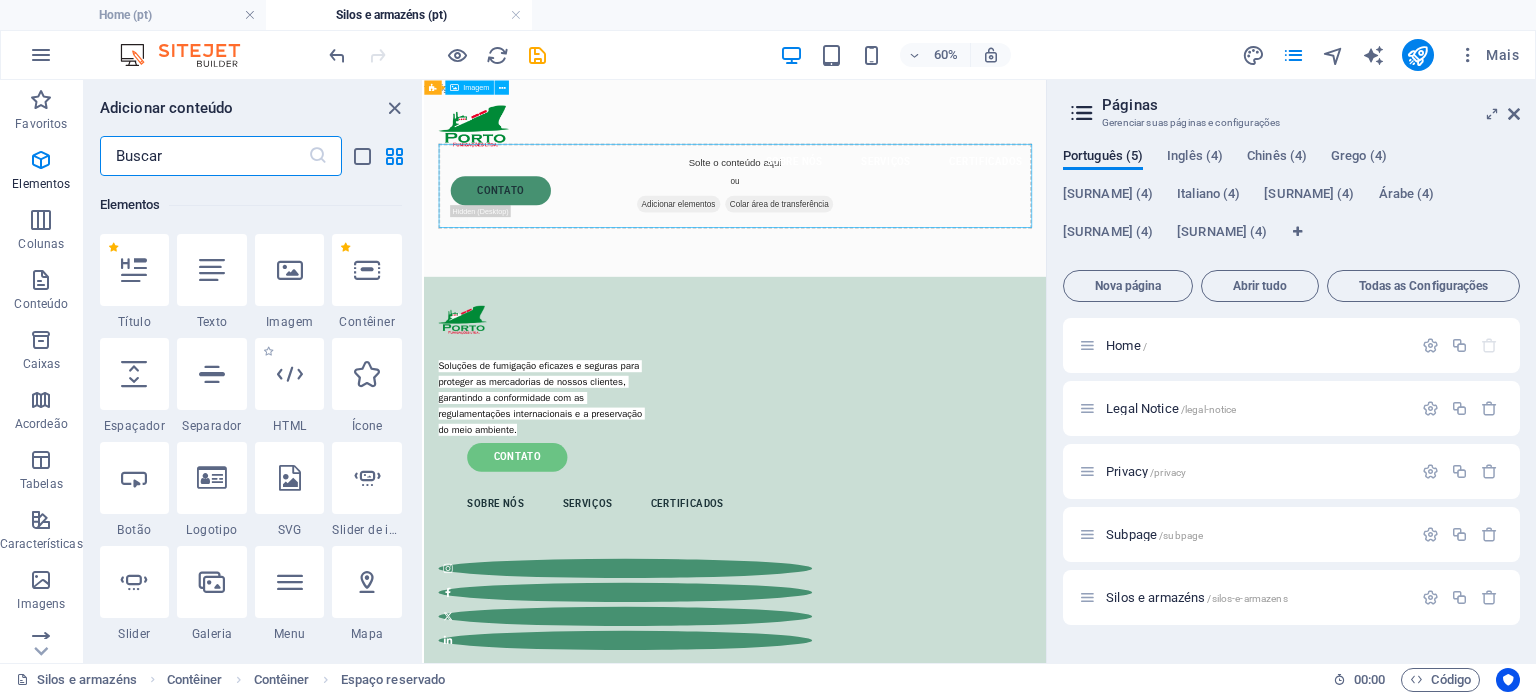 scroll, scrollTop: 159, scrollLeft: 0, axis: vertical 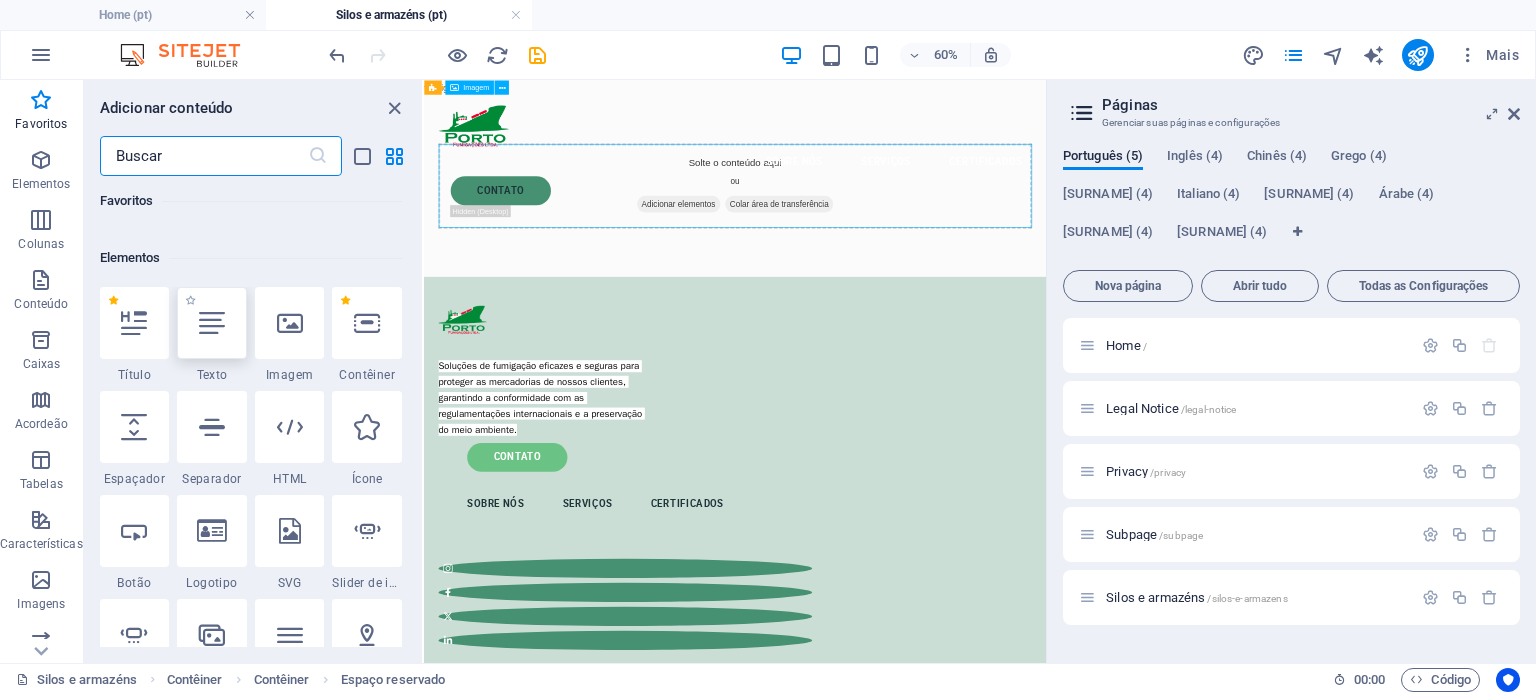 click at bounding box center [212, 323] 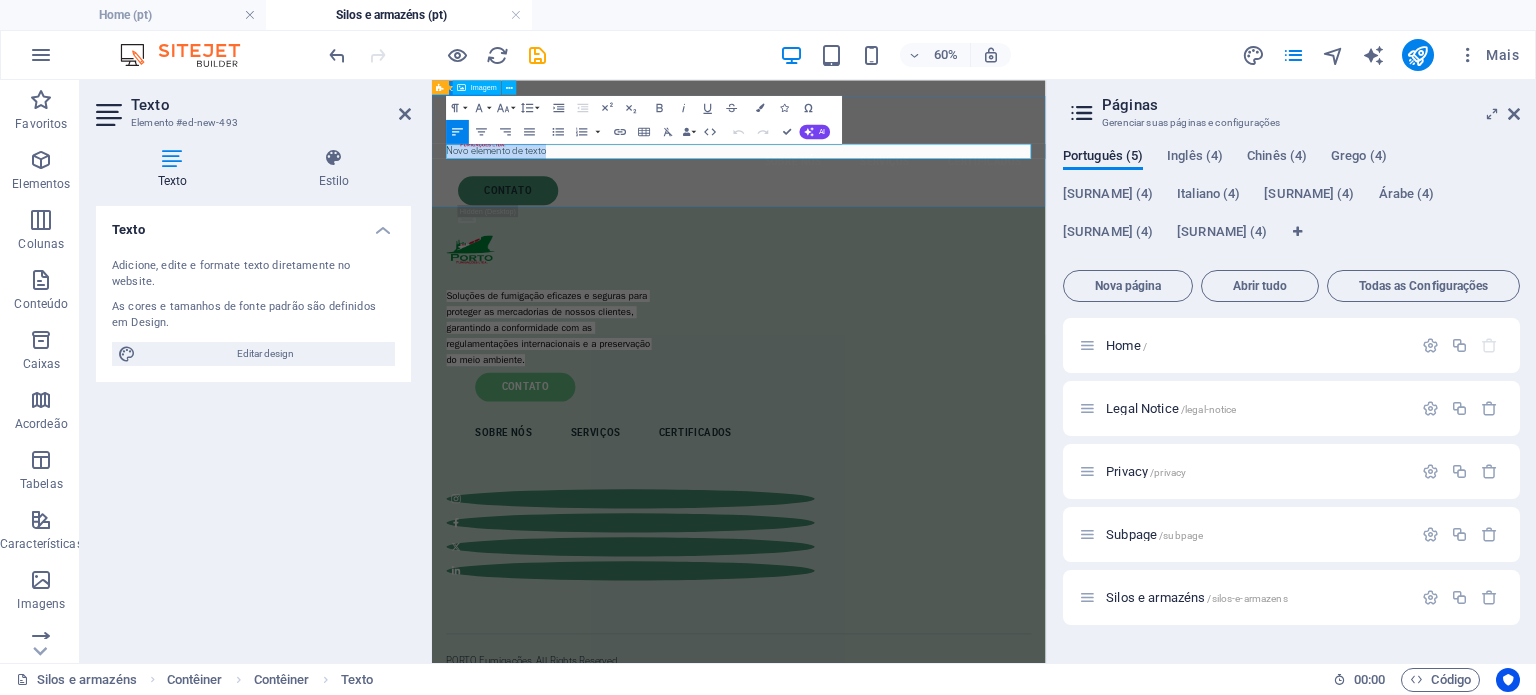 type 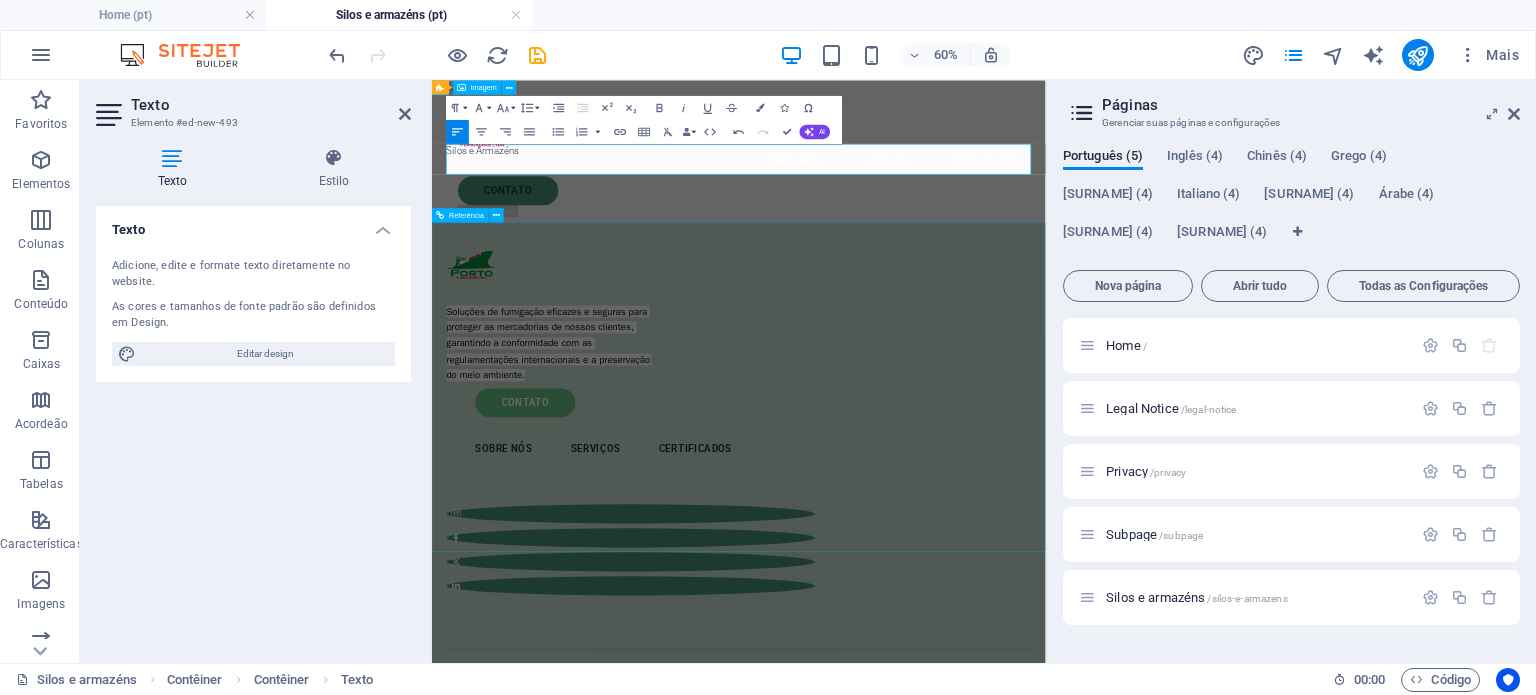 click on "Soluções de fumigação eficazes e seguras para proteger as mercadorias de nossos clientes, garantindo a conformidade com as regulamentações internacionais e a preservação do meio ambiente." at bounding box center [627, 475] 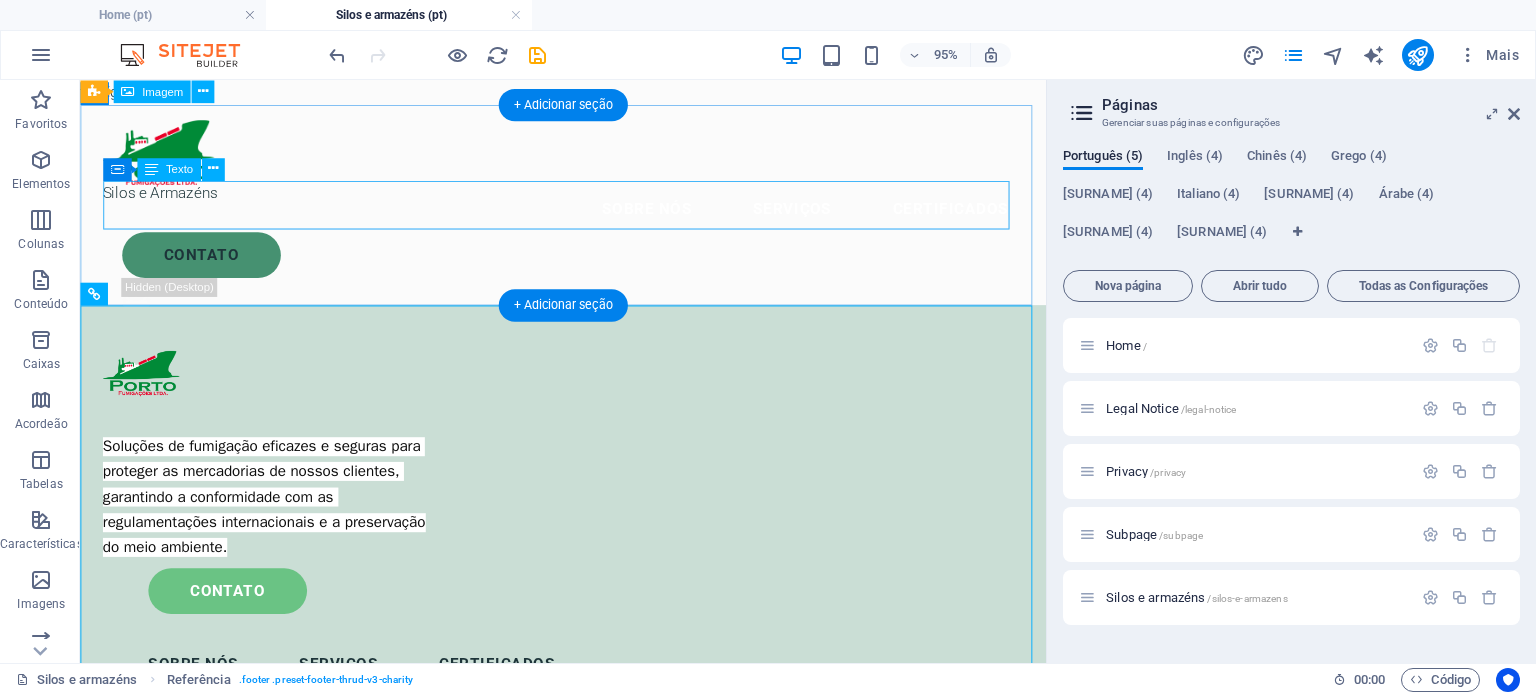 click on "Silos e Armazéns" at bounding box center (588, 211) 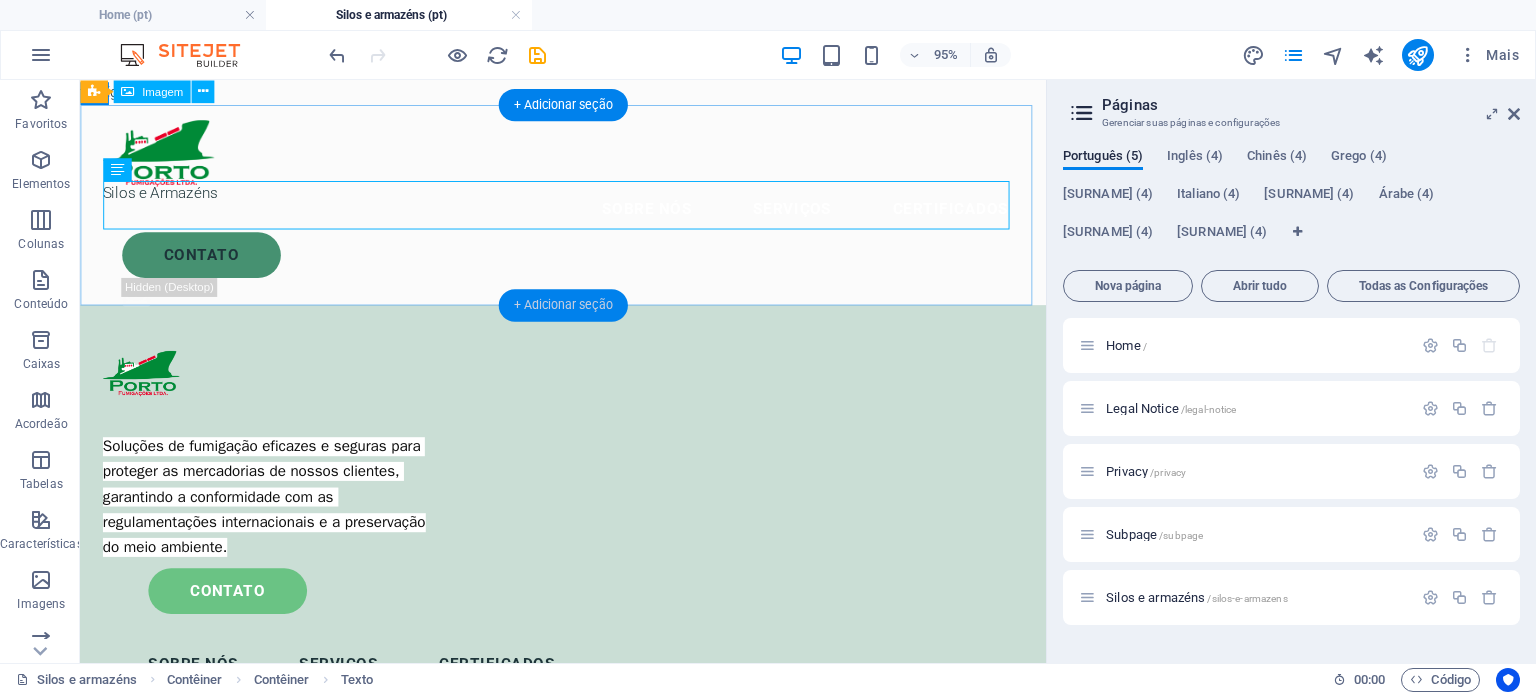 click on "+ Adicionar seção" at bounding box center [563, 305] 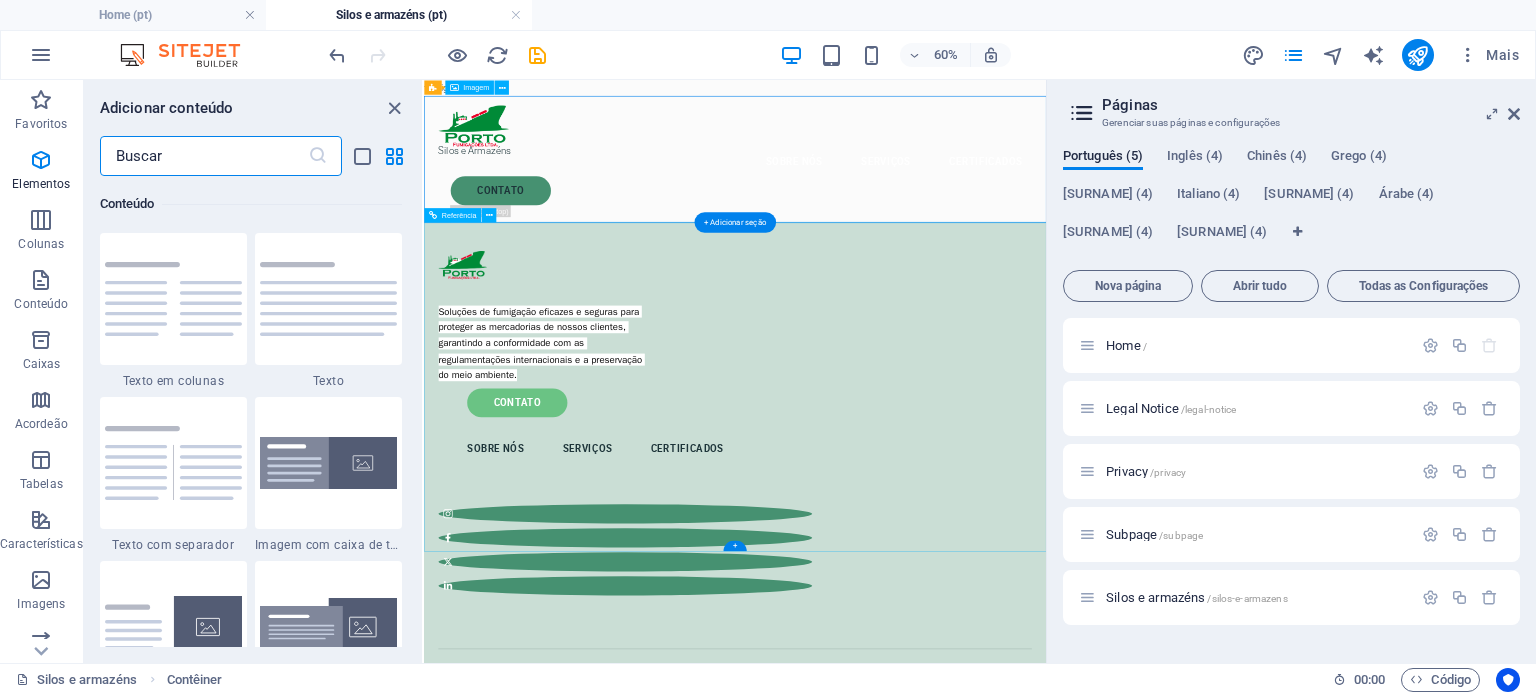 scroll, scrollTop: 3499, scrollLeft: 0, axis: vertical 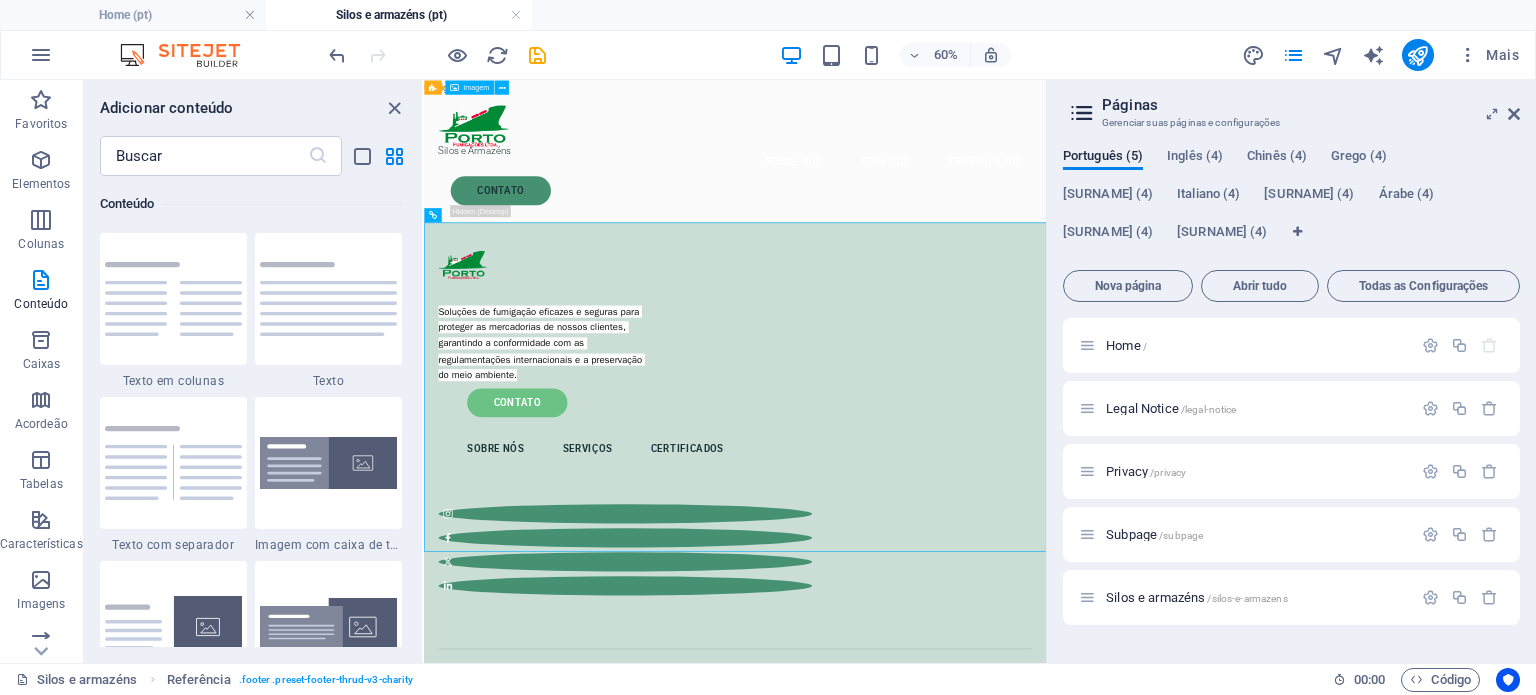 drag, startPoint x: 935, startPoint y: 483, endPoint x: 910, endPoint y: 961, distance: 478.65332 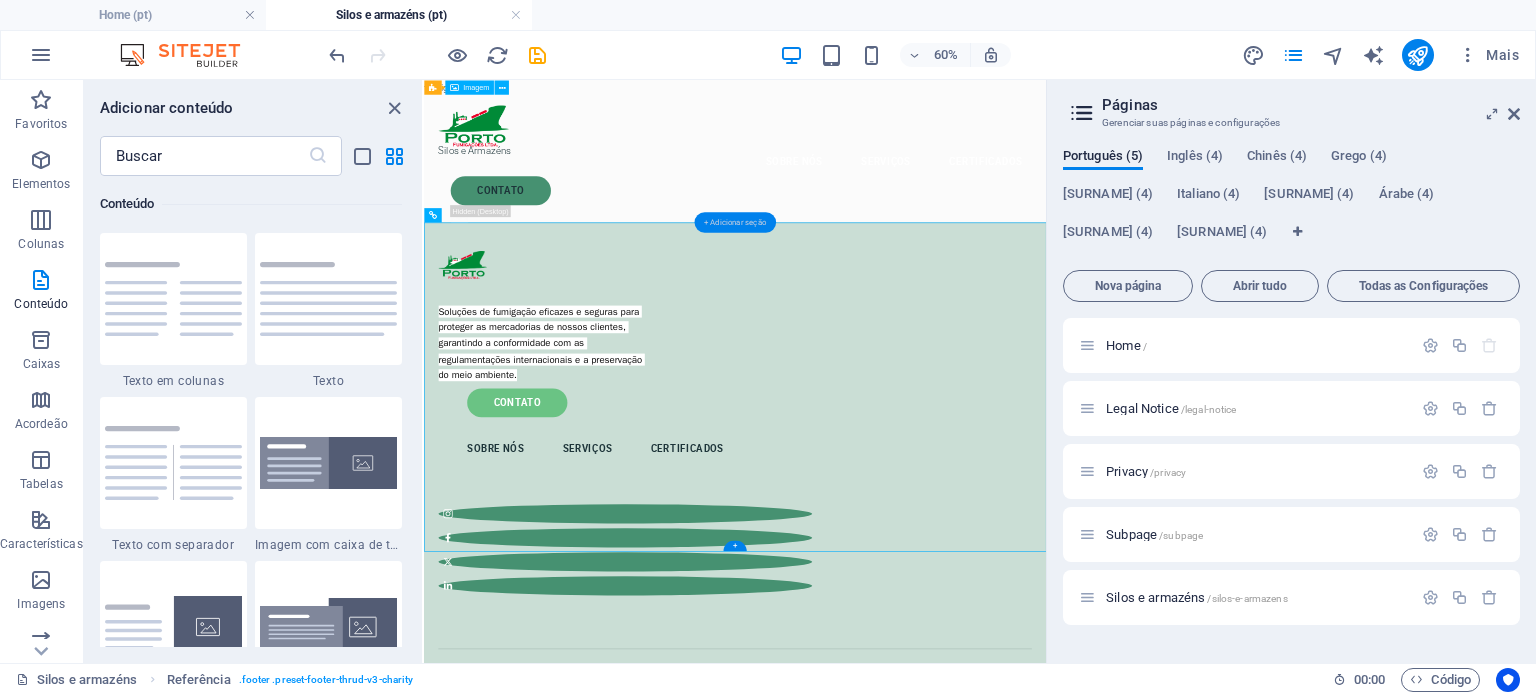 click on "+ Adicionar seção" at bounding box center (734, 222) 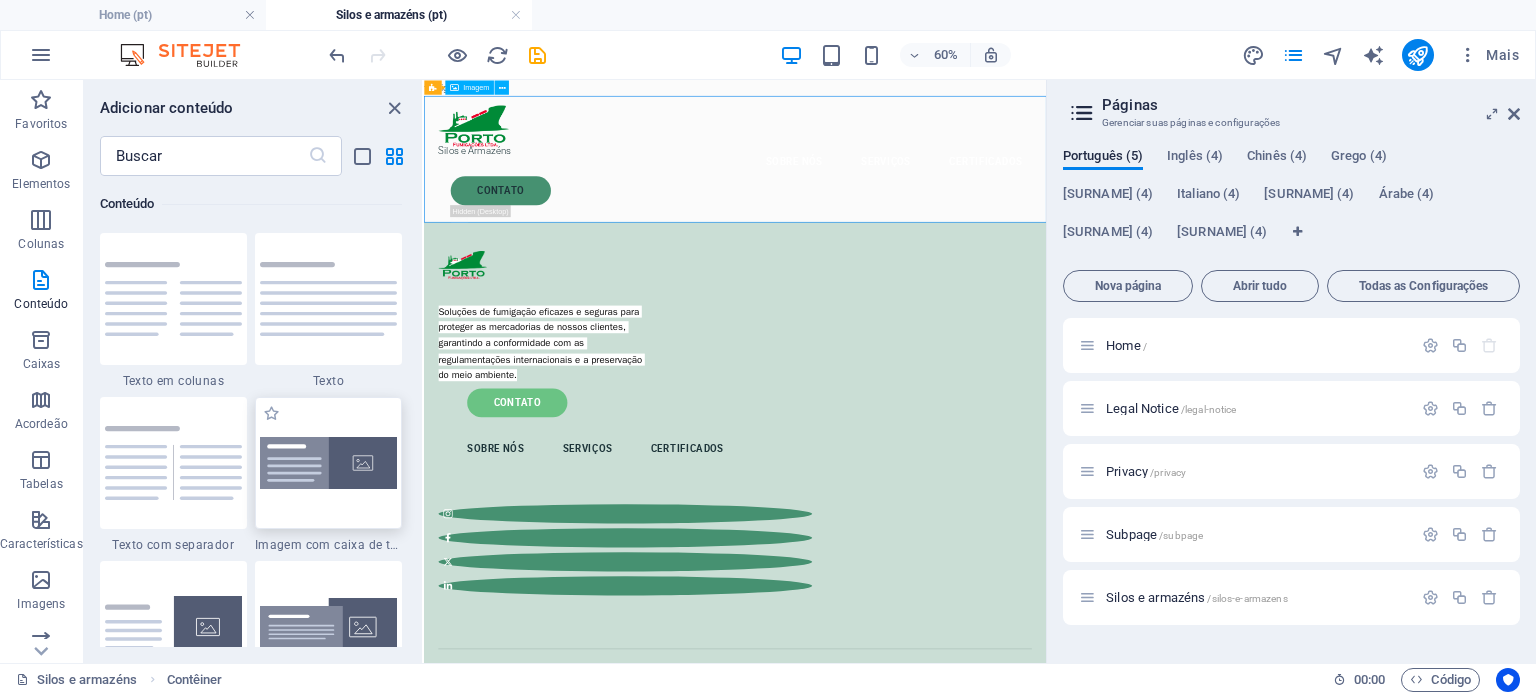 click at bounding box center [328, 463] 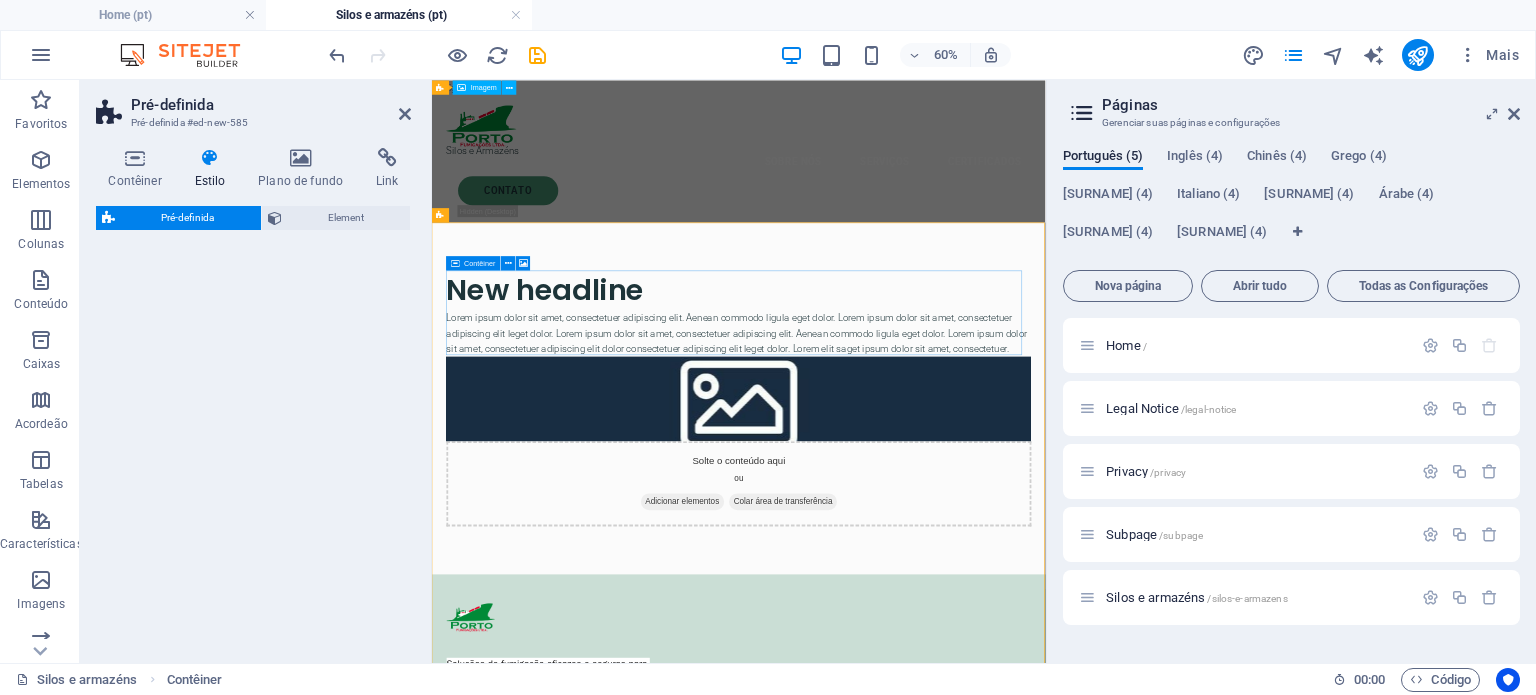 select on "rem" 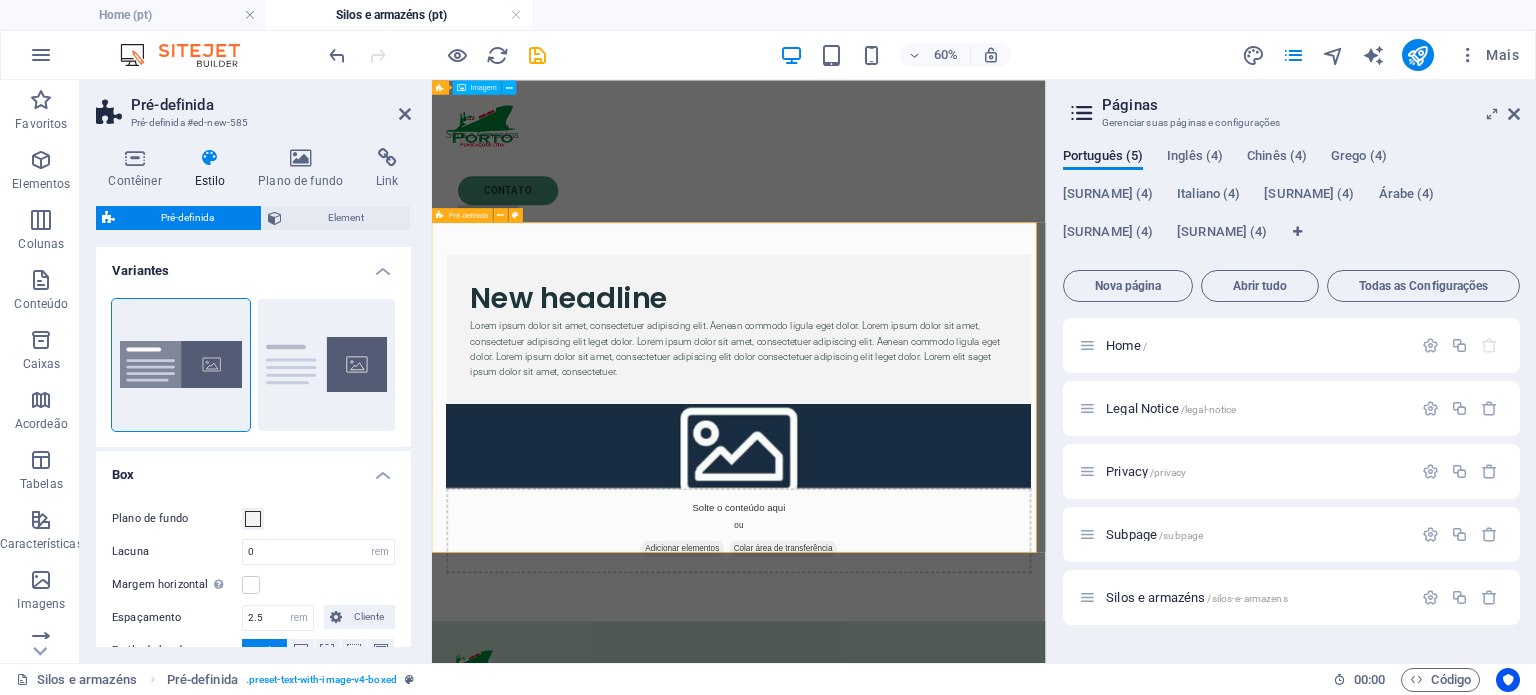 scroll, scrollTop: 0, scrollLeft: 0, axis: both 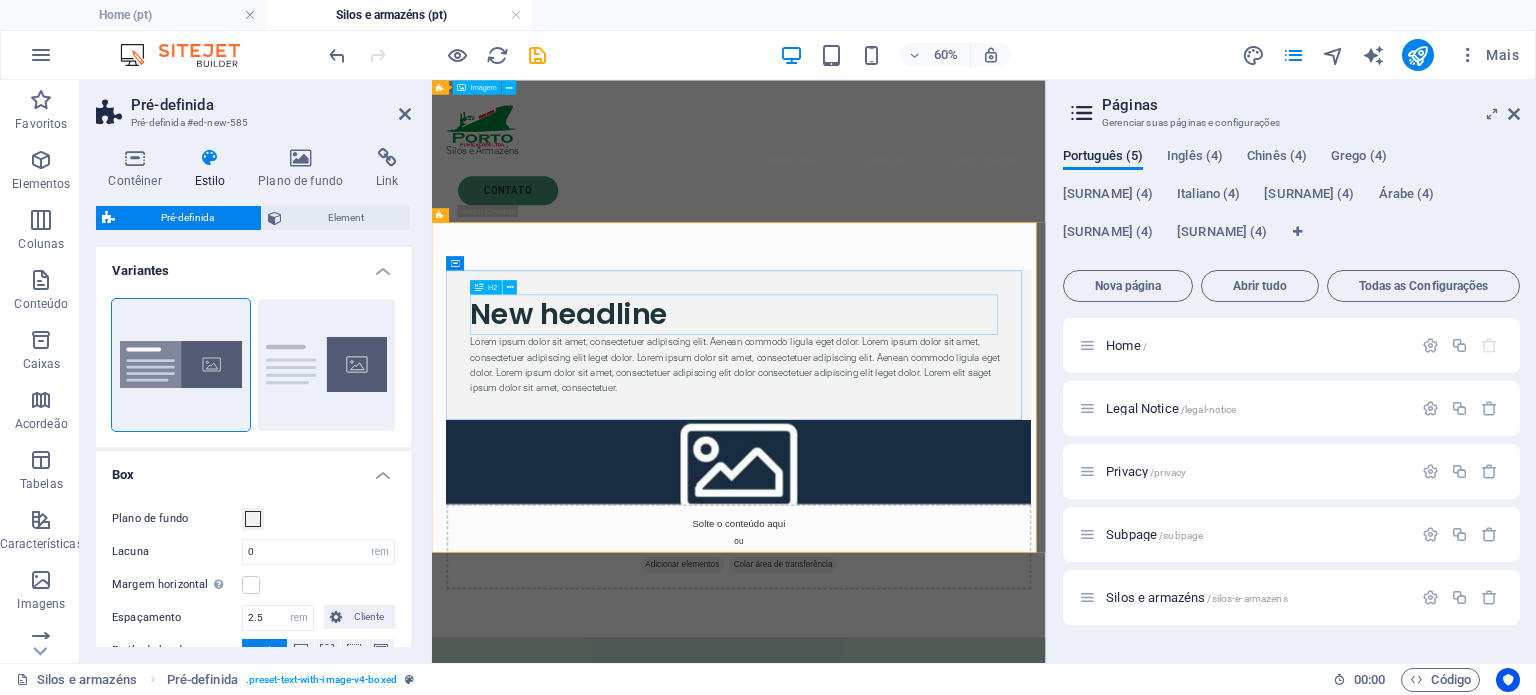 click on "New headline" at bounding box center [943, 470] 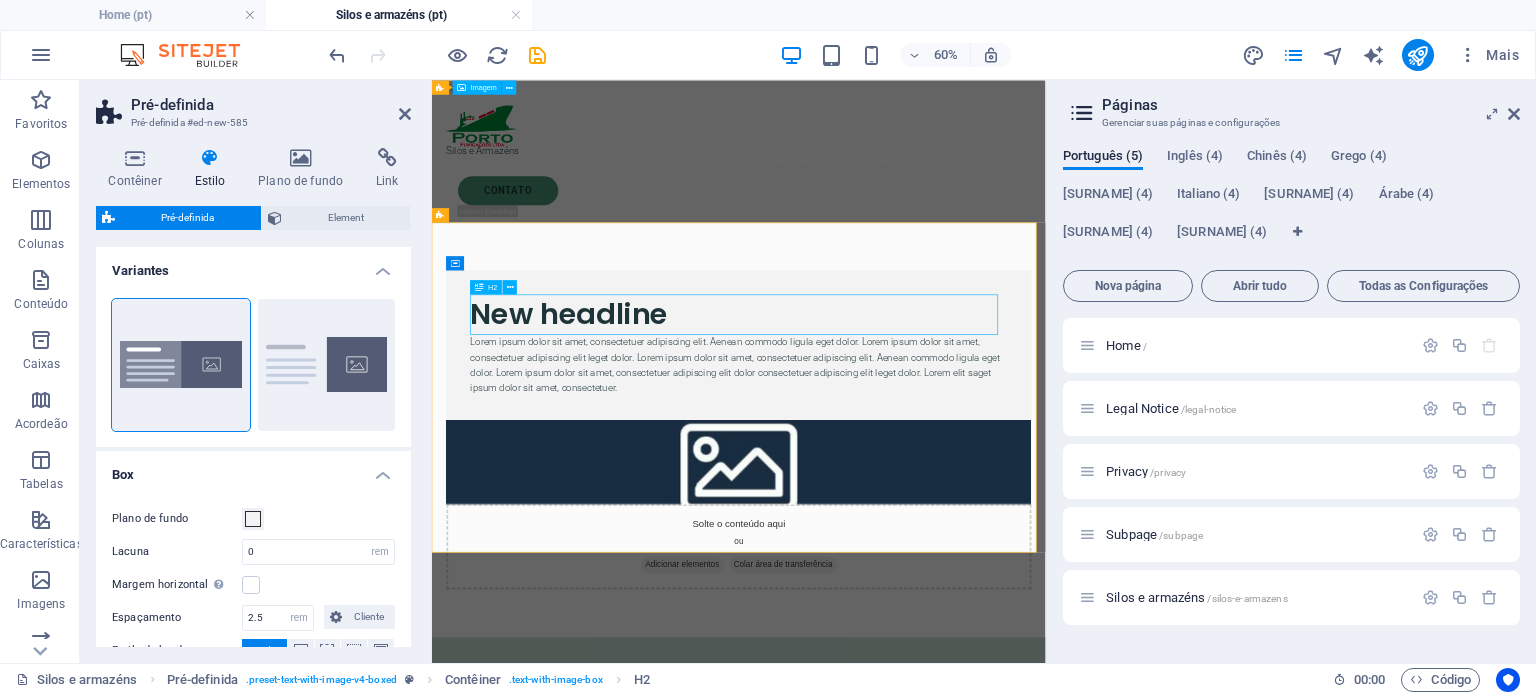 click on "New headline" at bounding box center (943, 470) 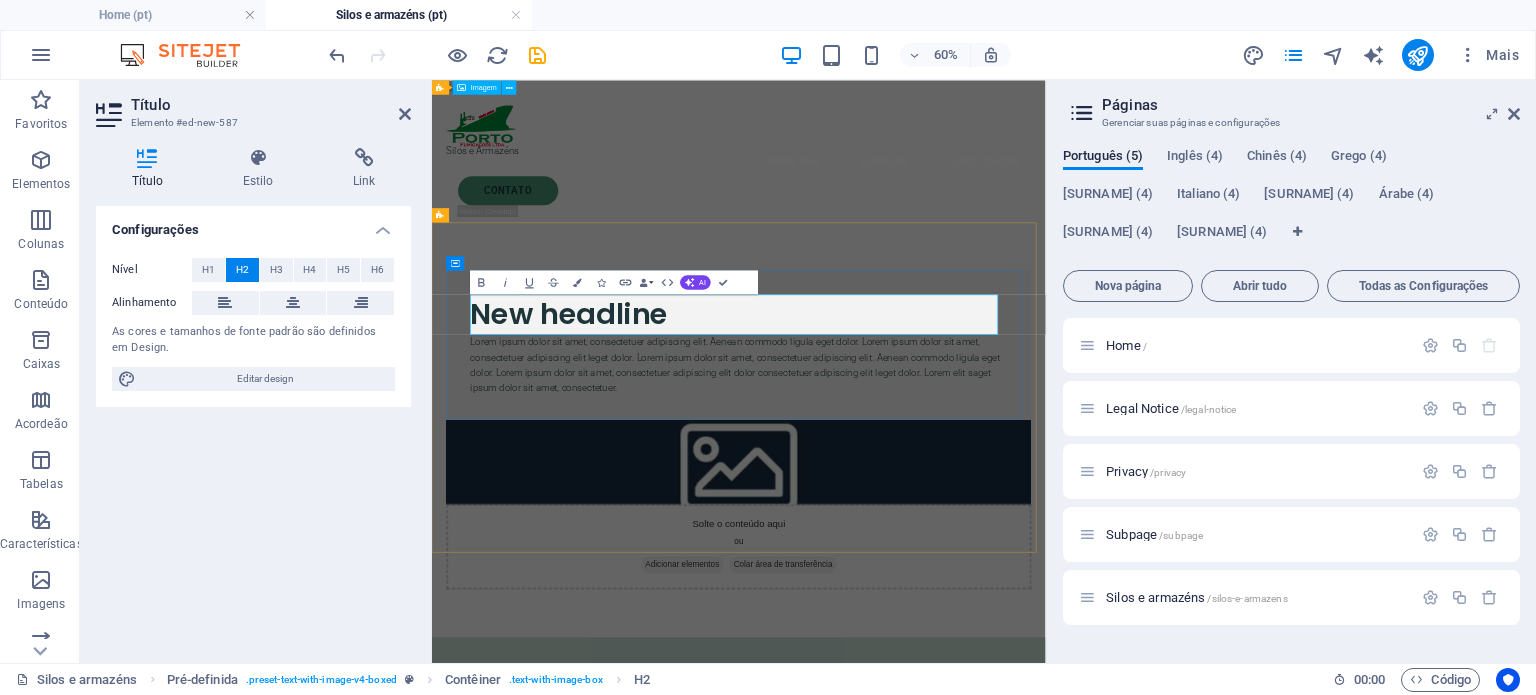 type 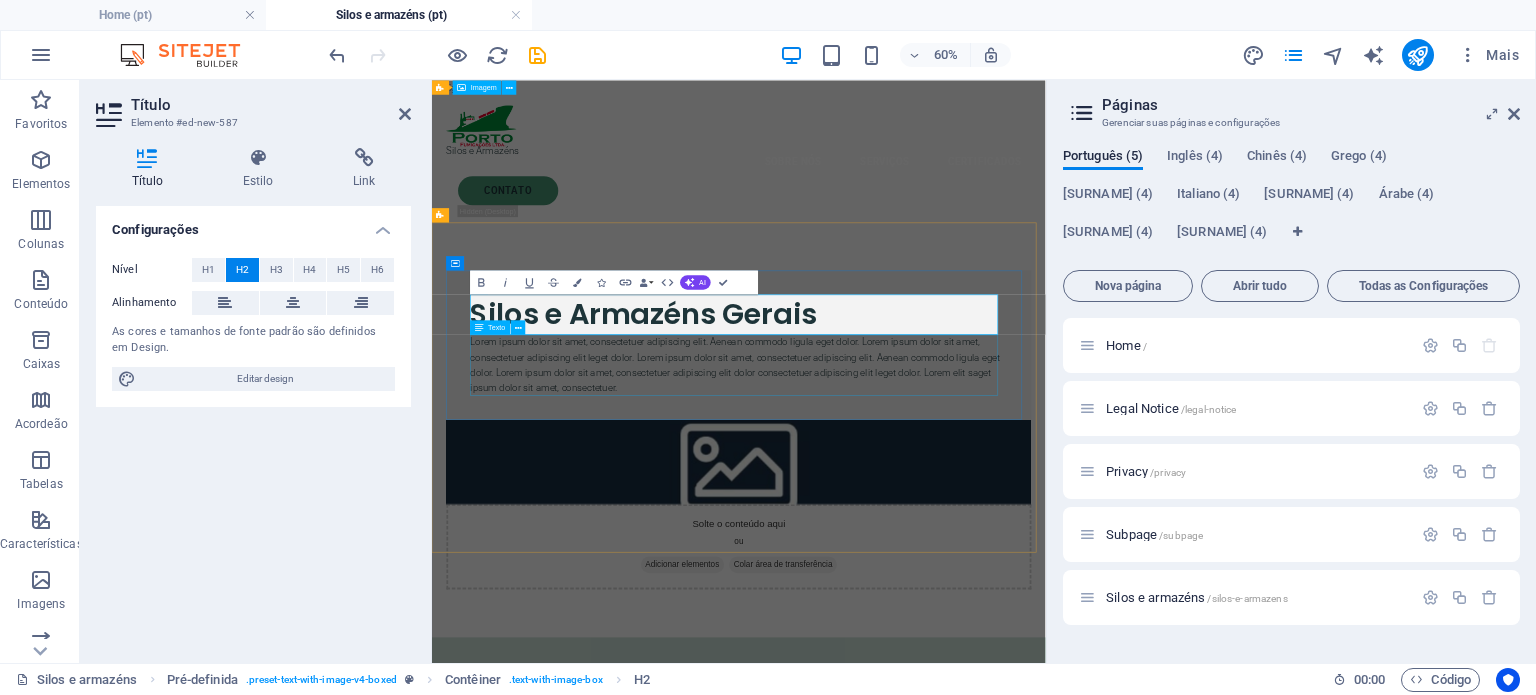 click on "Lorem ipsum dolor sit amet, consectetuer adipiscing elit. Aenean commodo ligula eget dolor. Lorem ipsum dolor sit amet, consectetuer adipiscing elit leget dolor. Lorem ipsum dolor sit amet, consectetuer adipiscing elit. Aenean commodo ligula eget dolor. Lorem ipsum dolor sit amet, consectetuer adipiscing elit dolor consectetuer adipiscing elit leget dolor. Lorem elit saget ipsum dolor sit amet, consectetuer." at bounding box center (943, 555) 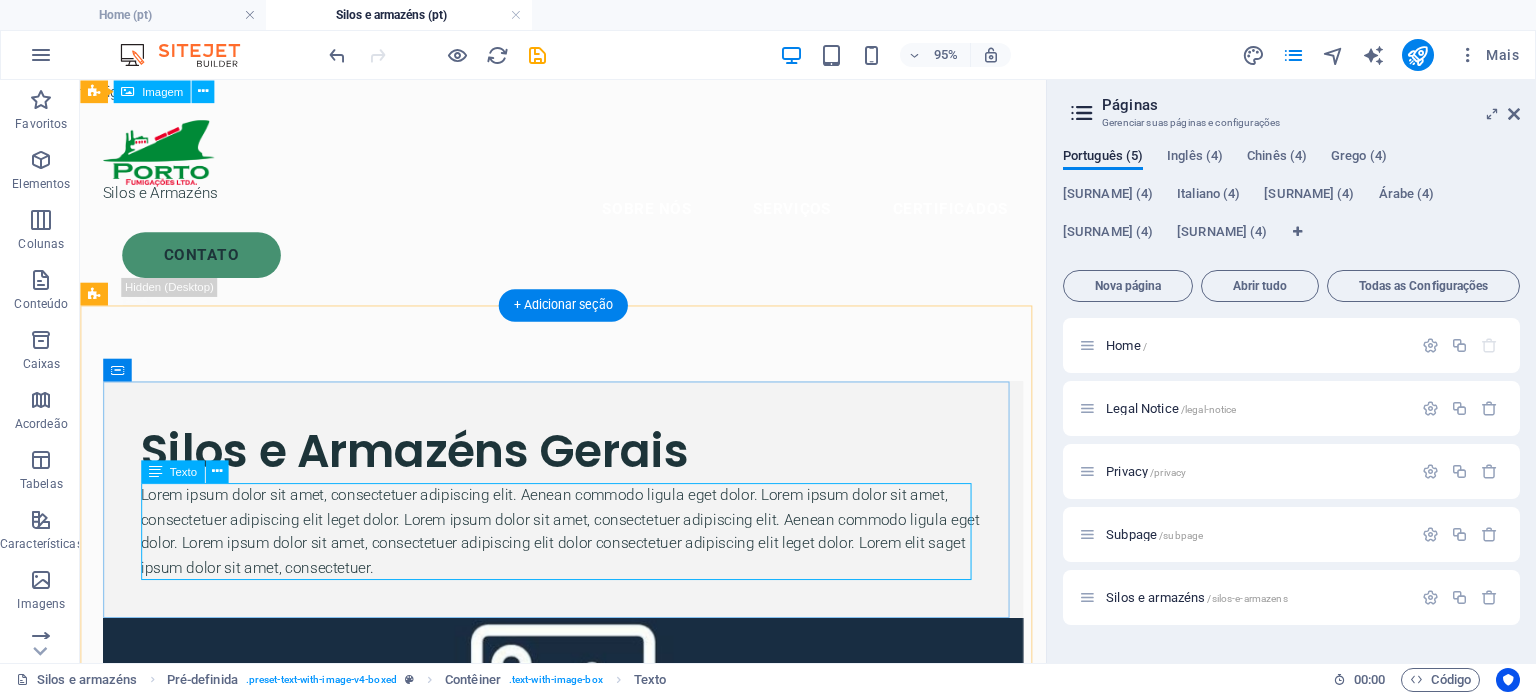 click on "Lorem ipsum dolor sit amet, consectetuer adipiscing elit. Aenean commodo ligula eget dolor. Lorem ipsum dolor sit amet, consectetuer adipiscing elit leget dolor. Lorem ipsum dolor sit amet, consectetuer adipiscing elit. Aenean commodo ligula eget dolor. Lorem ipsum dolor sit amet, consectetuer adipiscing elit dolor consectetuer adipiscing elit leget dolor. Lorem elit saget ipsum dolor sit amet, consectetuer." at bounding box center (588, 555) 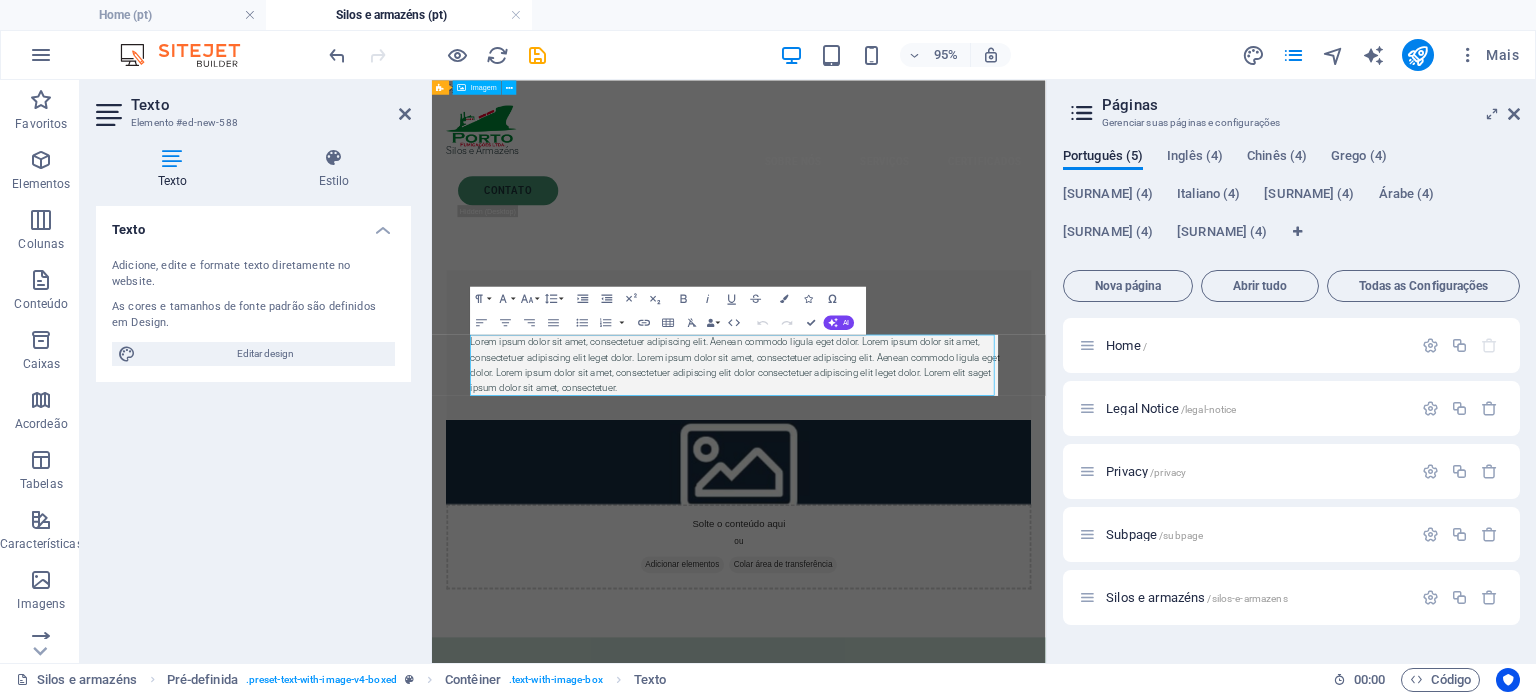 click on "Texto Adicione, edite e formate texto diretamente no website. As cores e tamanhos de fonte padrão são definidos em Design. Editar design Alinhamento Esquerda alinhada Centralizada Direita alinhada" at bounding box center [253, 426] 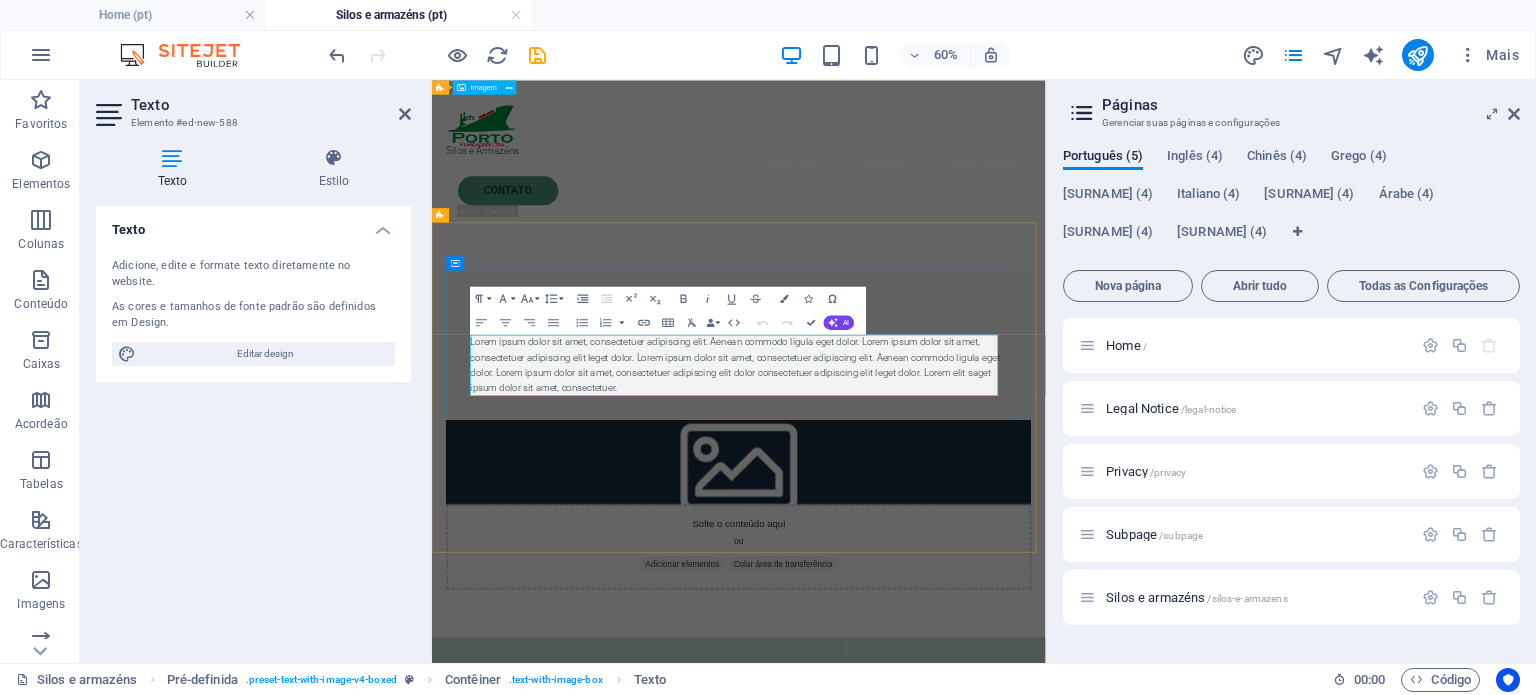 click on "Lorem ipsum dolor sit amet, consectetuer adipiscing elit. Aenean commodo ligula eget dolor. Lorem ipsum dolor sit amet, consectetuer adipiscing elit leget dolor. Lorem ipsum dolor sit amet, consectetuer adipiscing elit. Aenean commodo ligula eget dolor. Lorem ipsum dolor sit amet, consectetuer adipiscing elit dolor consectetuer adipiscing elit leget dolor. Lorem elit saget ipsum dolor sit amet, consectetuer." at bounding box center (943, 555) 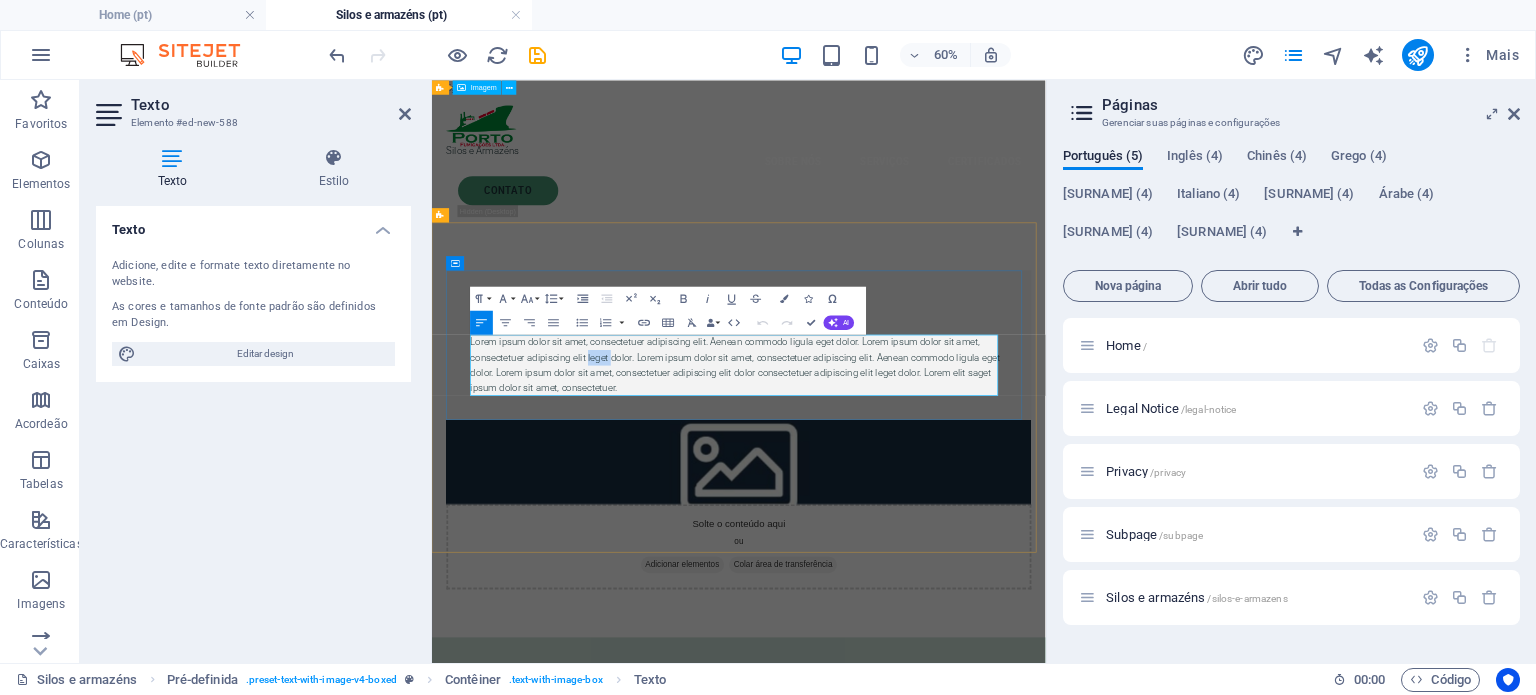 click on "Lorem ipsum dolor sit amet, consectetuer adipiscing elit. Aenean commodo ligula eget dolor. Lorem ipsum dolor sit amet, consectetuer adipiscing elit leget dolor. Lorem ipsum dolor sit amet, consectetuer adipiscing elit. Aenean commodo ligula eget dolor. Lorem ipsum dolor sit amet, consectetuer adipiscing elit dolor consectetuer adipiscing elit leget dolor. Lorem elit saget ipsum dolor sit amet, consectetuer." at bounding box center (943, 555) 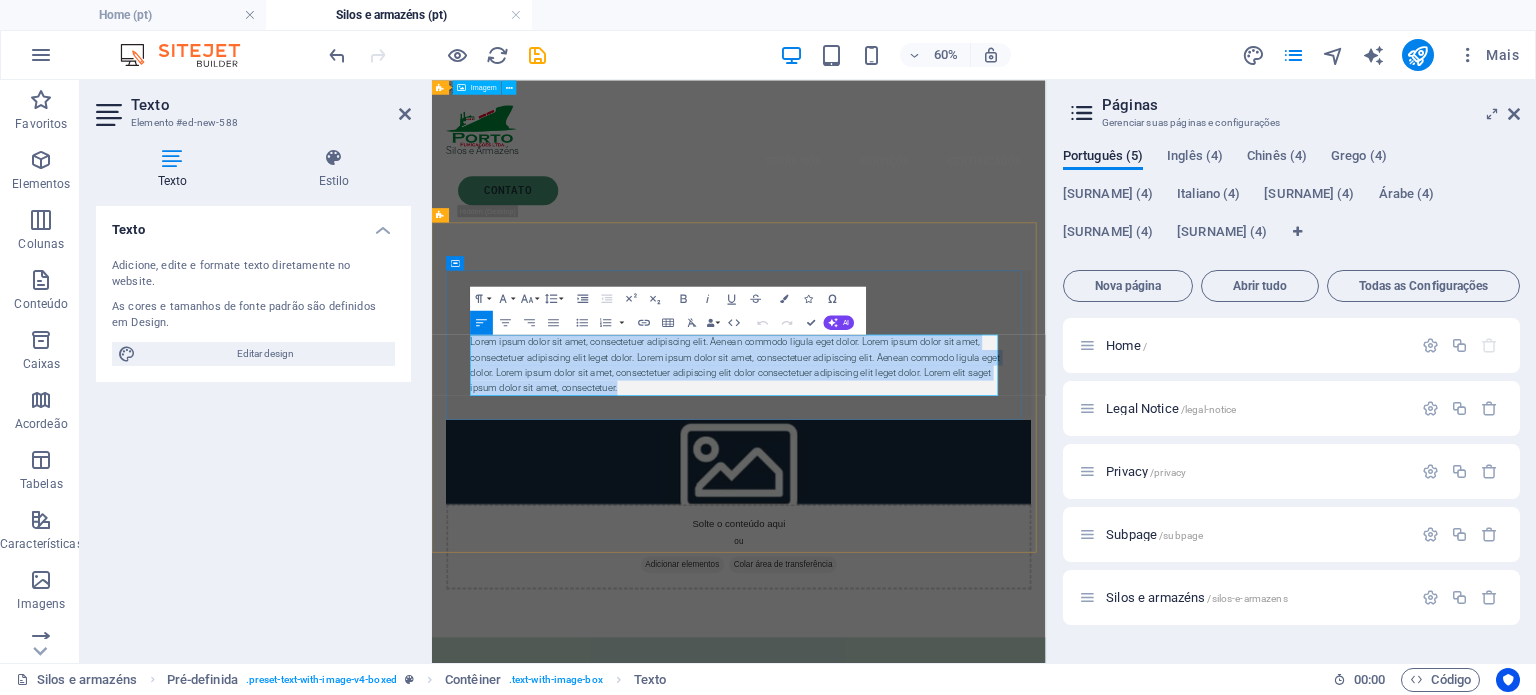 click on "Lorem ipsum dolor sit amet, consectetuer adipiscing elit. Aenean commodo ligula eget dolor. Lorem ipsum dolor sit amet, consectetuer adipiscing elit leget dolor. Lorem ipsum dolor sit amet, consectetuer adipiscing elit. Aenean commodo ligula eget dolor. Lorem ipsum dolor sit amet, consectetuer adipiscing elit dolor consectetuer adipiscing elit leget dolor. Lorem elit saget ipsum dolor sit amet, consectetuer." at bounding box center [943, 555] 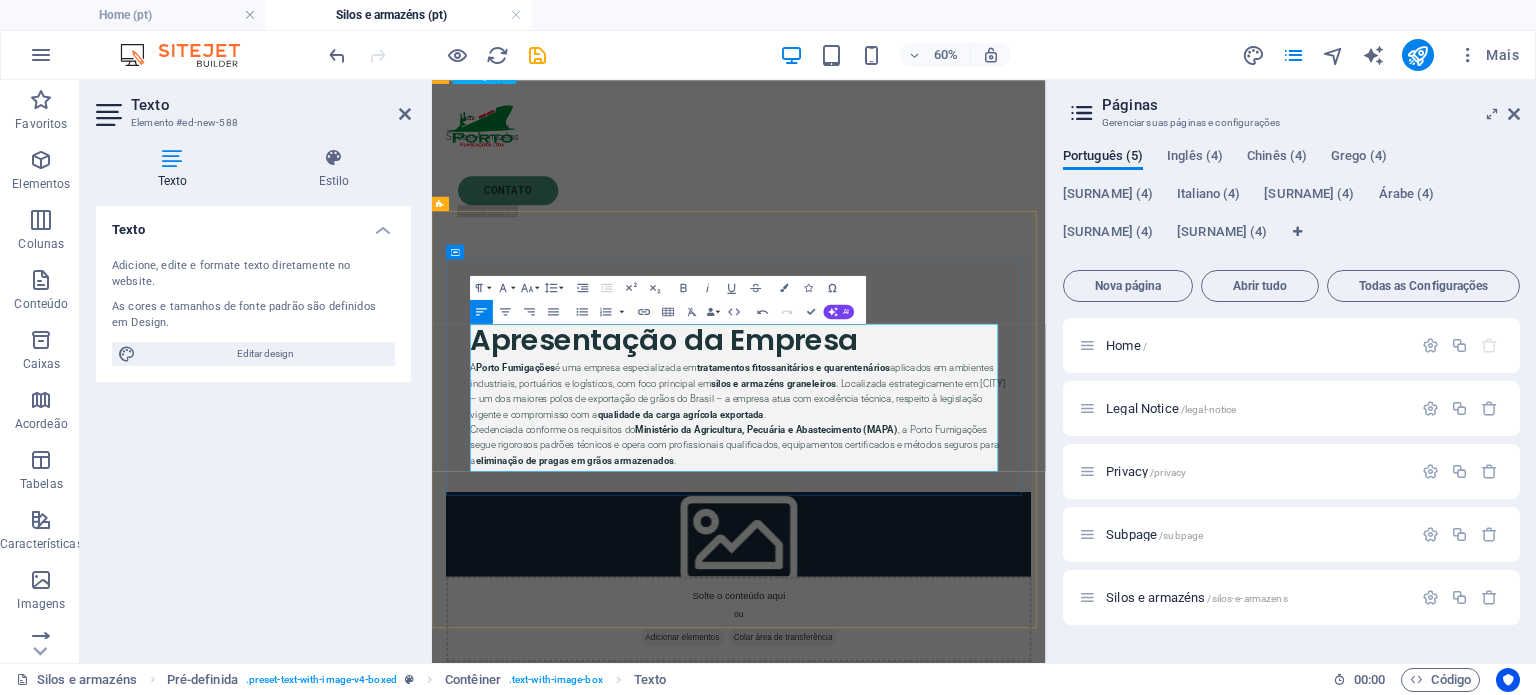scroll, scrollTop: 34, scrollLeft: 0, axis: vertical 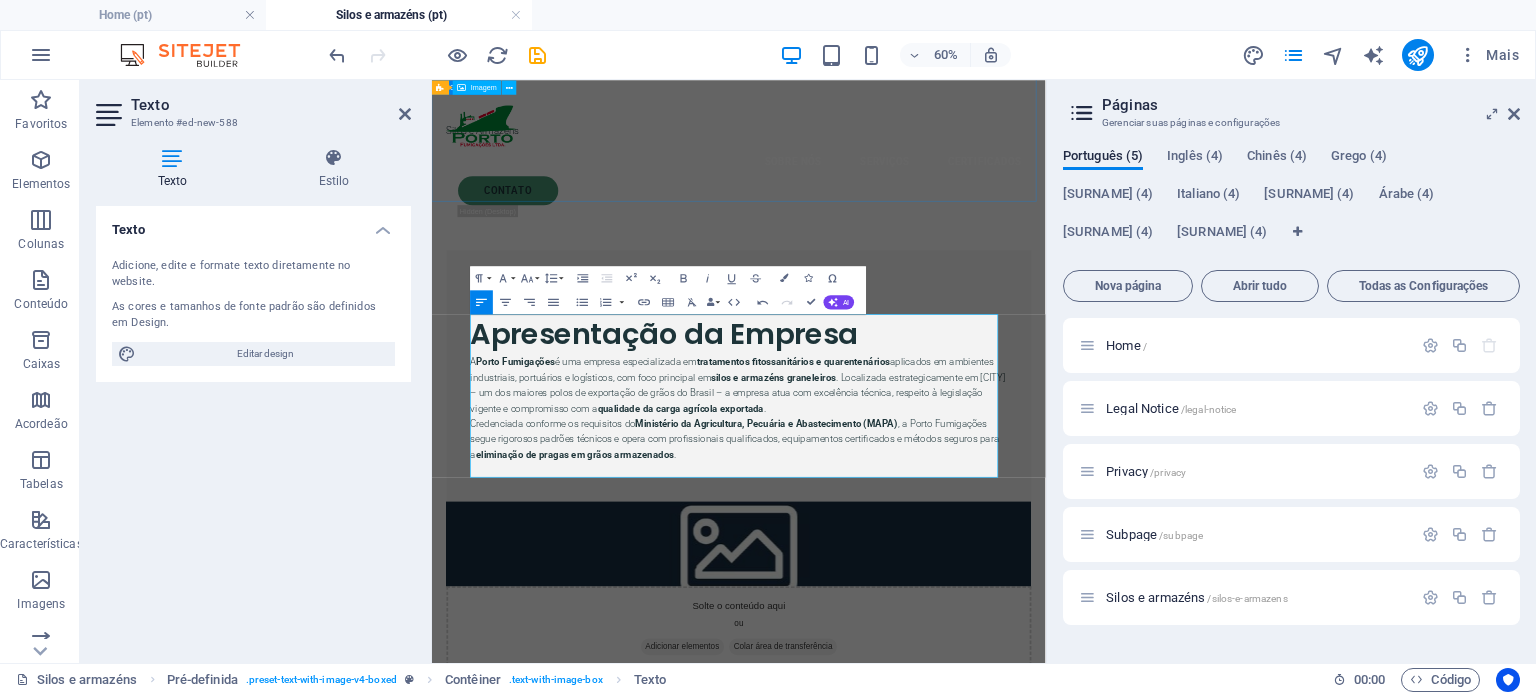 click on "Silos e Armazéns" at bounding box center (943, 177) 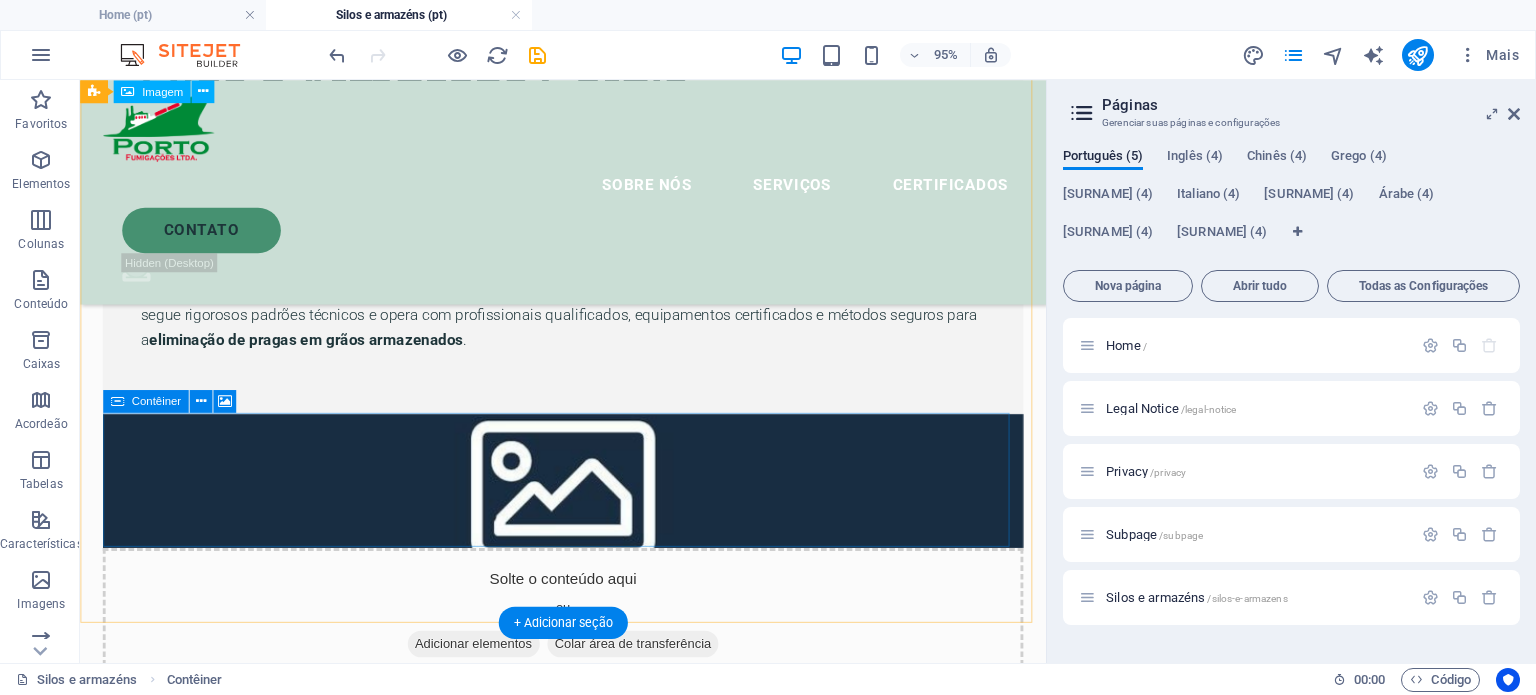 scroll, scrollTop: 488, scrollLeft: 0, axis: vertical 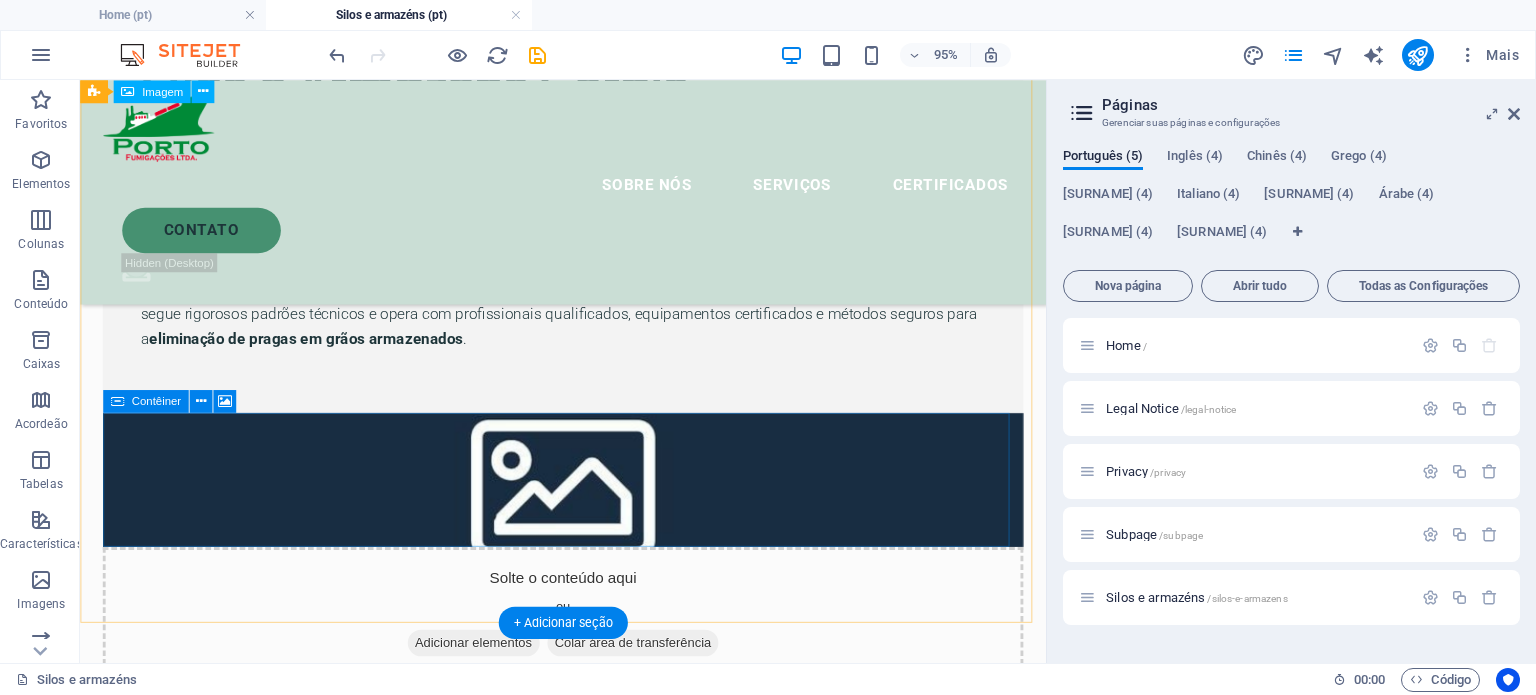 click on "Solte o conteúdo aqui ou  Adicionar elementos  Colar área de transferência" at bounding box center [588, 642] 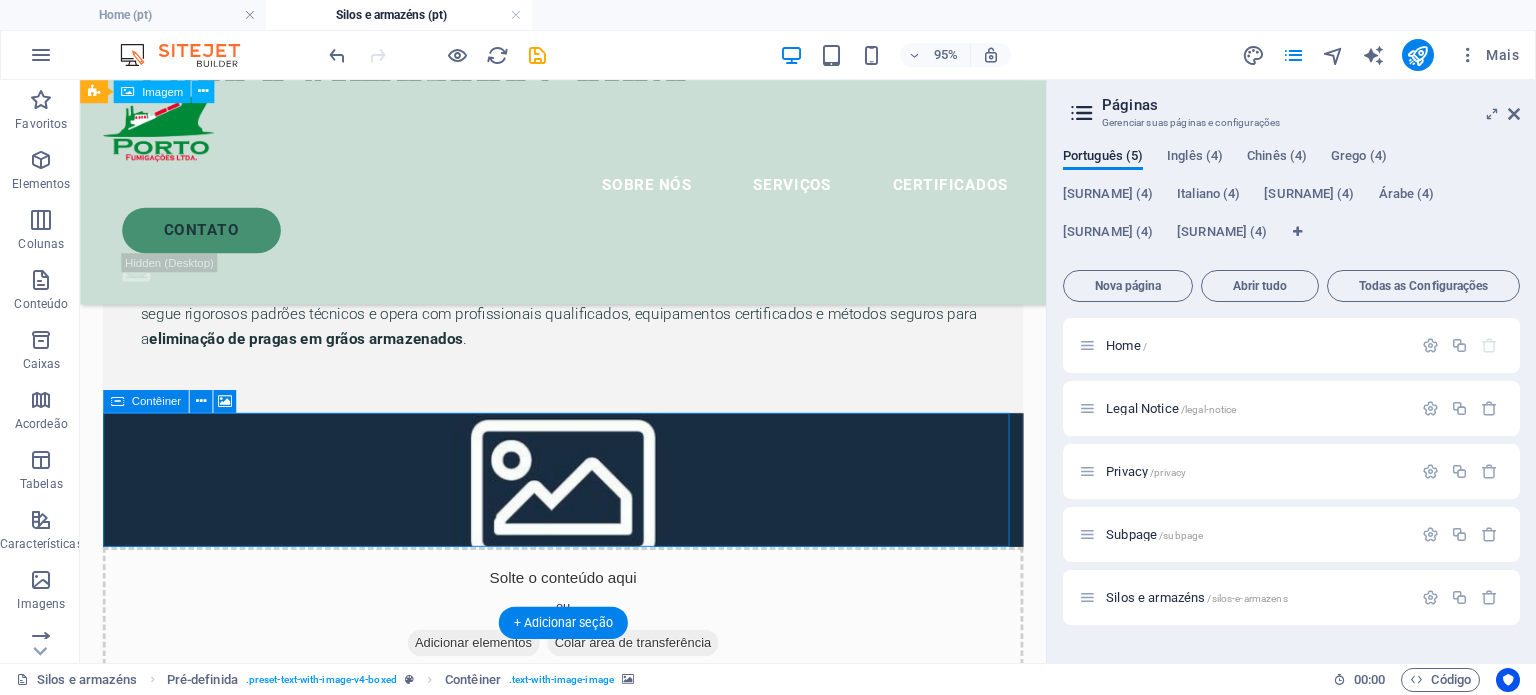 click on "Solte o conteúdo aqui ou  Adicionar elementos  Colar área de transferência" at bounding box center (588, 642) 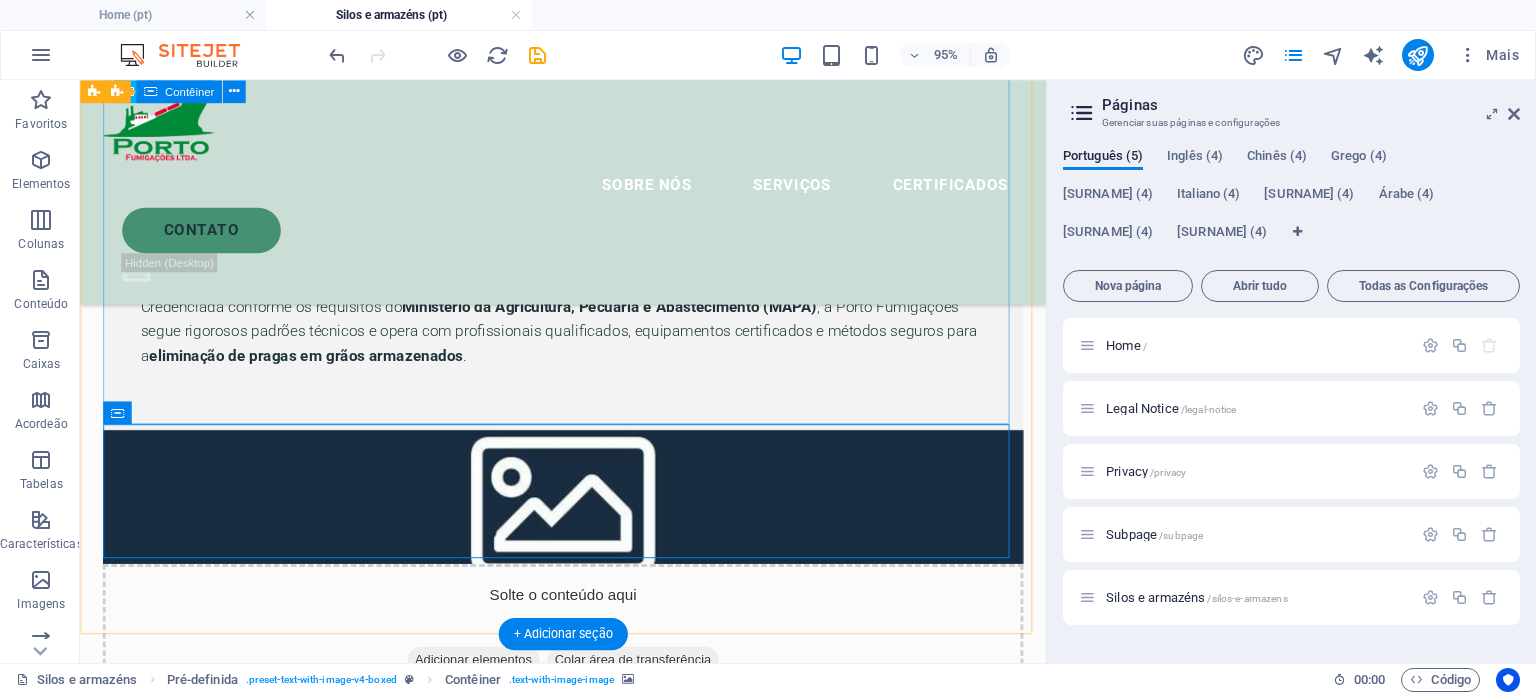 scroll, scrollTop: 476, scrollLeft: 0, axis: vertical 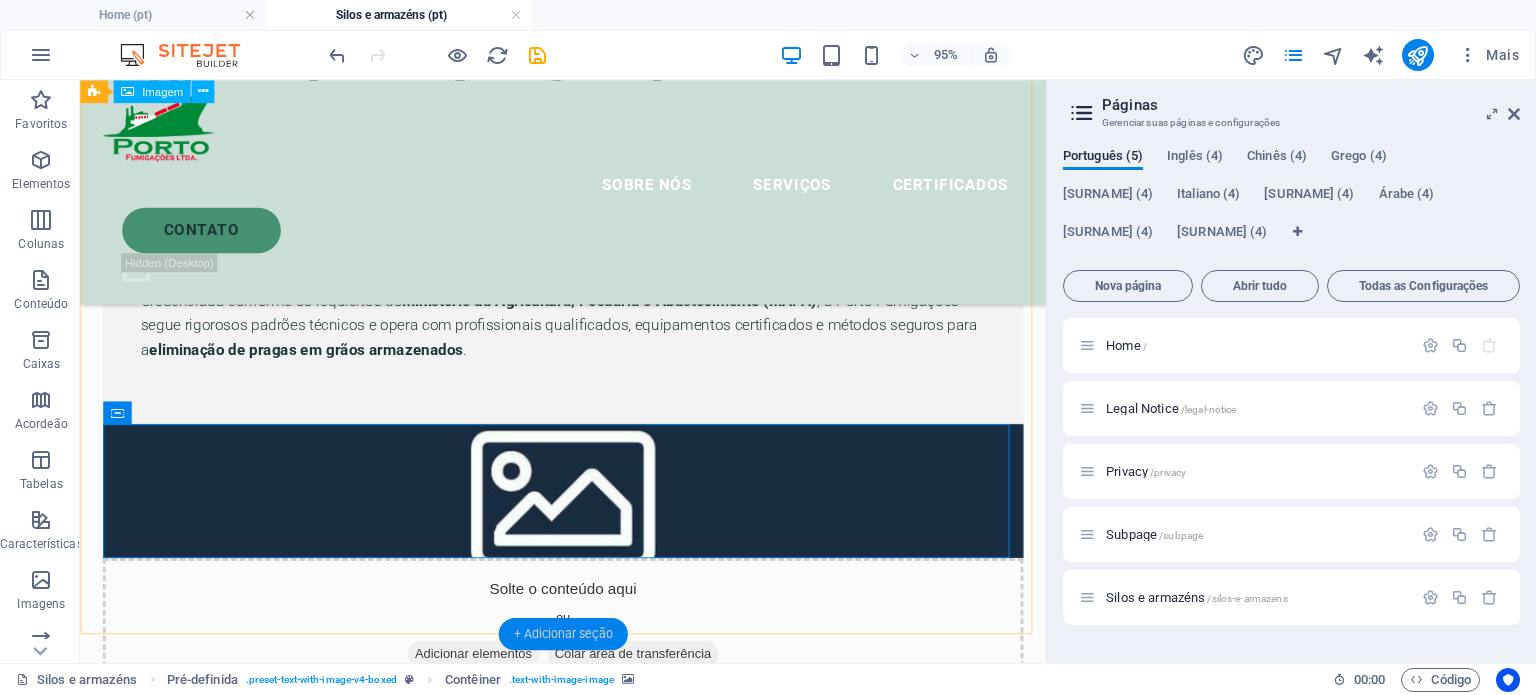 click on "+ Adicionar seção" at bounding box center [563, 634] 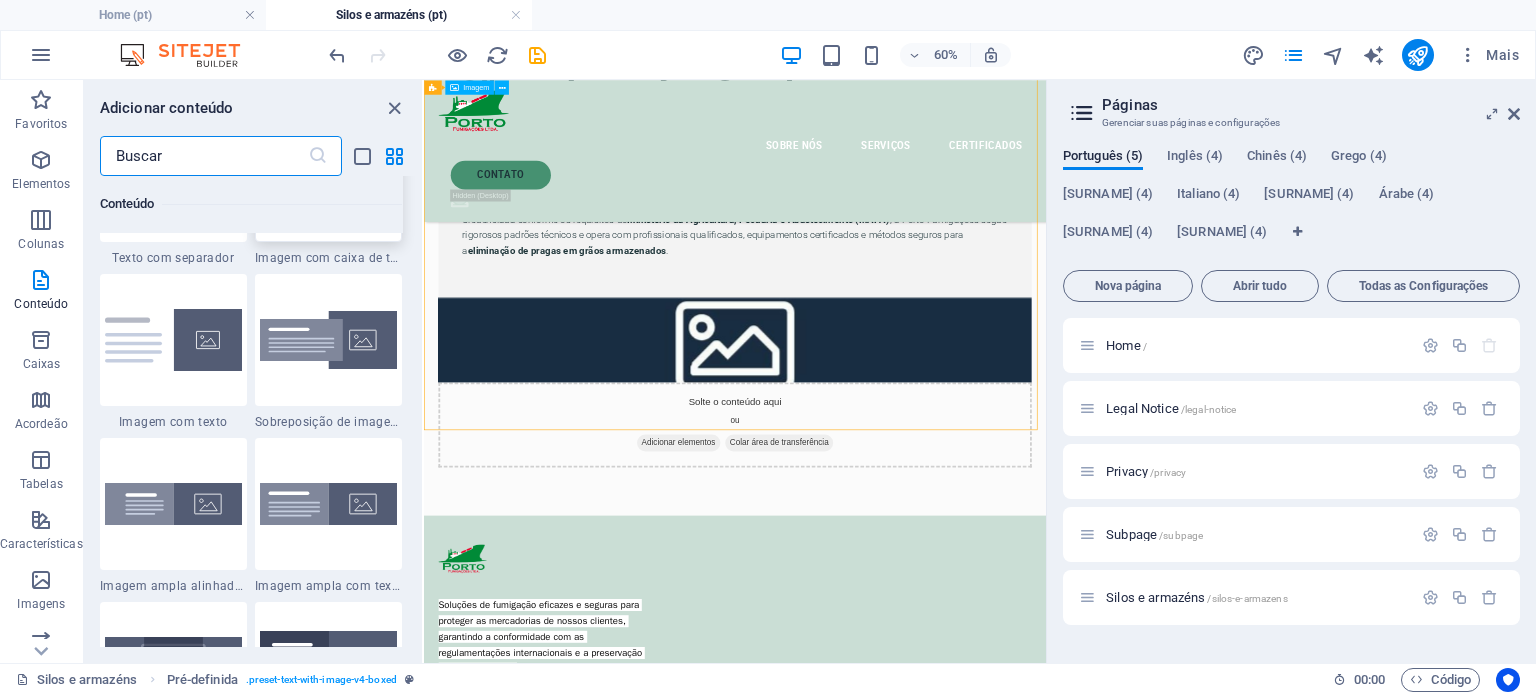 scroll, scrollTop: 4027, scrollLeft: 0, axis: vertical 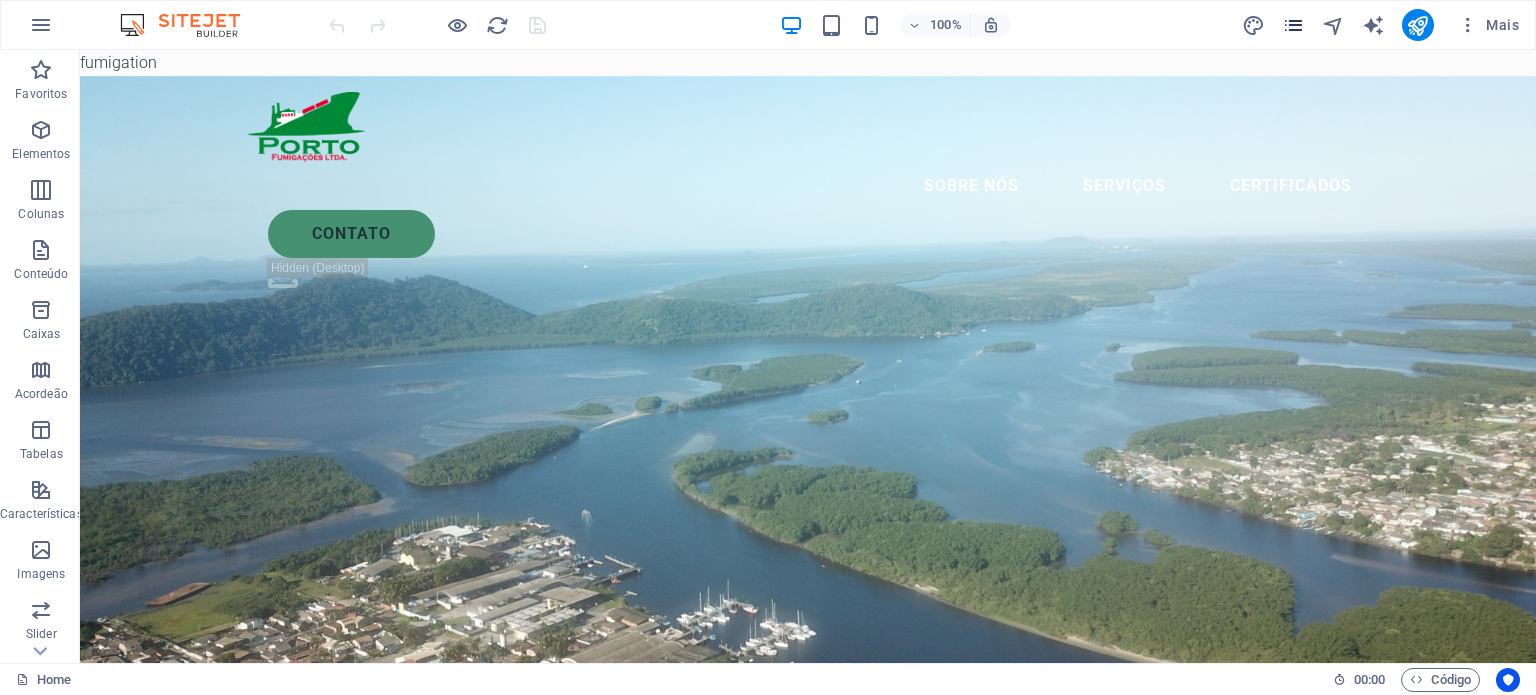 click at bounding box center [1293, 25] 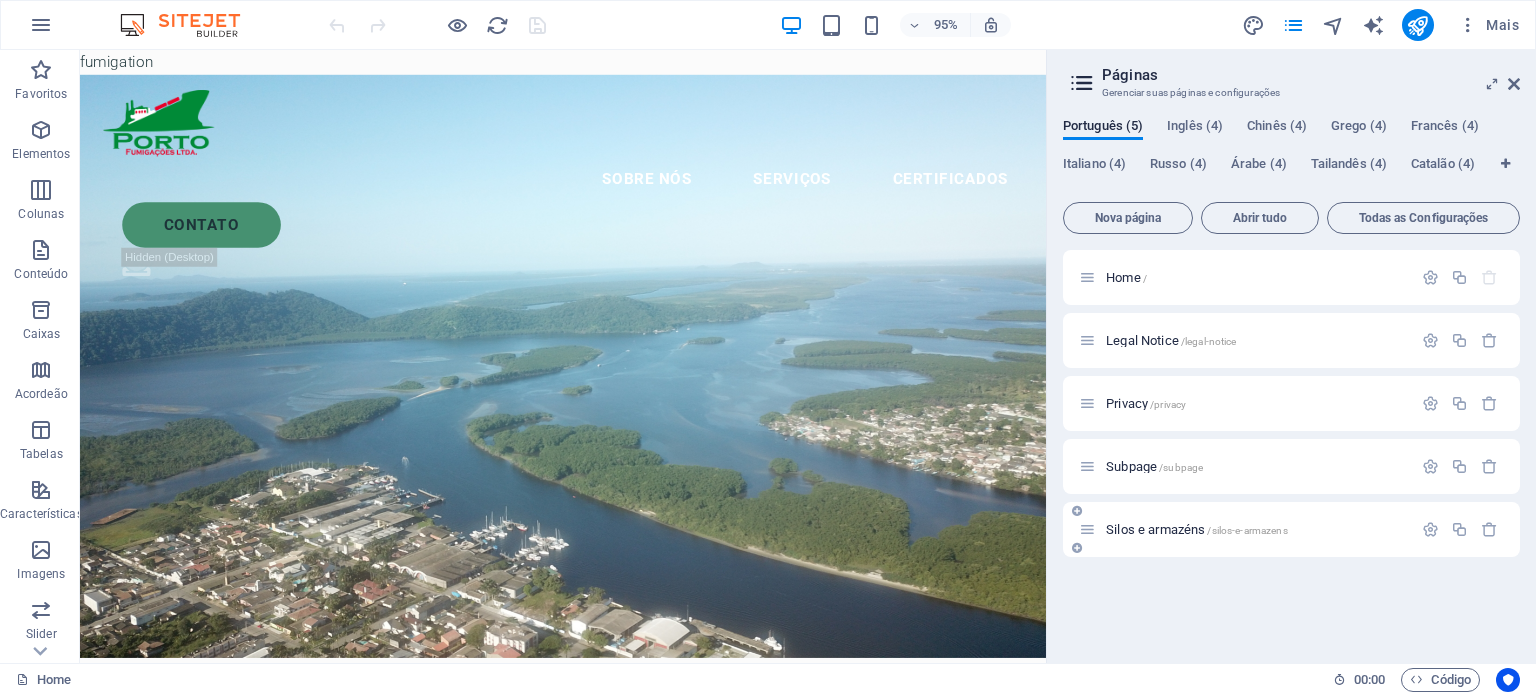 click on "Silos e armazéns /silos-e-armazens" at bounding box center (1245, 529) 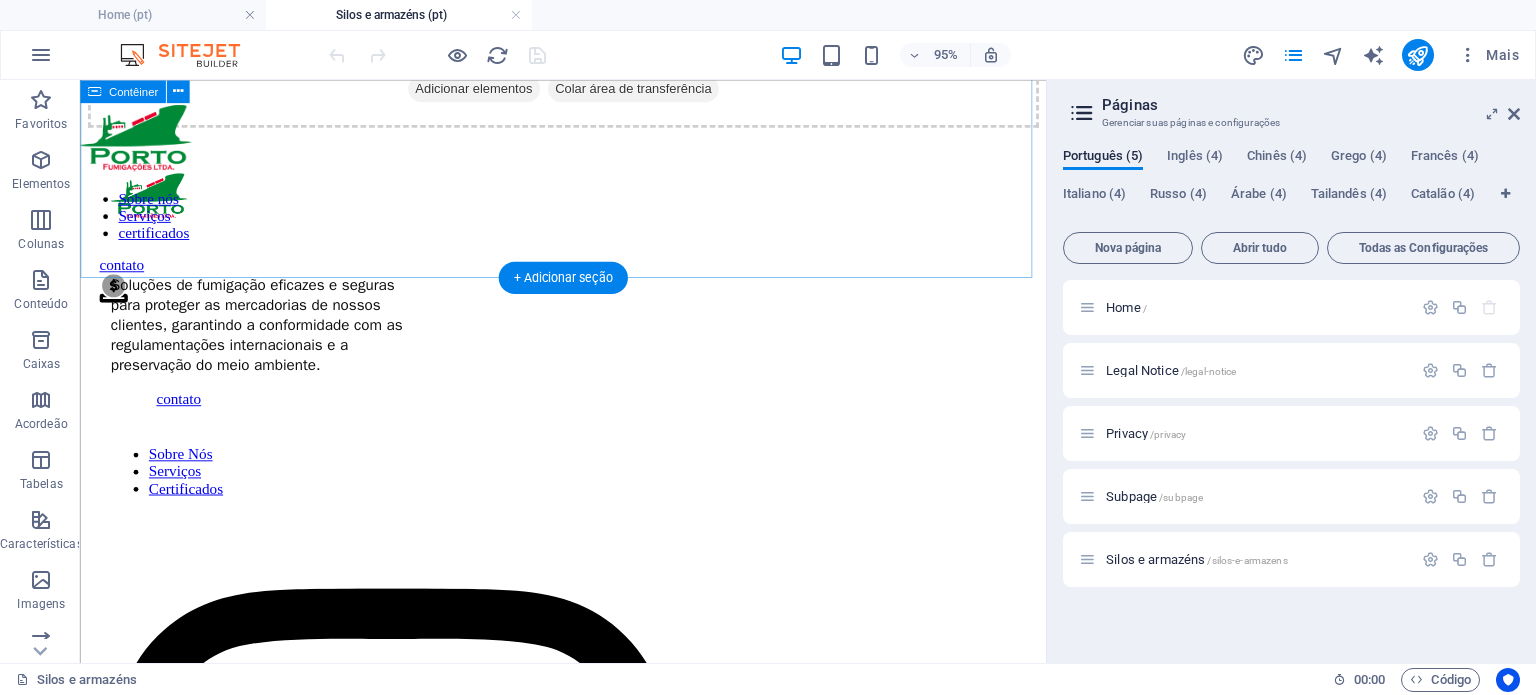 scroll, scrollTop: 0, scrollLeft: 0, axis: both 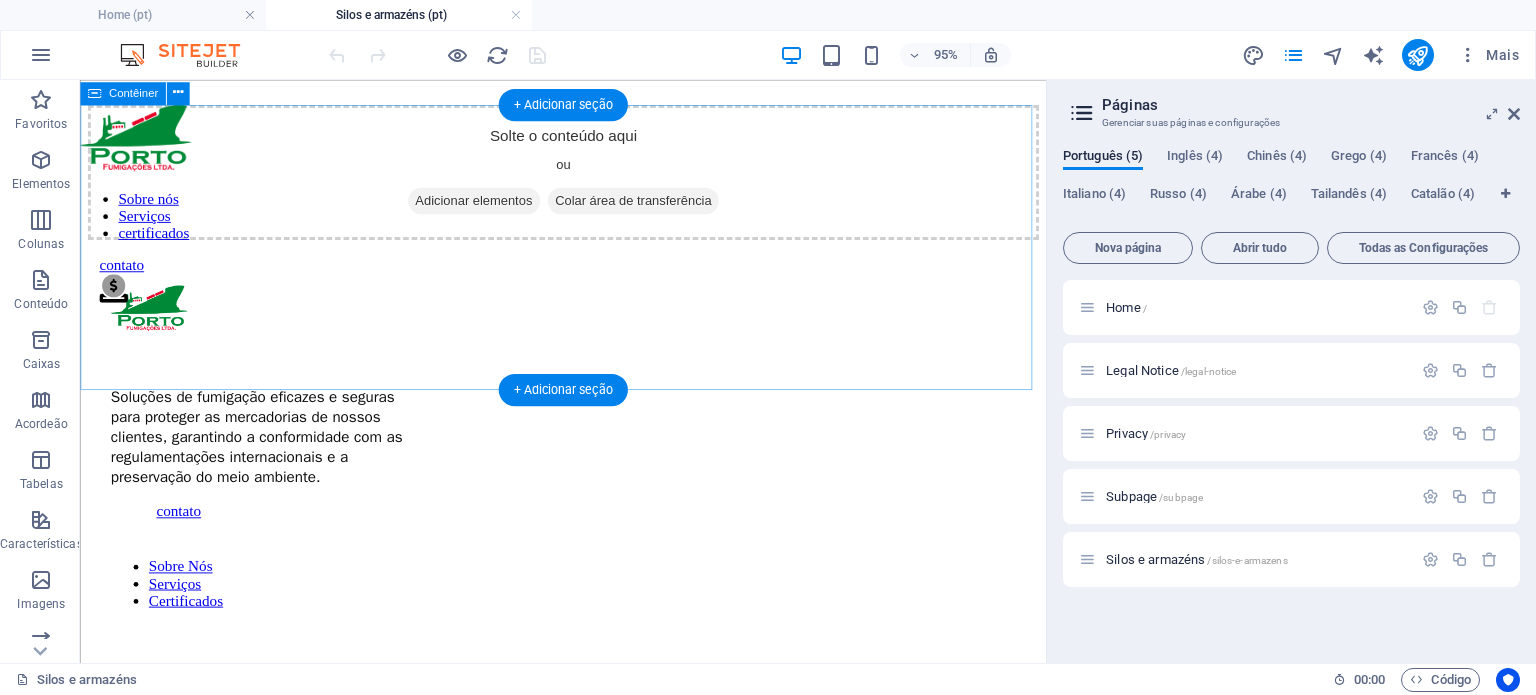 click on "Adicionar elementos" at bounding box center [494, 207] 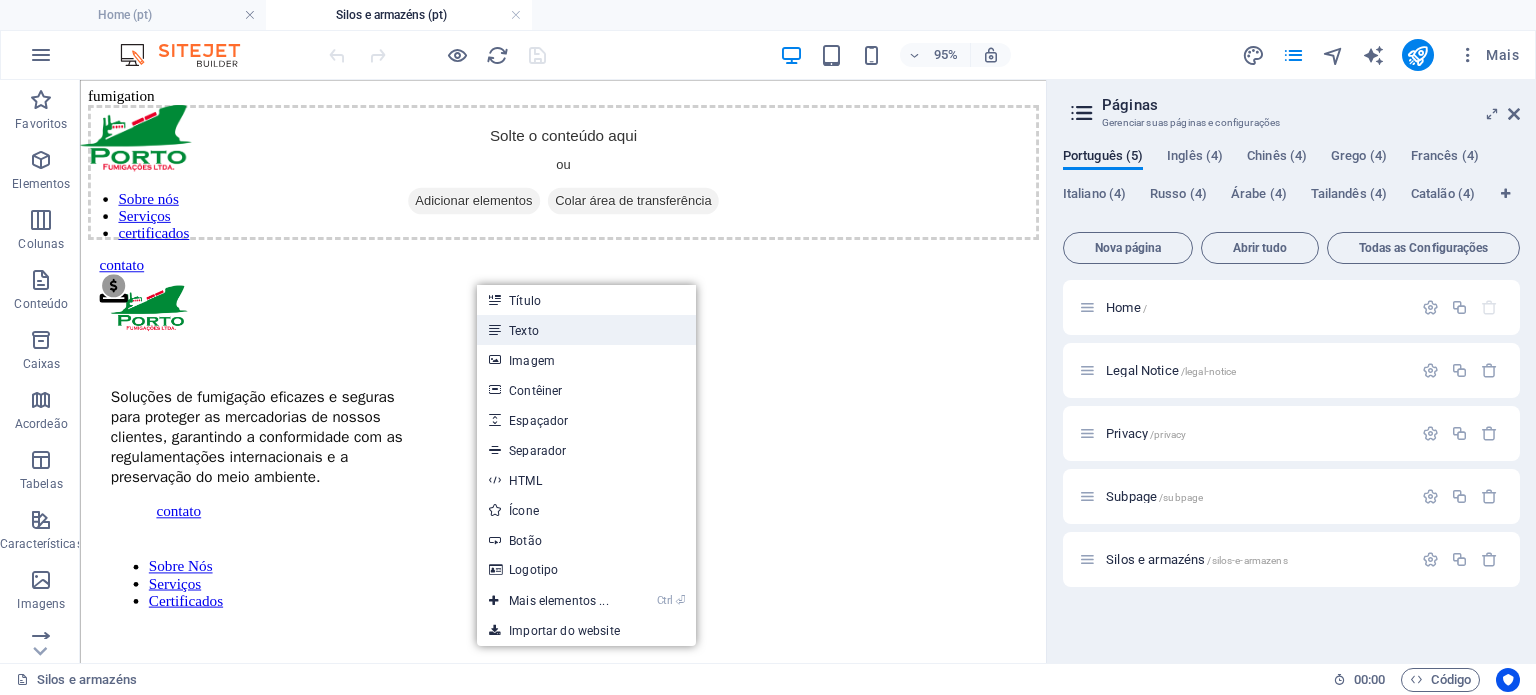 click on "Texto" at bounding box center [586, 330] 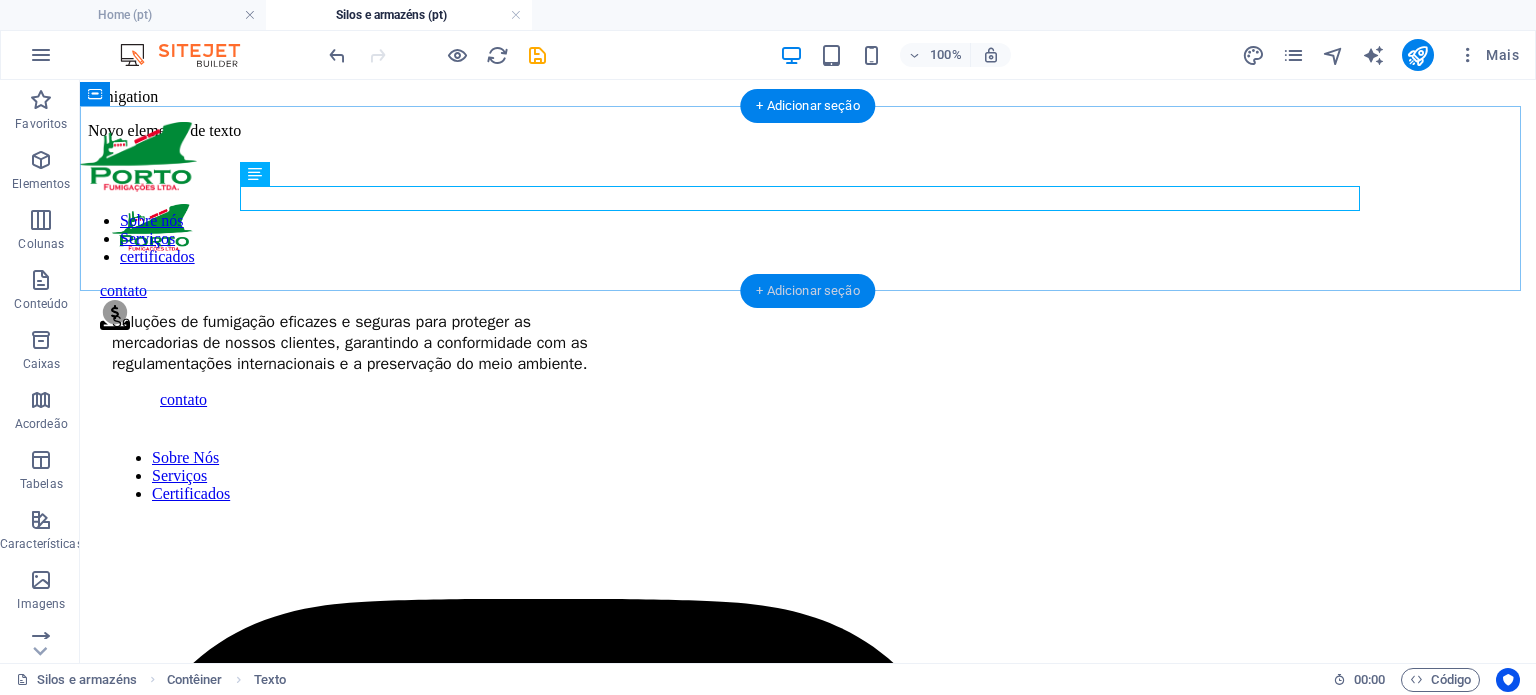 click on "+ Adicionar seção" at bounding box center [807, 291] 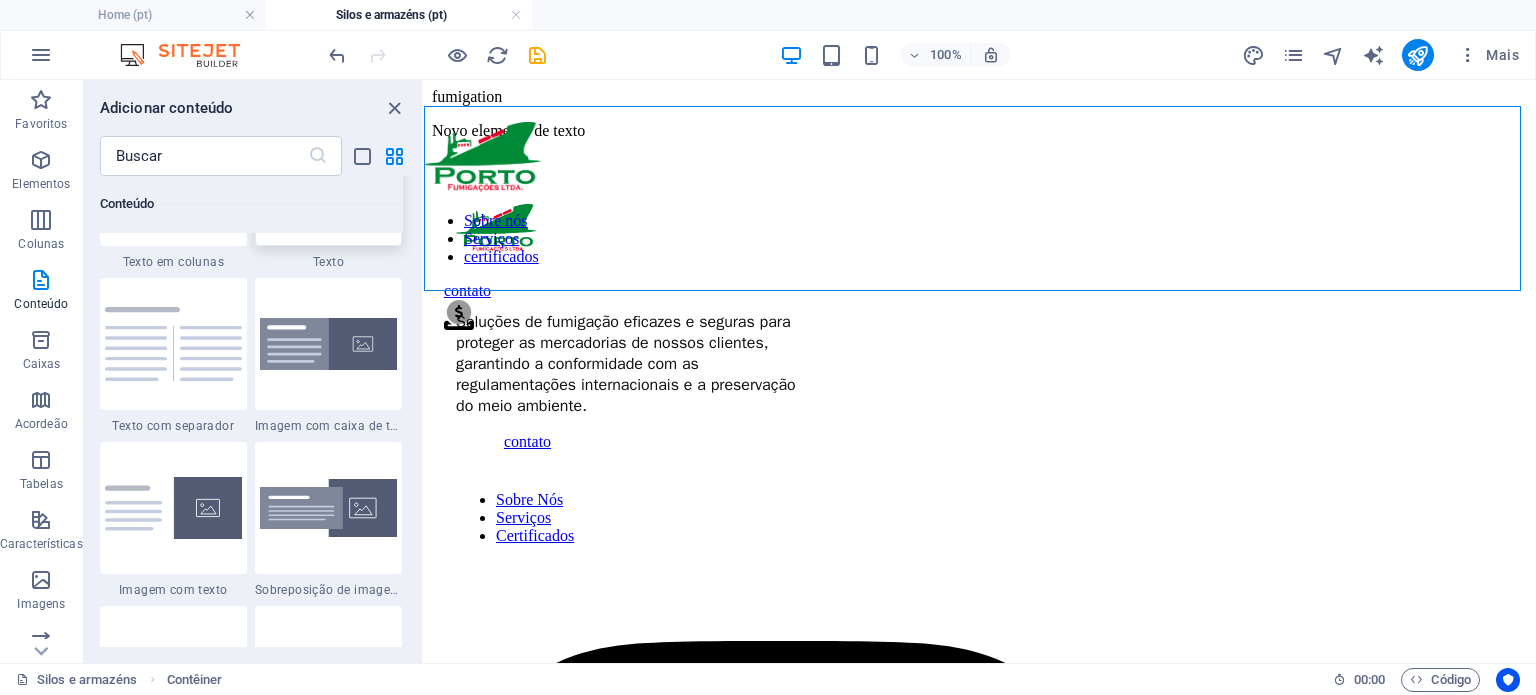 scroll, scrollTop: 3548, scrollLeft: 0, axis: vertical 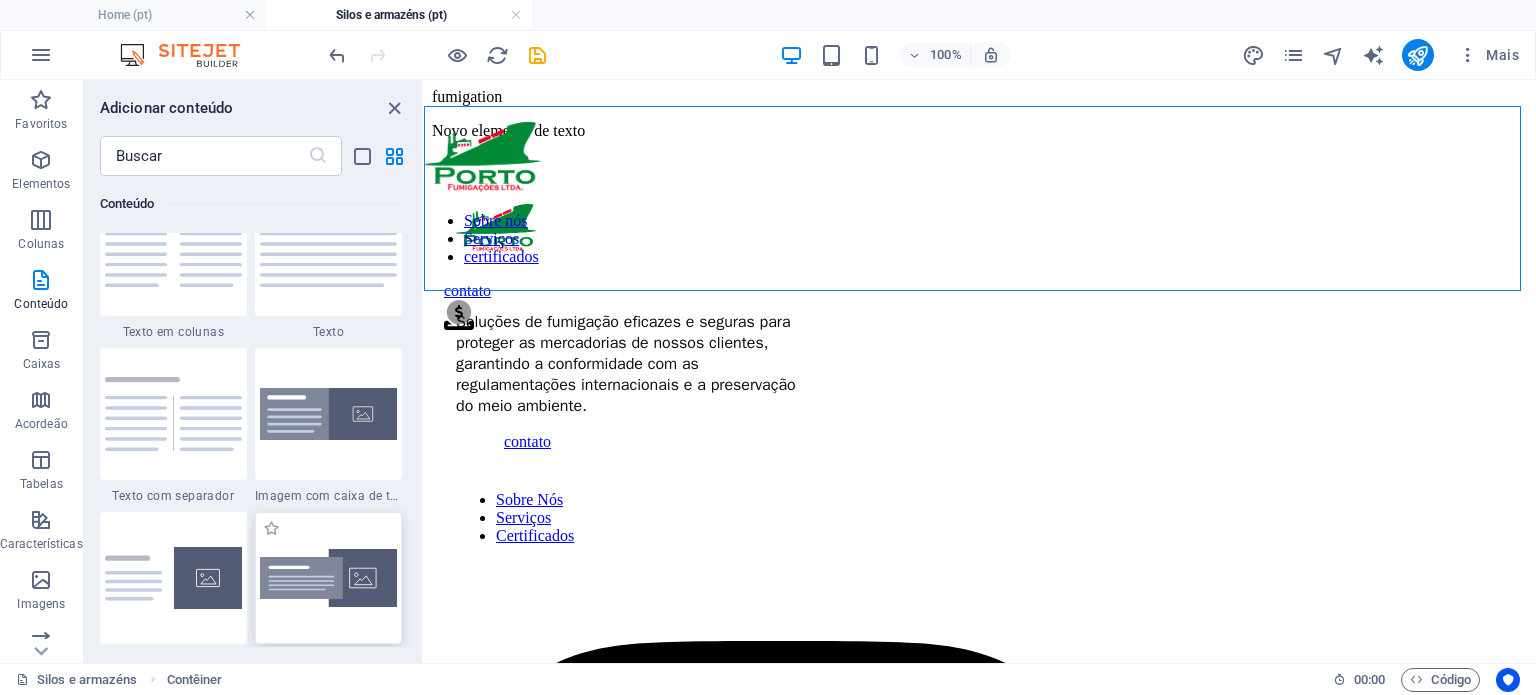 click at bounding box center [328, 578] 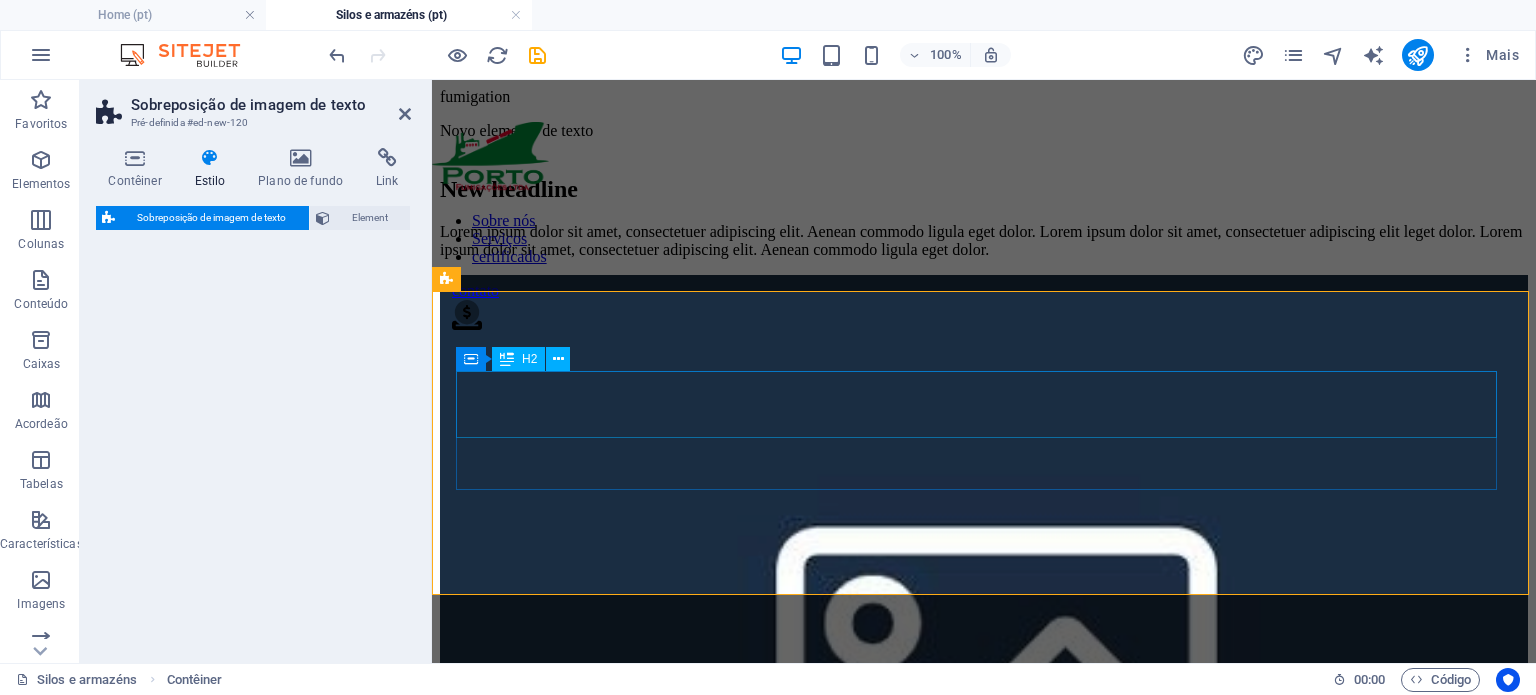 select on "rem" 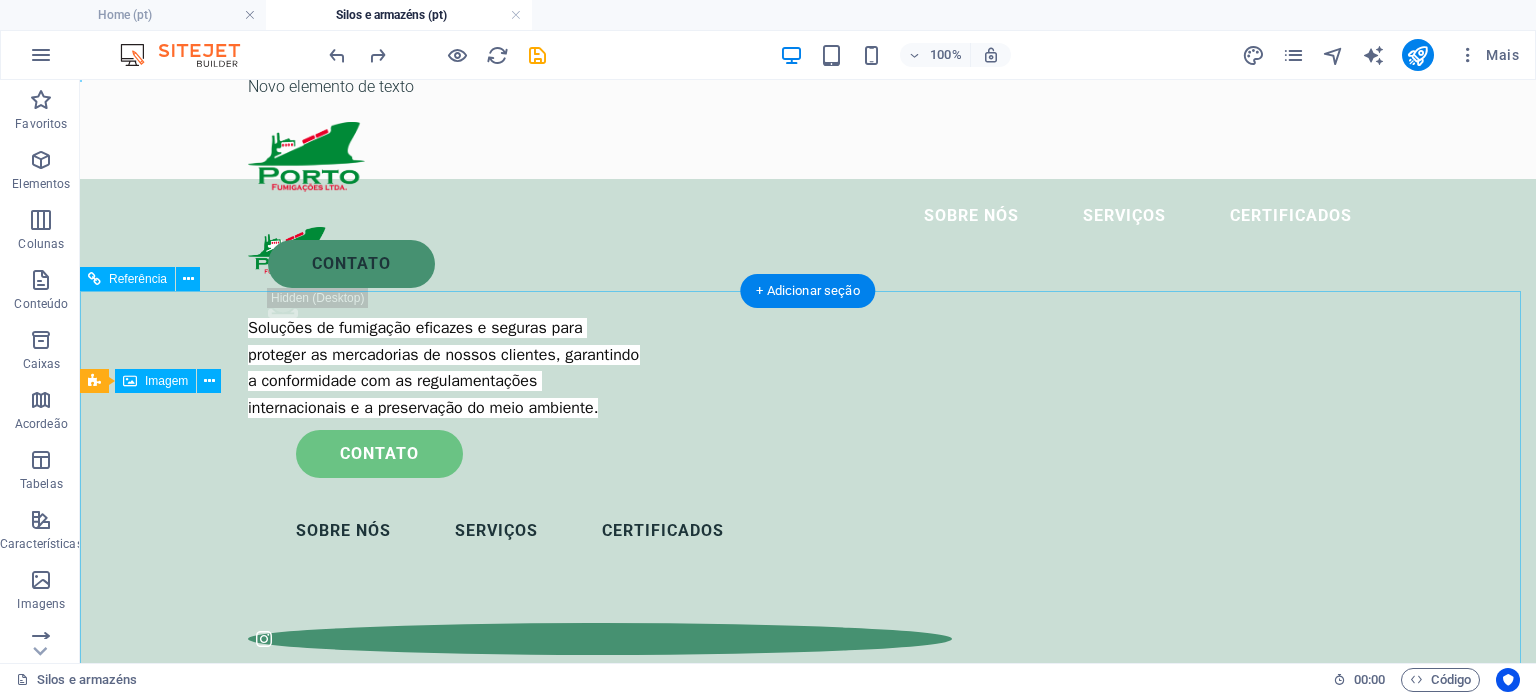 scroll, scrollTop: 0, scrollLeft: 0, axis: both 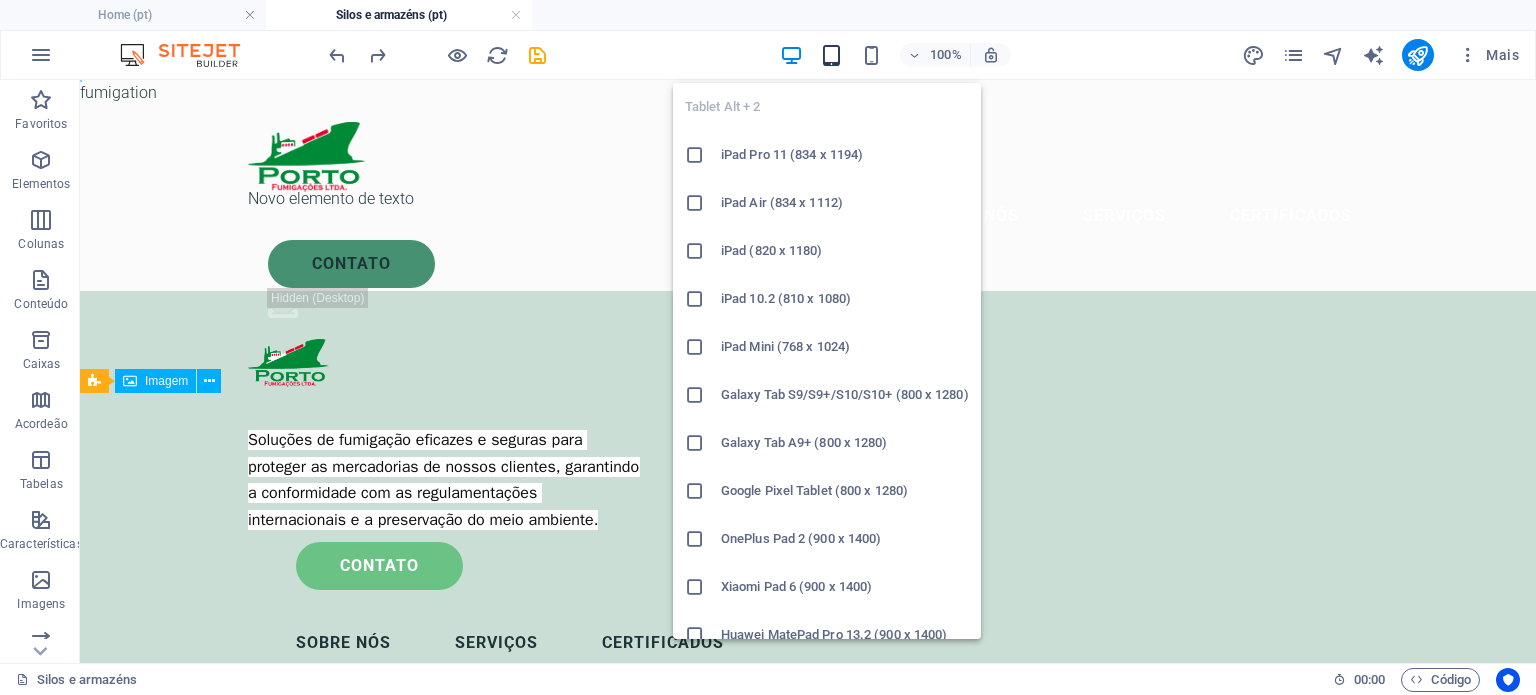 click at bounding box center (831, 55) 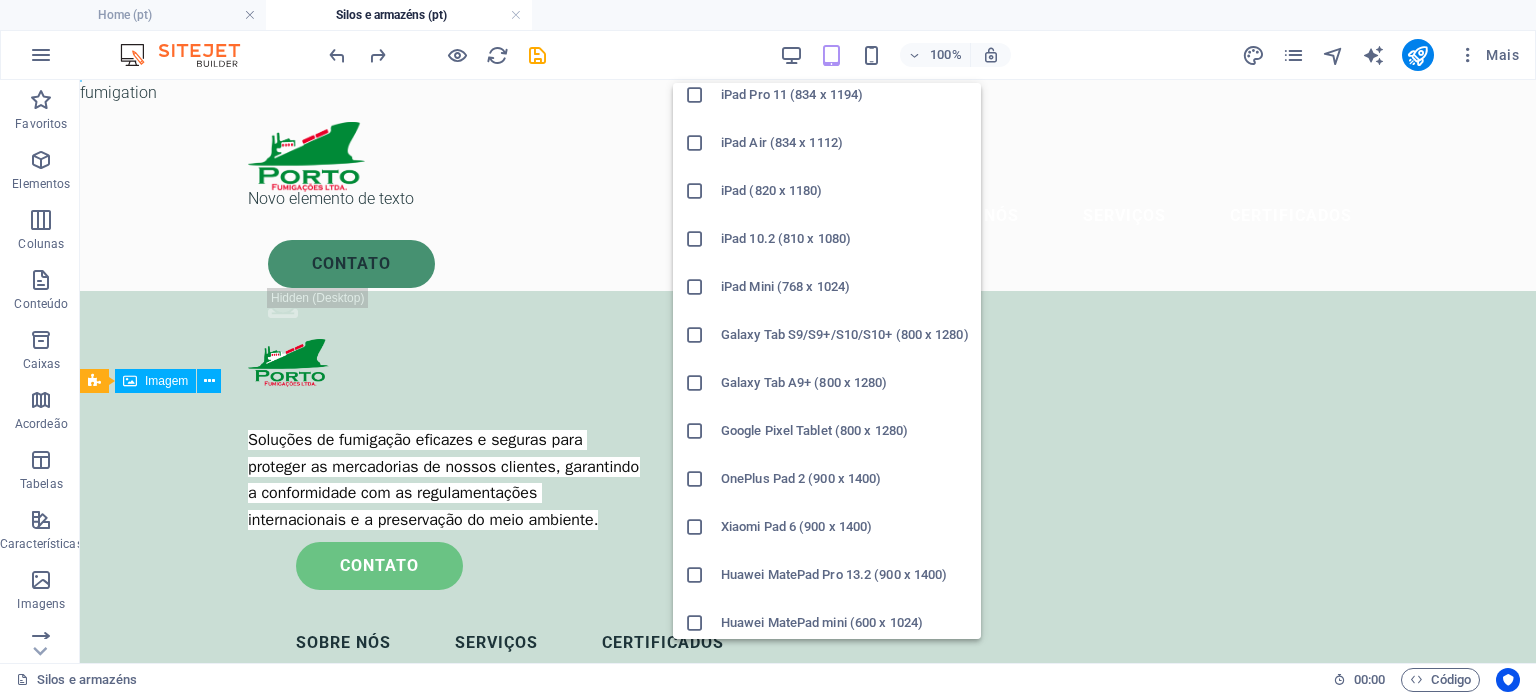 scroll, scrollTop: 0, scrollLeft: 0, axis: both 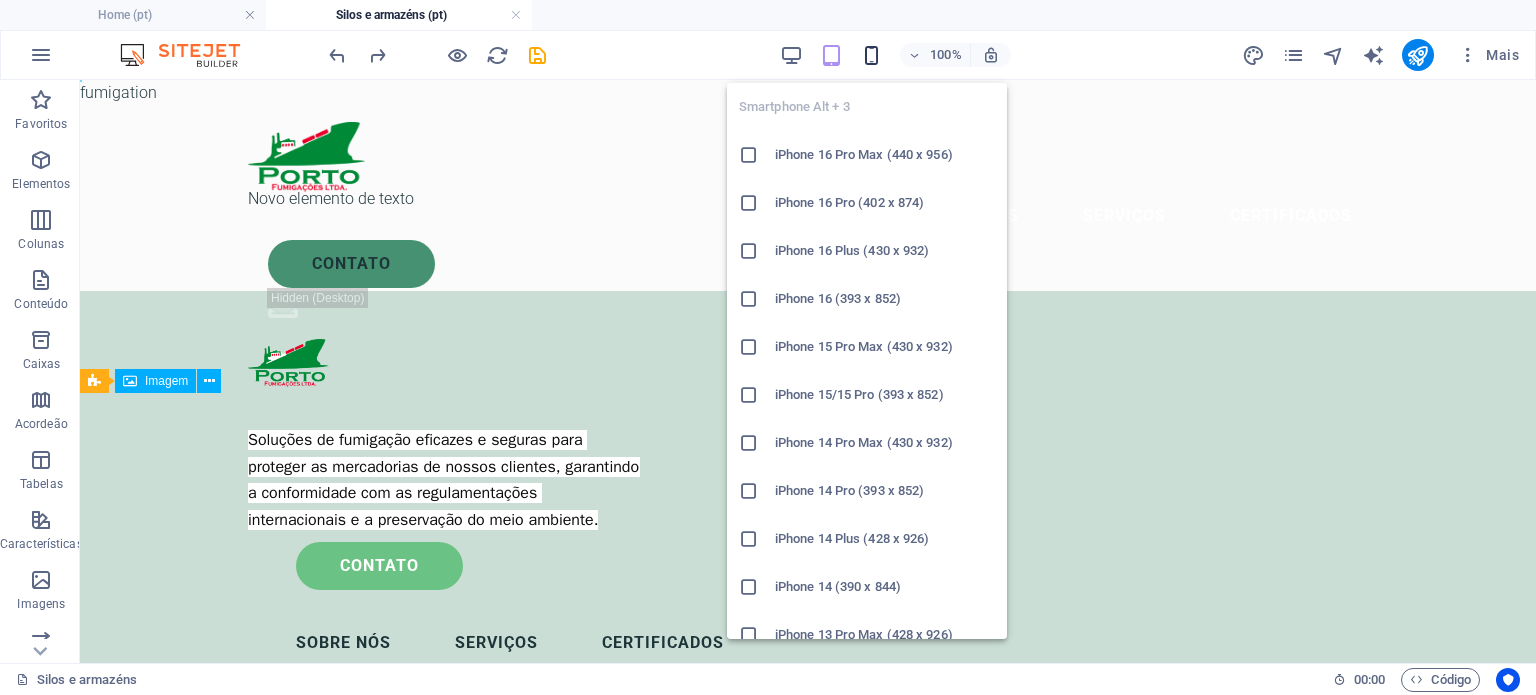 click at bounding box center (871, 55) 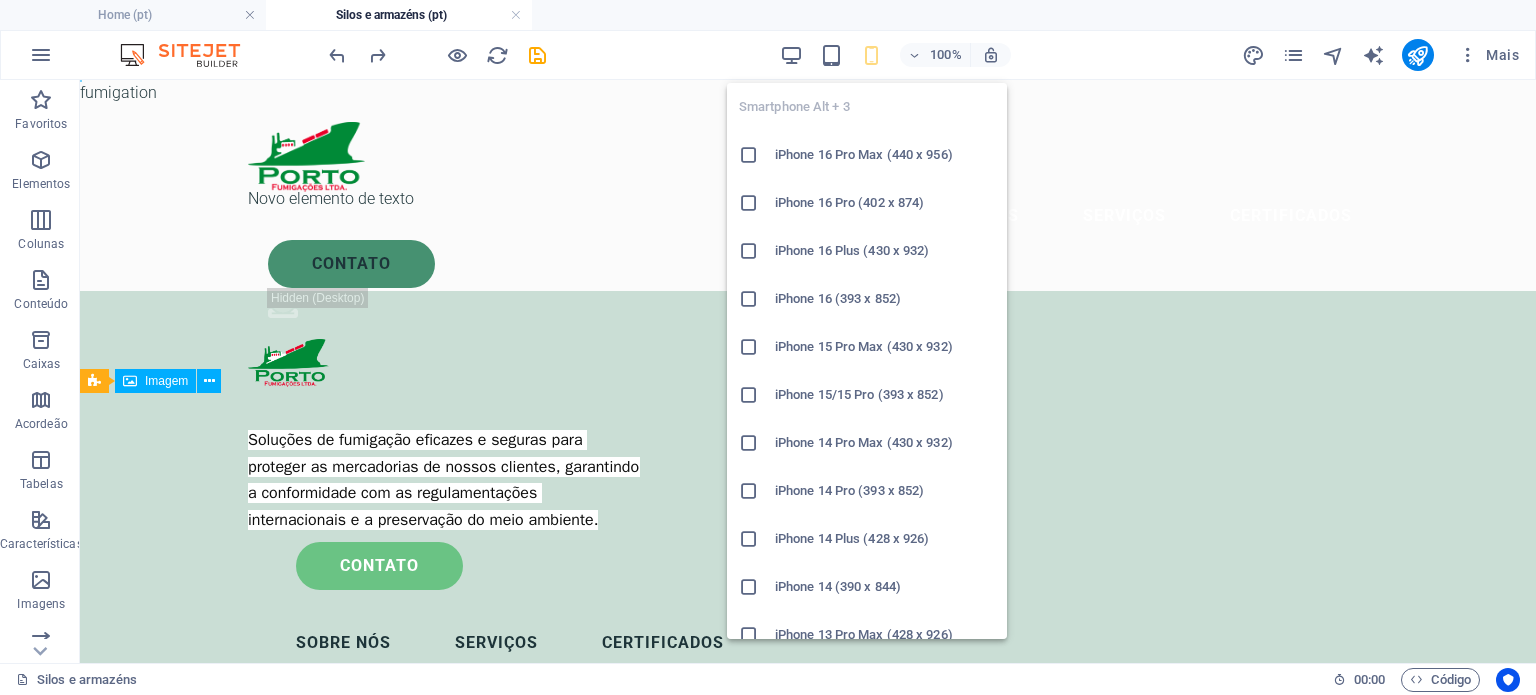 click at bounding box center [749, 155] 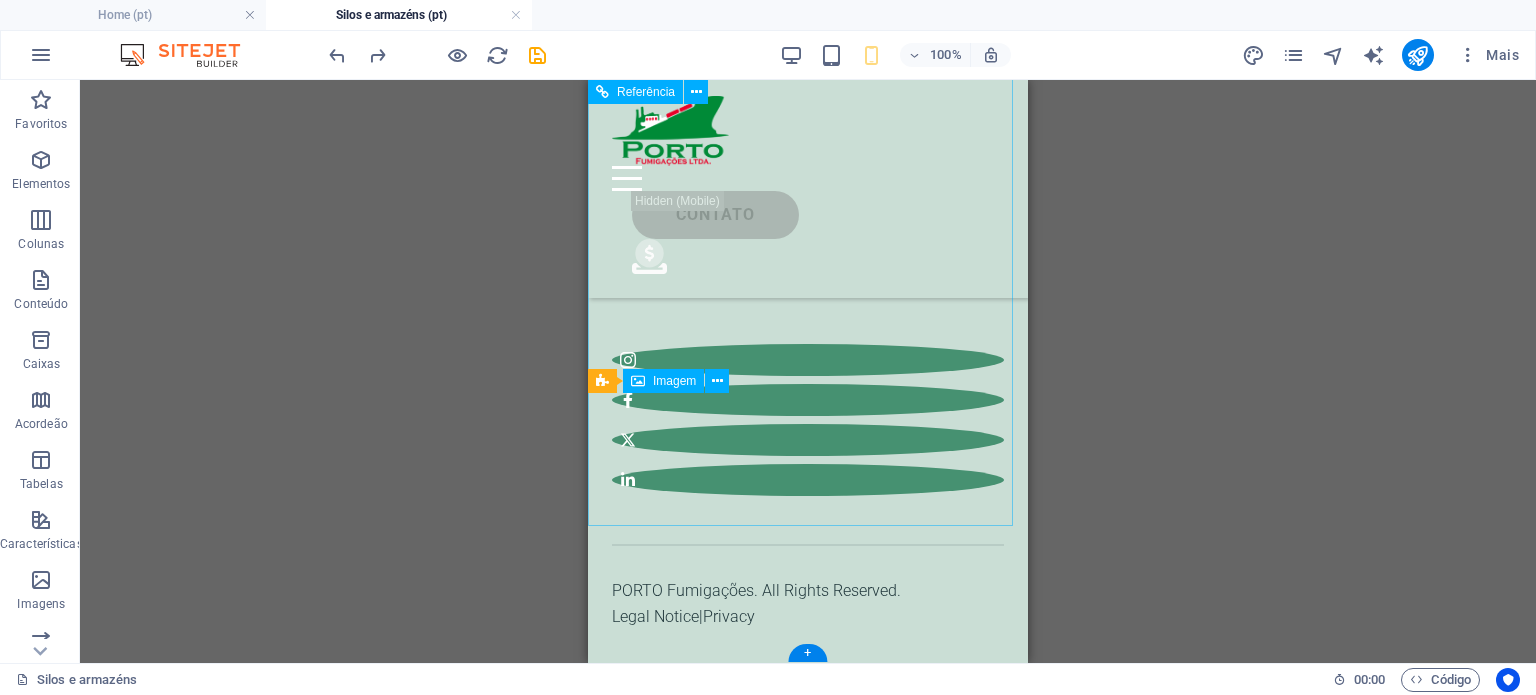 scroll, scrollTop: 0, scrollLeft: 0, axis: both 